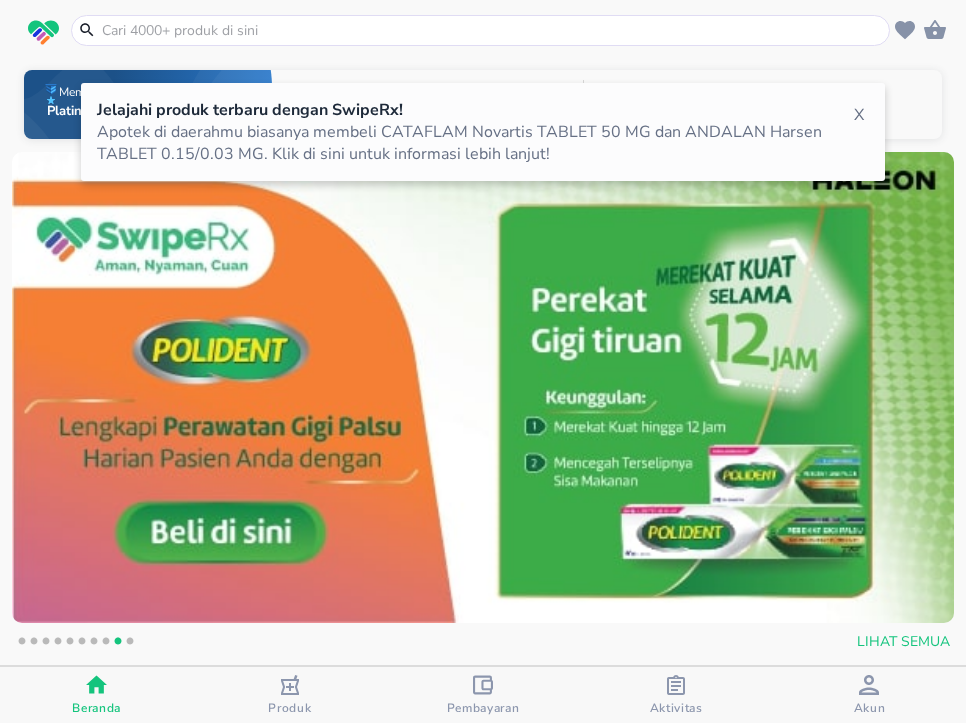 scroll, scrollTop: 0, scrollLeft: 0, axis: both 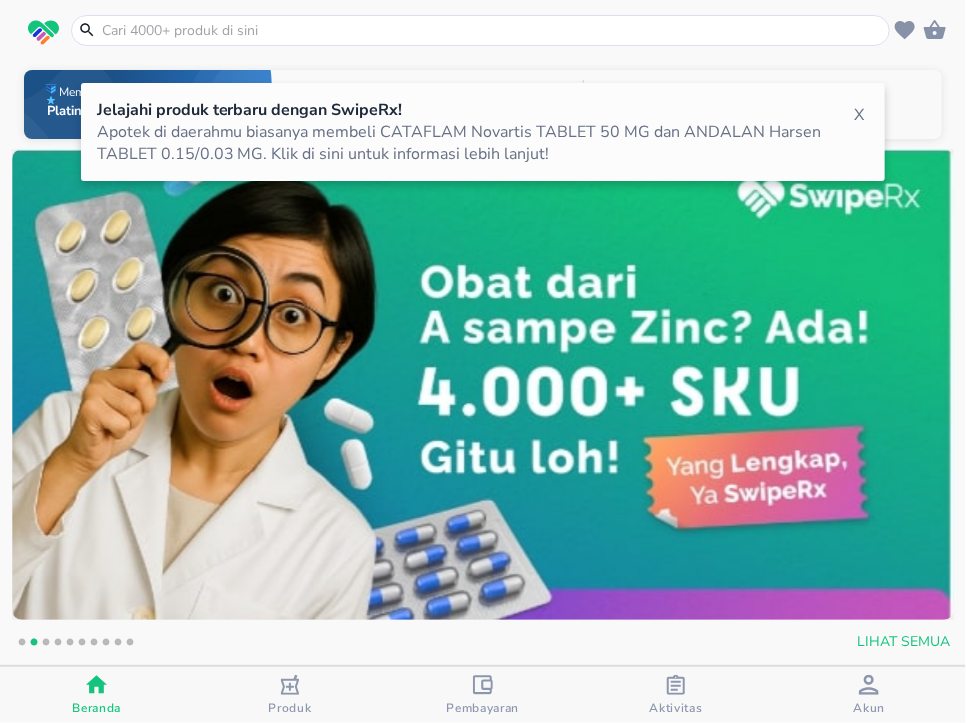 click on "Jelajahi produk terbaru dengan SwipeRx! Apotek di daerahmu biasanya membeli CATAFLAM Novartis TABLET 50 MG dan ANDALAN Harsen TABLET 0.15/0.03 MG. Klik di sini untuk informasi lebih lanjut!" at bounding box center [483, 132] 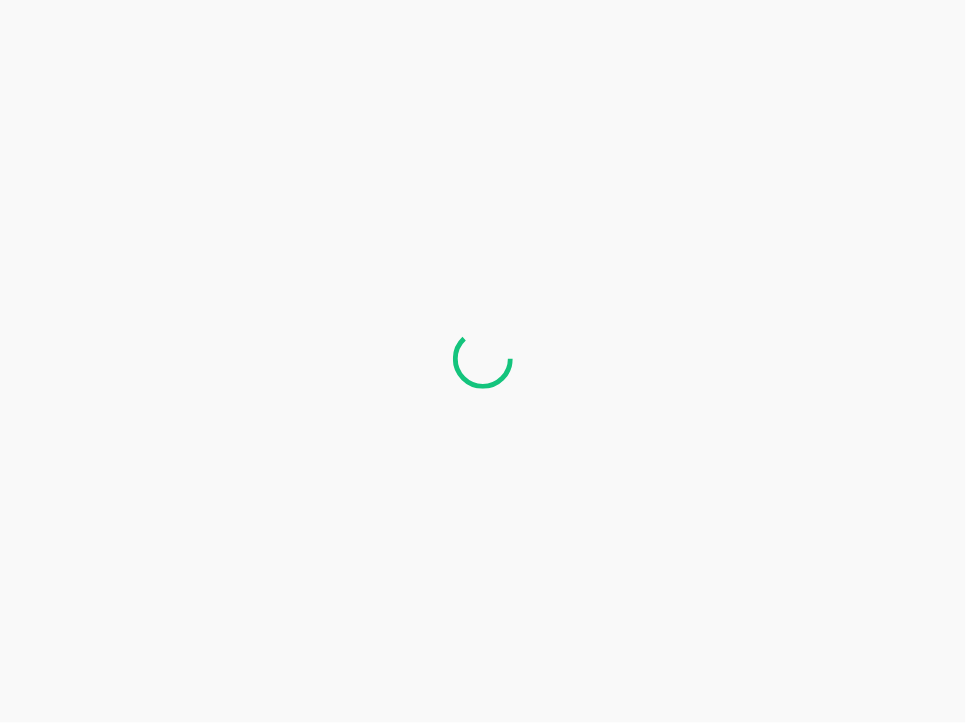 click at bounding box center [483, 361] 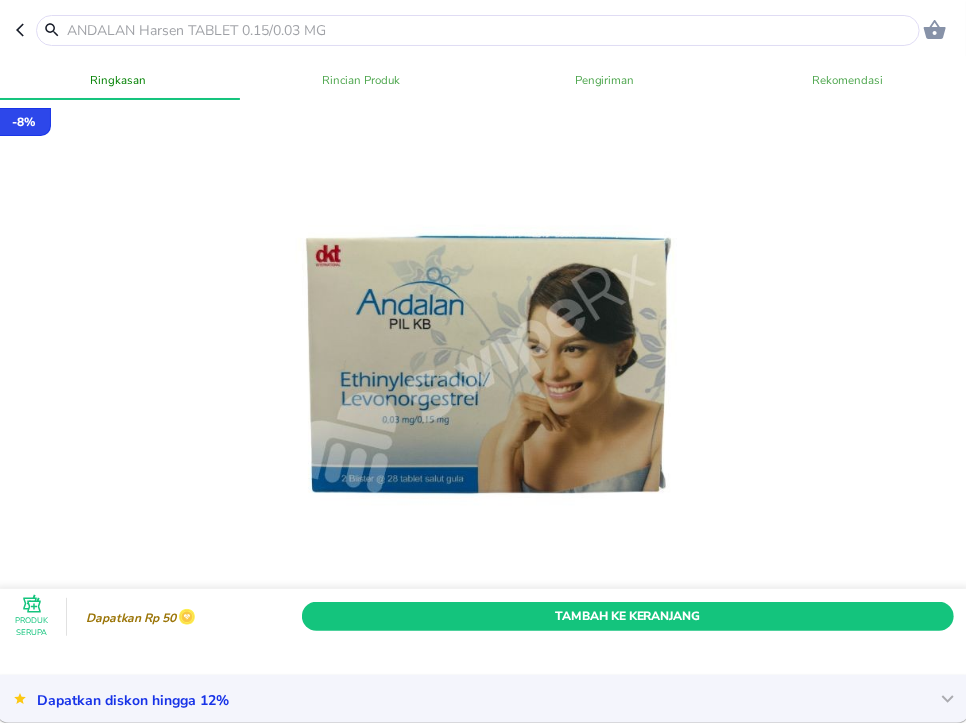 click at bounding box center (490, 30) 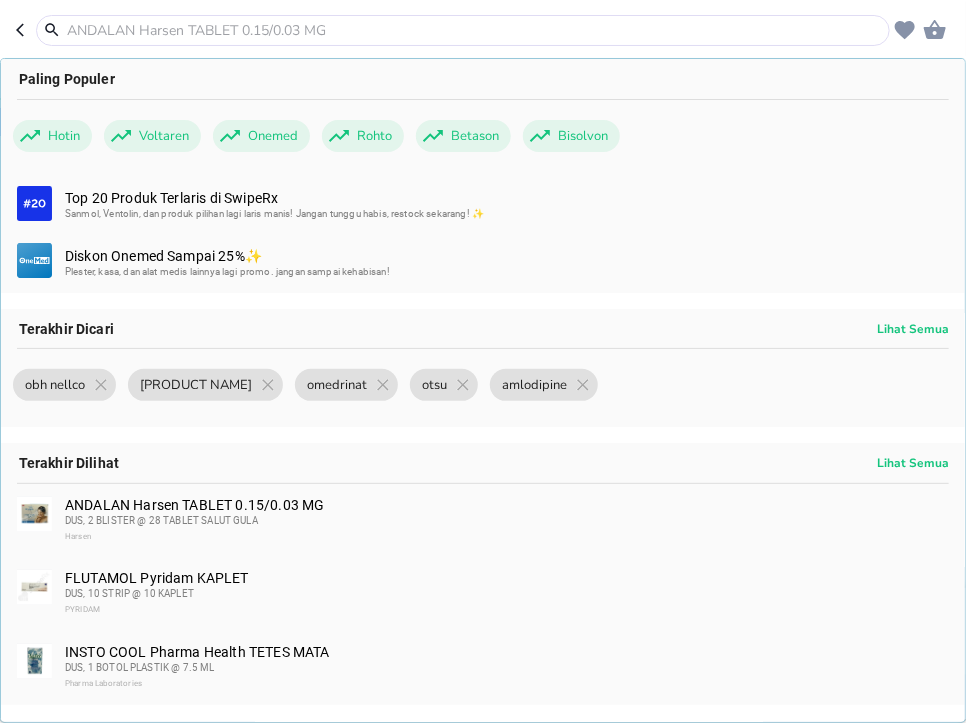 click at bounding box center (475, 30) 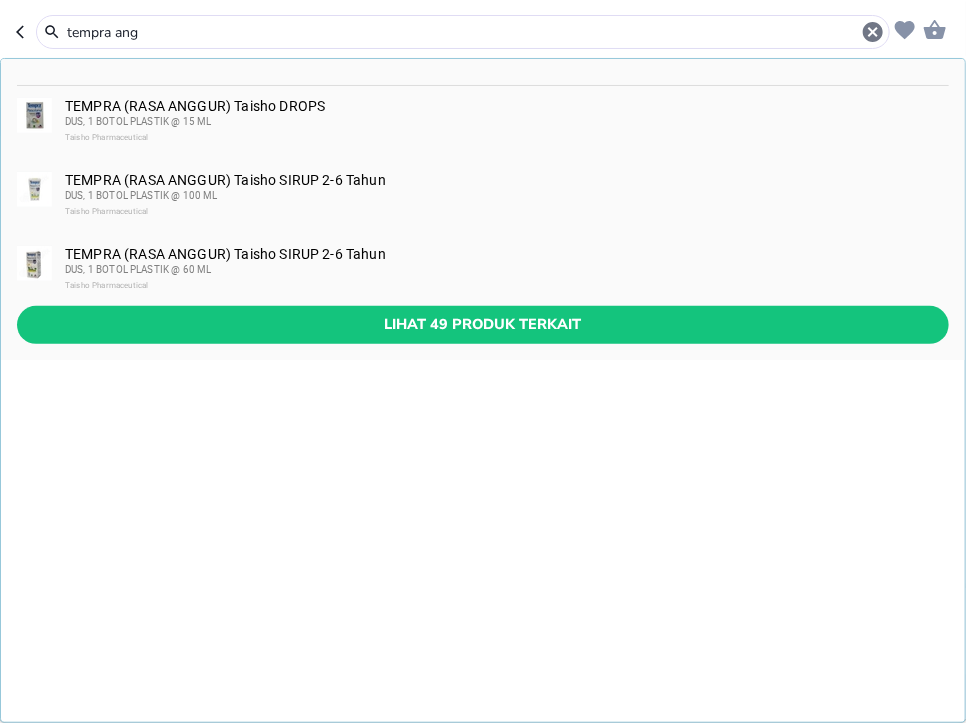 type on "tempra ang" 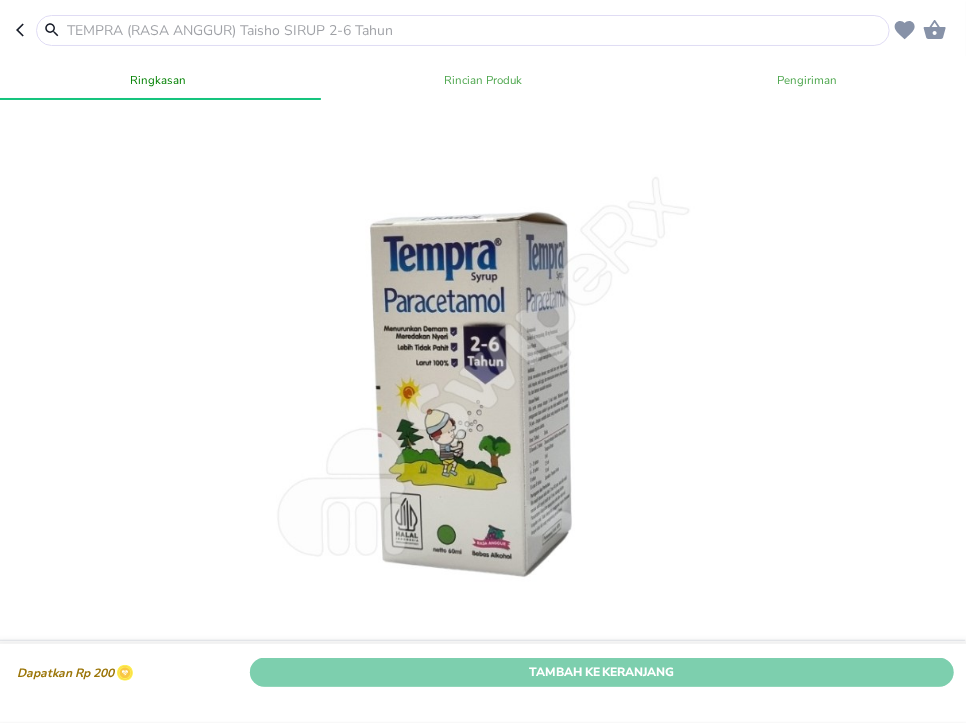 click on "Tambah Ke Keranjang" at bounding box center (602, 672) 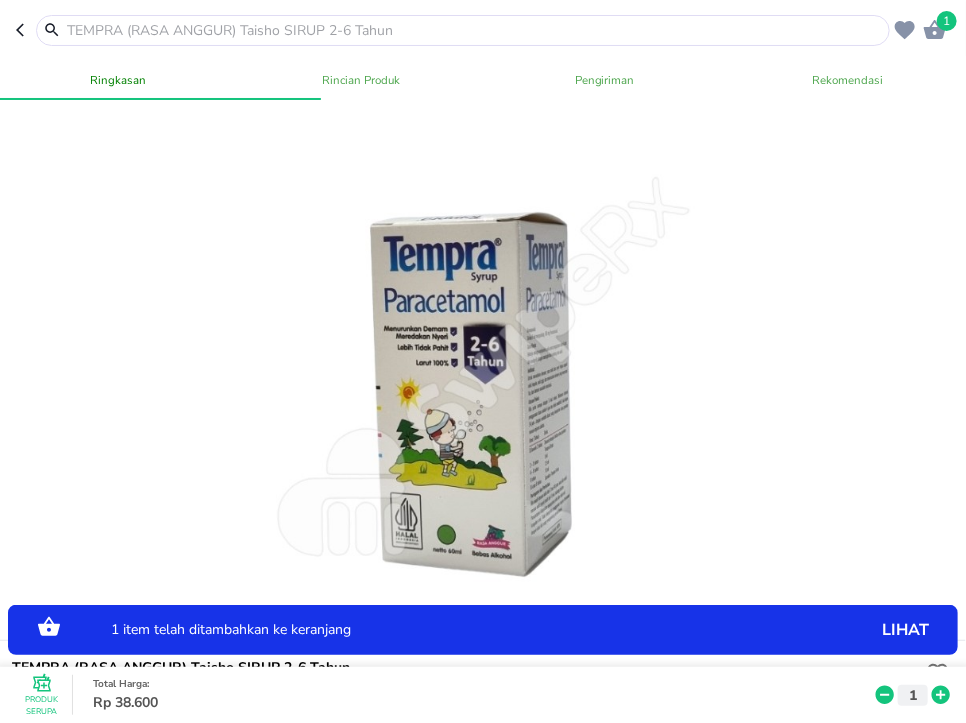 click 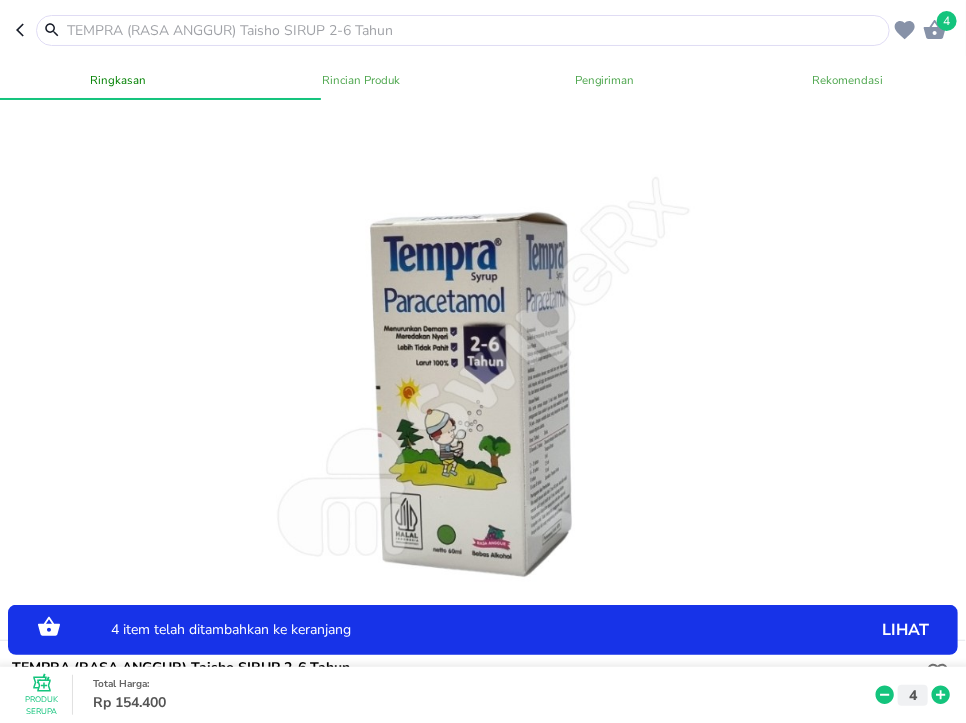 click 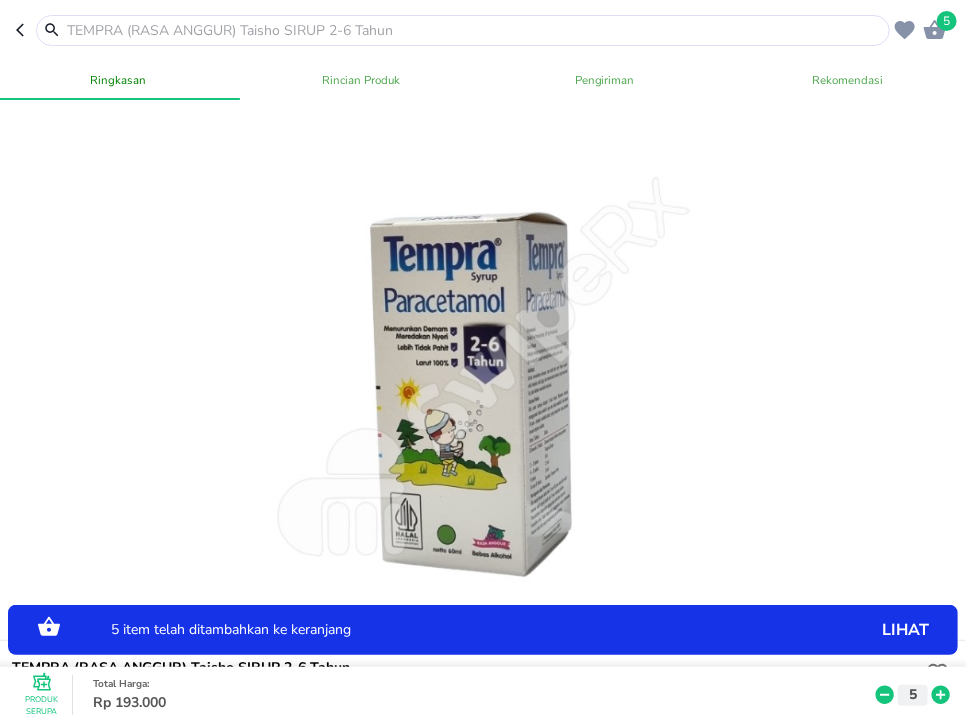 click 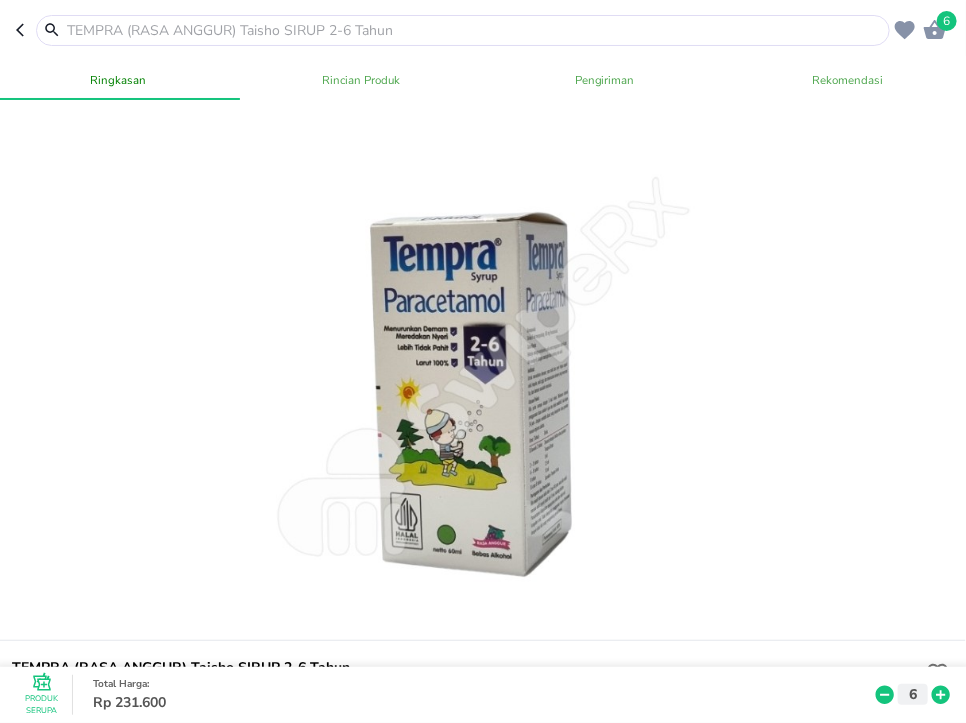 click at bounding box center (475, 30) 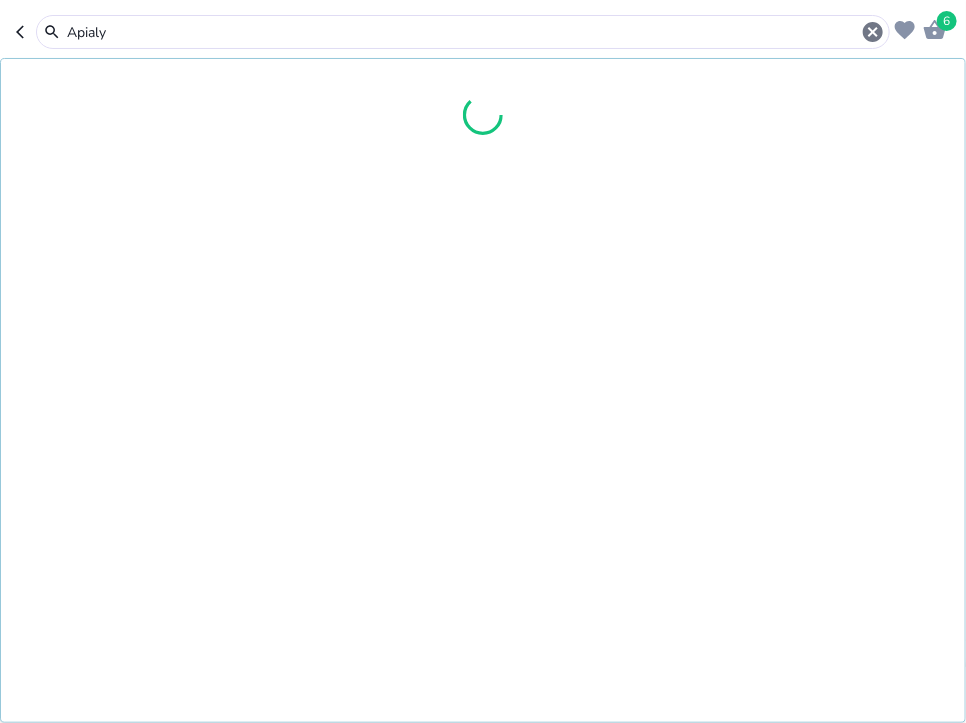type on "Apialys" 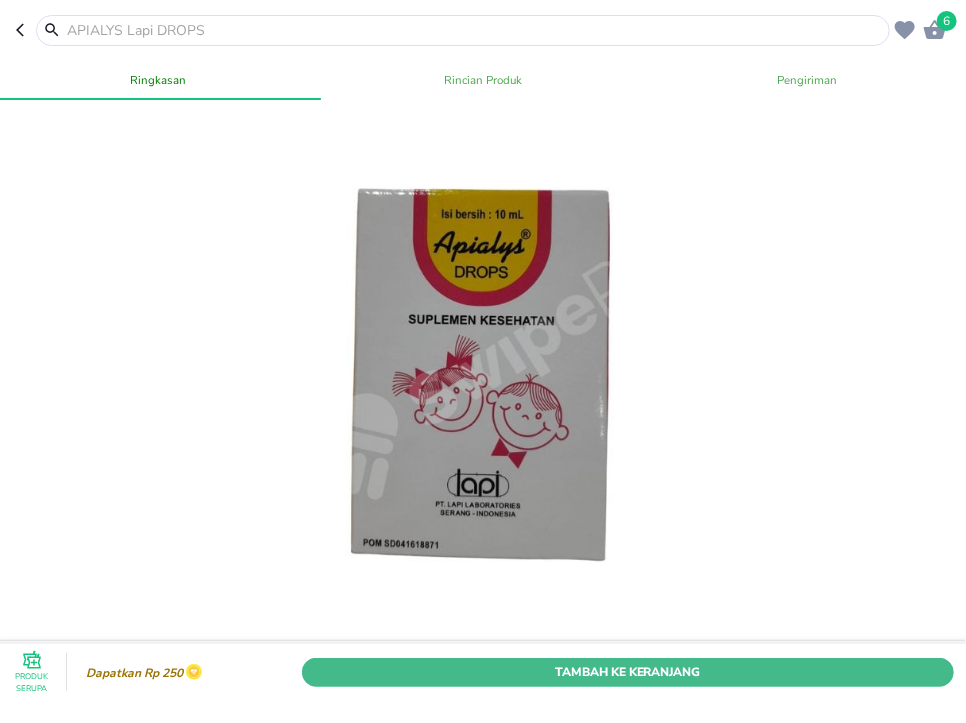click on "Tambah Ke Keranjang" at bounding box center (628, 672) 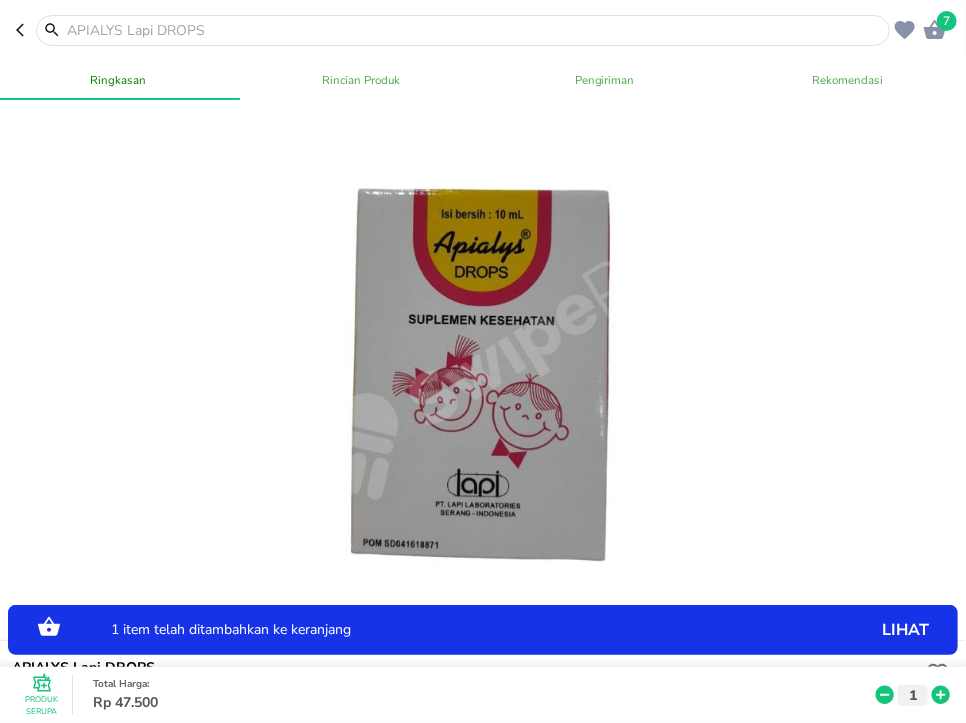click 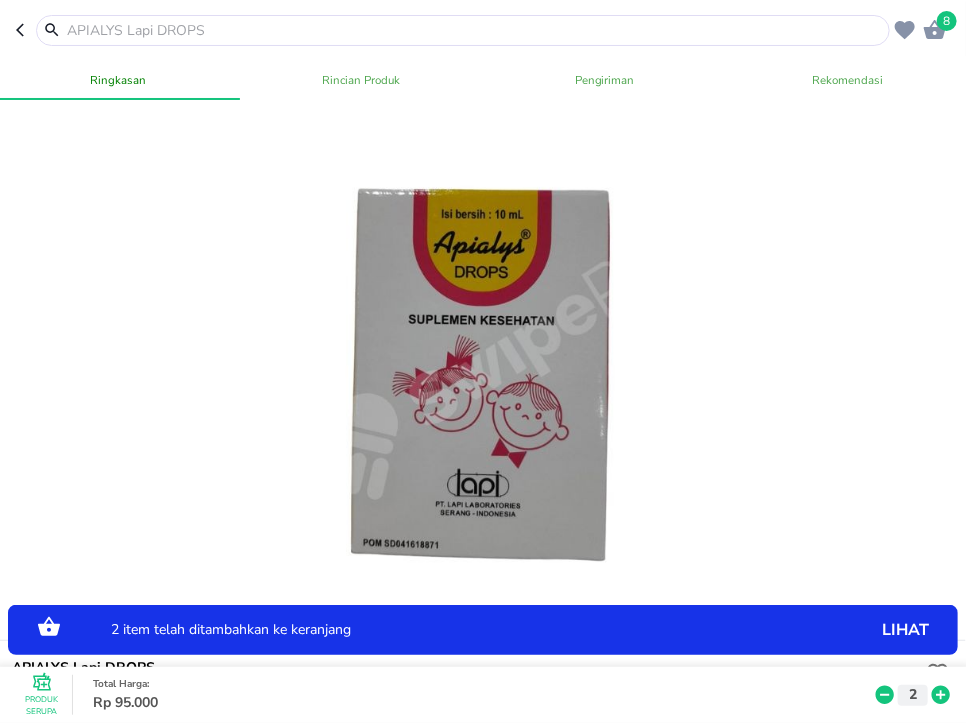 click 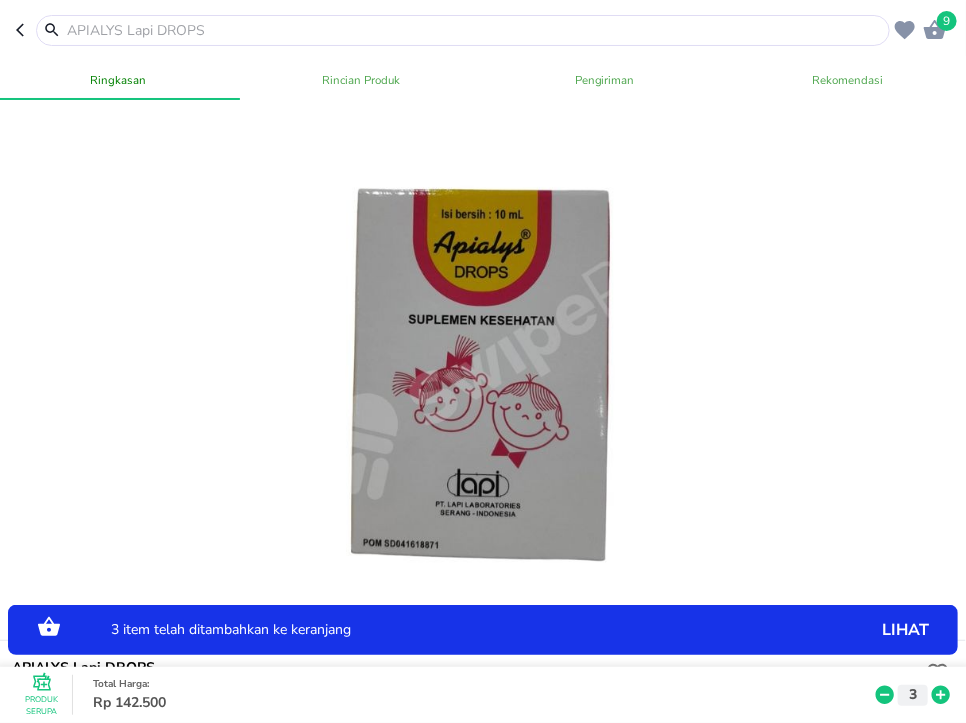 click 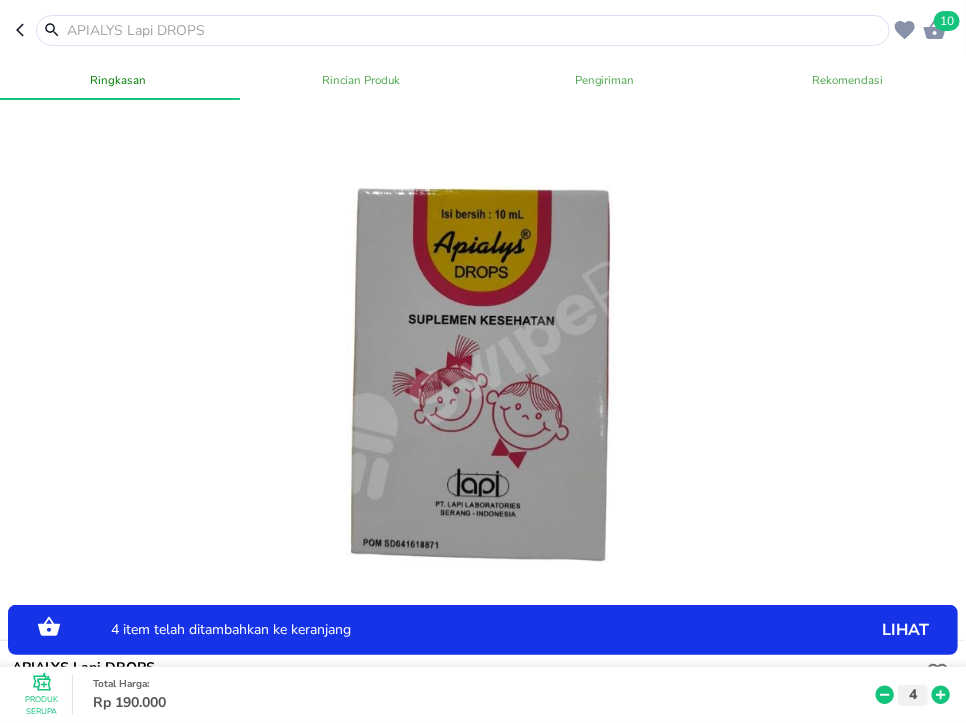 click 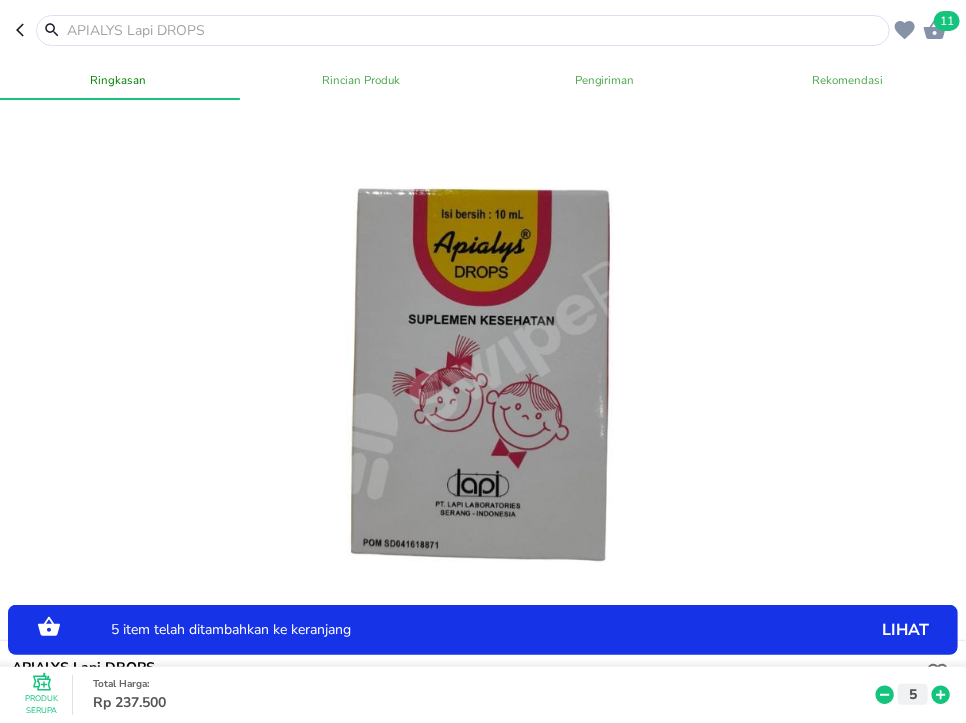 click at bounding box center [475, 30] 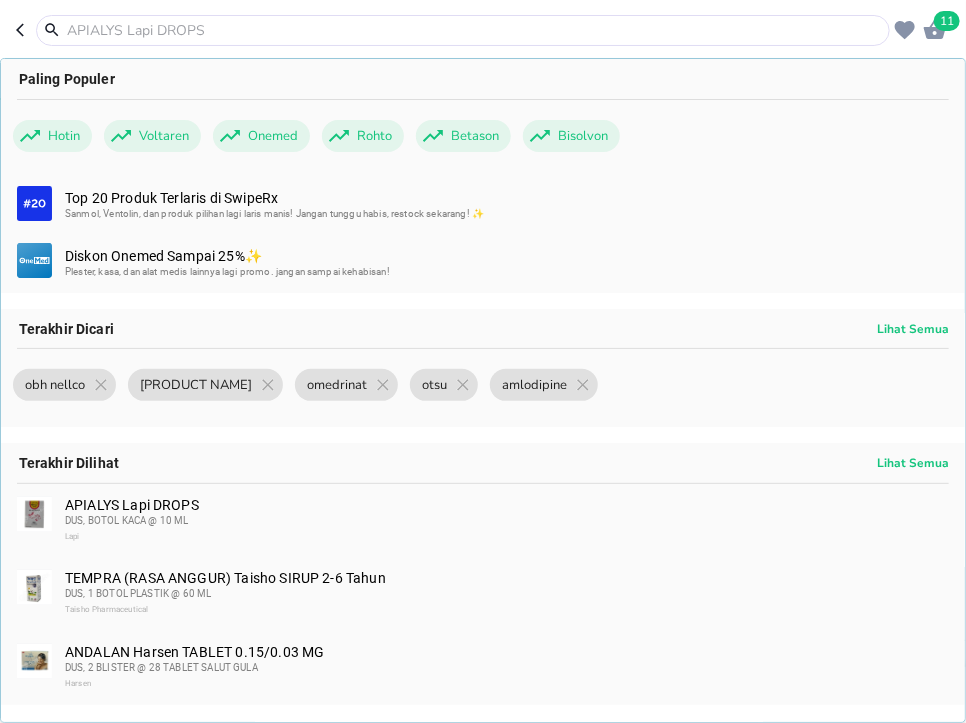 click at bounding box center (475, 30) 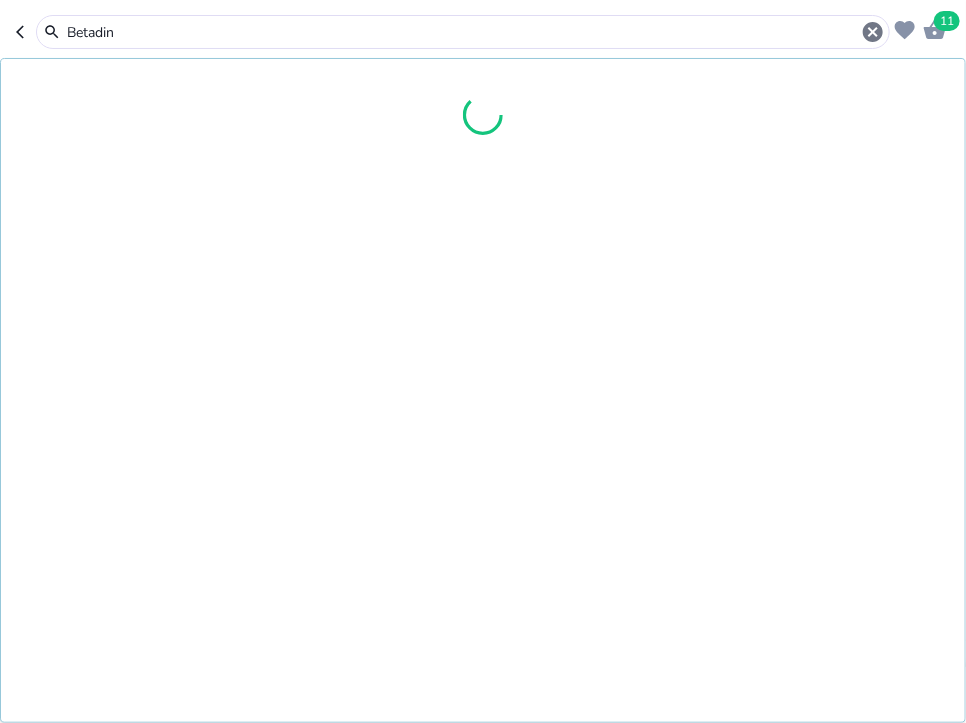 type on "Betadine" 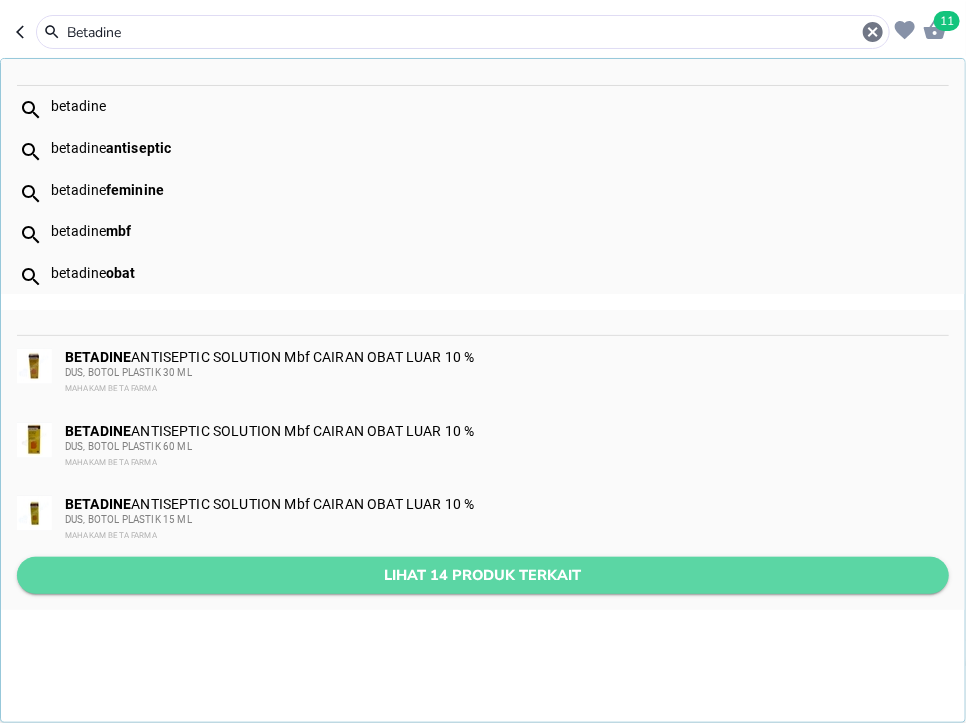 click on "Lihat 14 produk terkait" at bounding box center [483, 575] 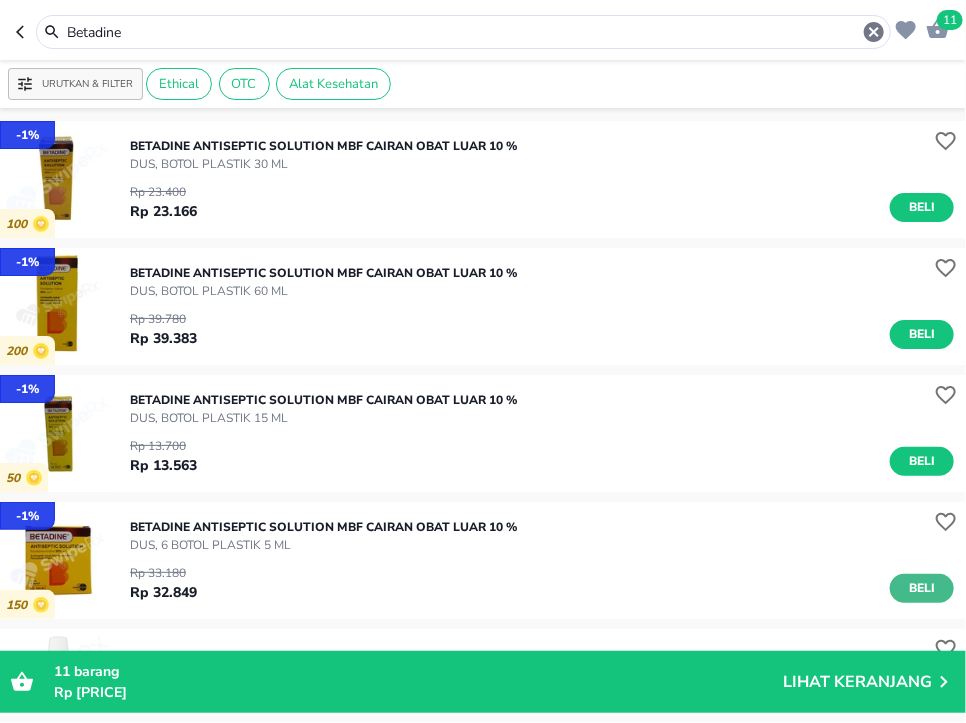 click on "Beli" at bounding box center (922, 588) 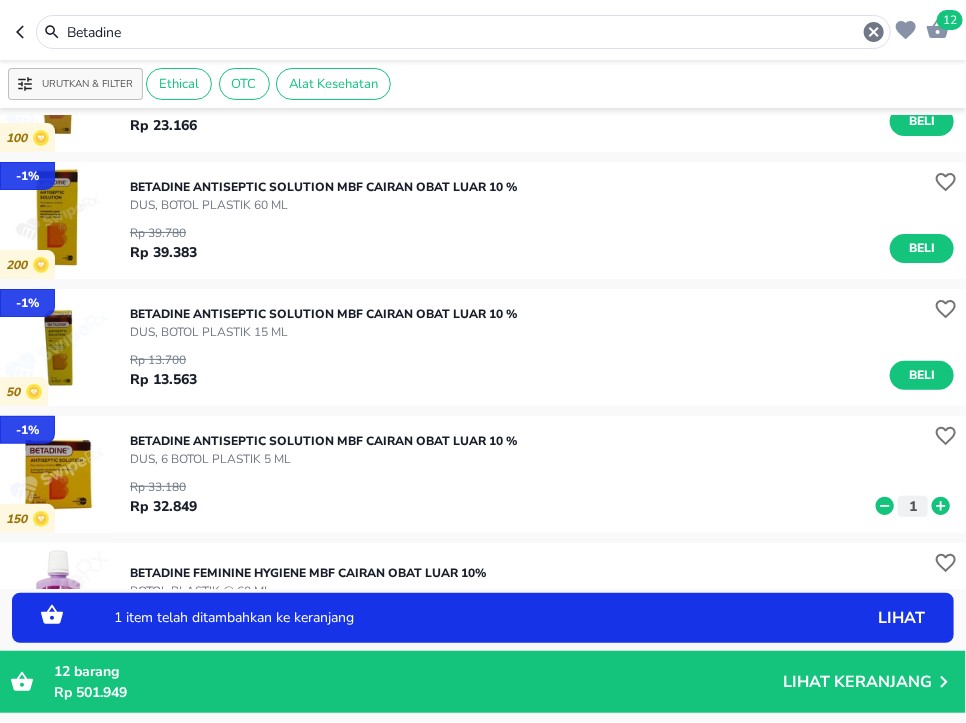 scroll, scrollTop: 129, scrollLeft: 0, axis: vertical 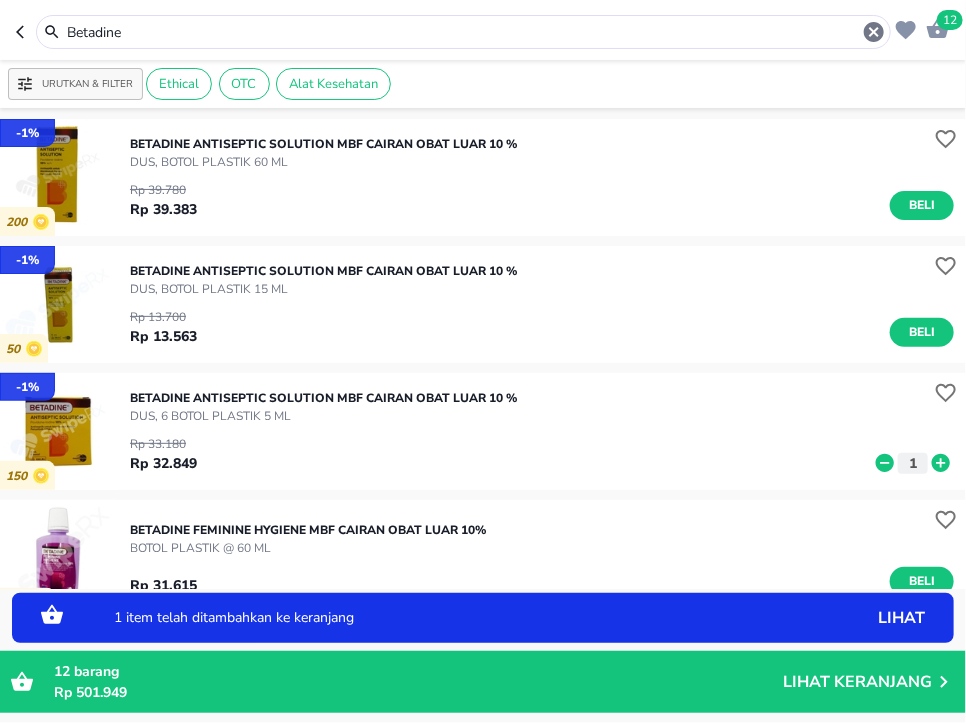 click 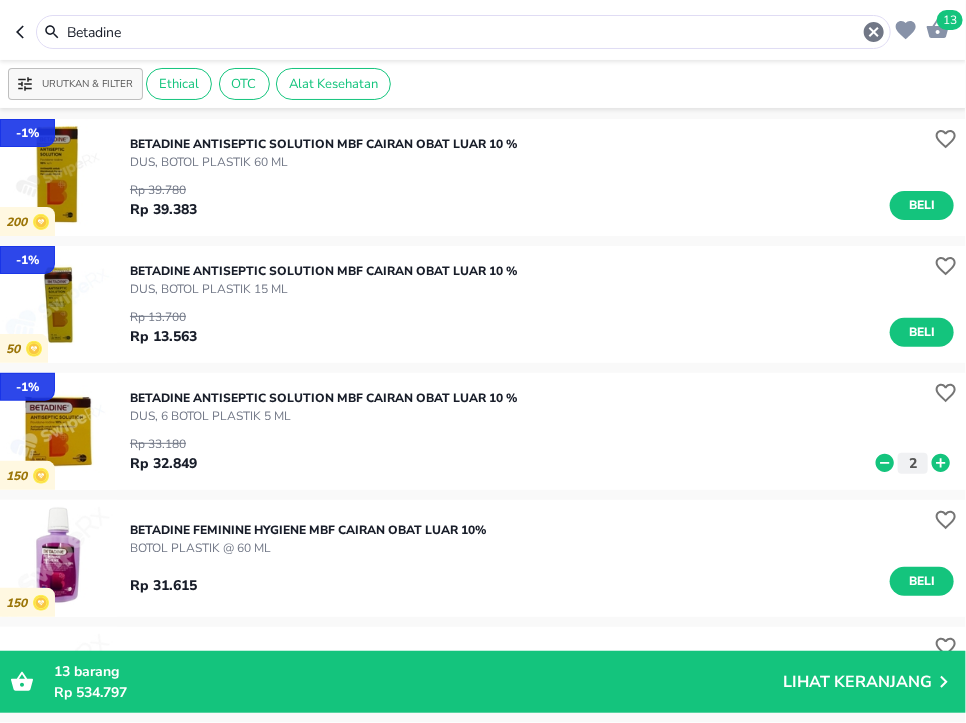 click on "Betadine" at bounding box center (463, 32) 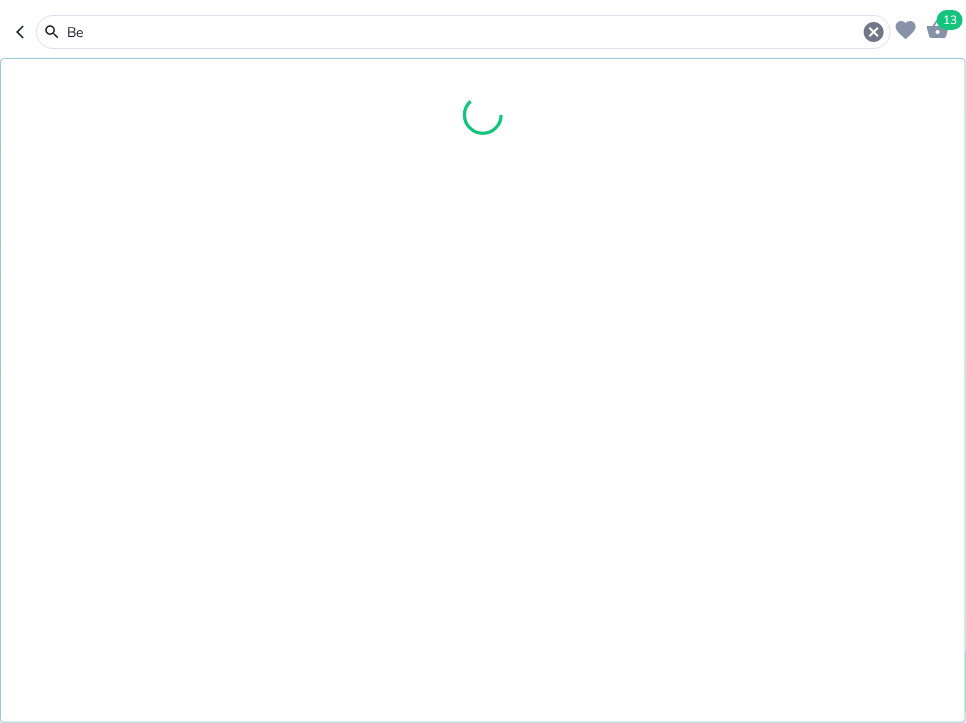 type on "B" 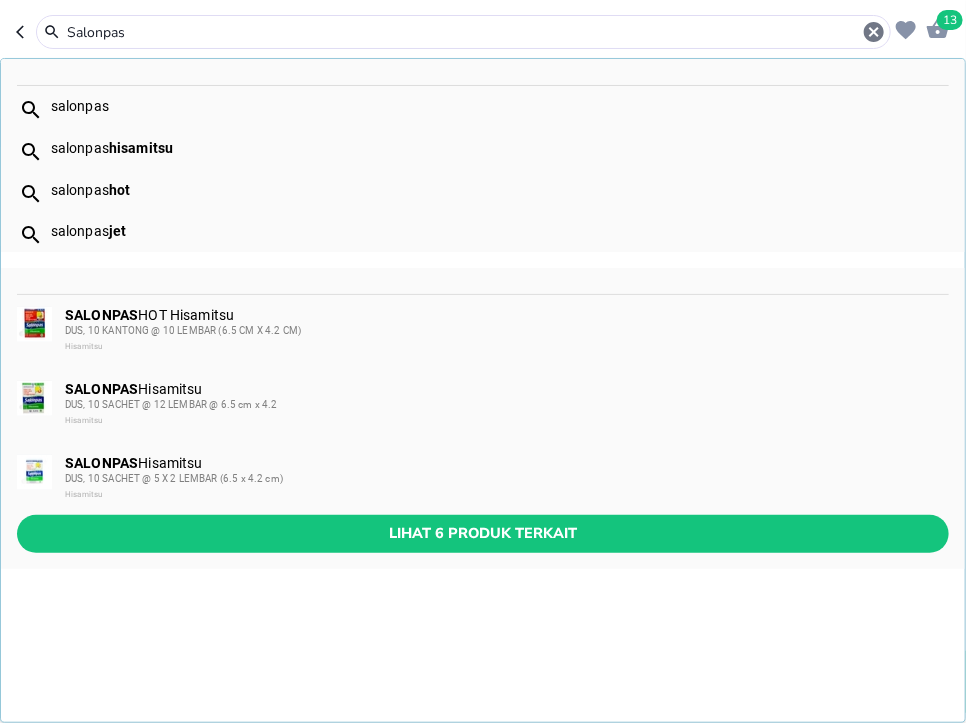 type on "Salonpas" 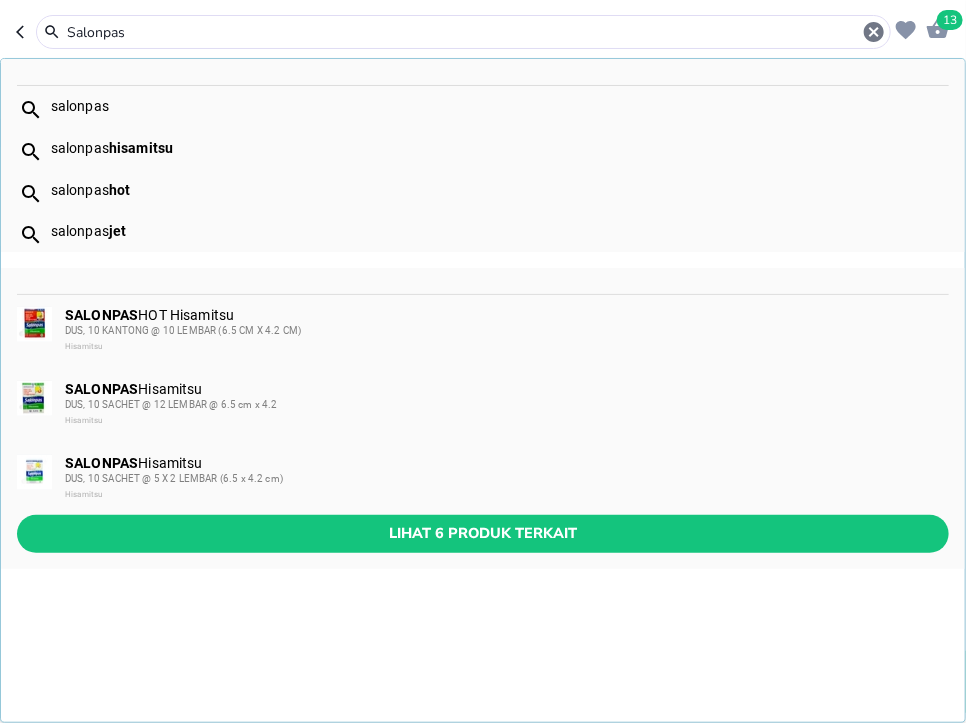 click on "DUS, 10 SACHET @ 5 X 2 LEMBAR (6.5 x 4.2 cm)" at bounding box center [506, 479] 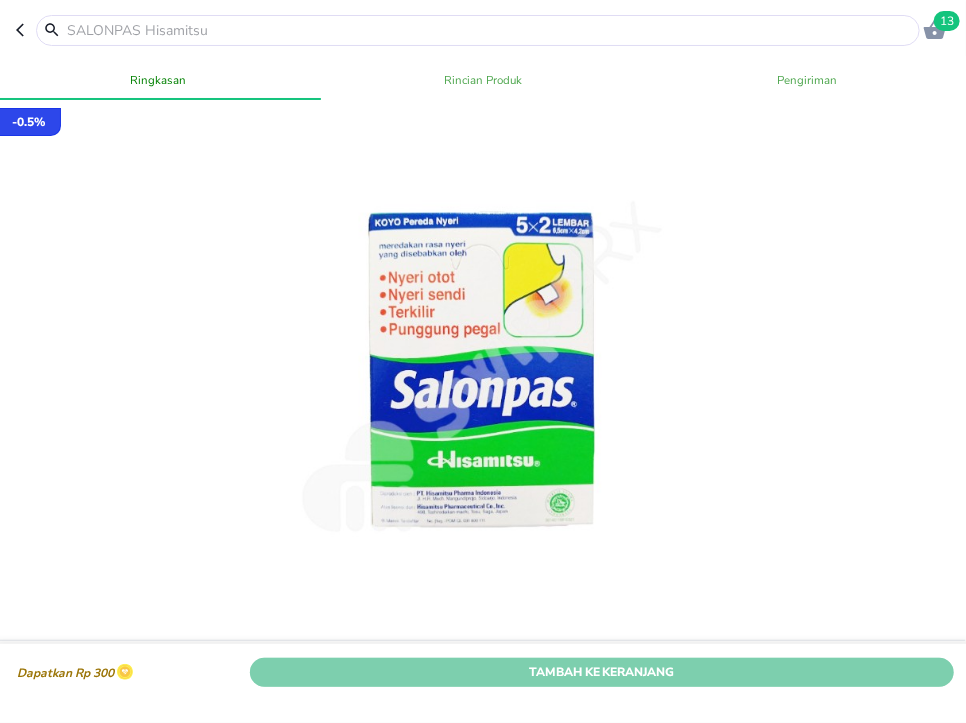 click on "Tambah Ke Keranjang" at bounding box center (602, 672) 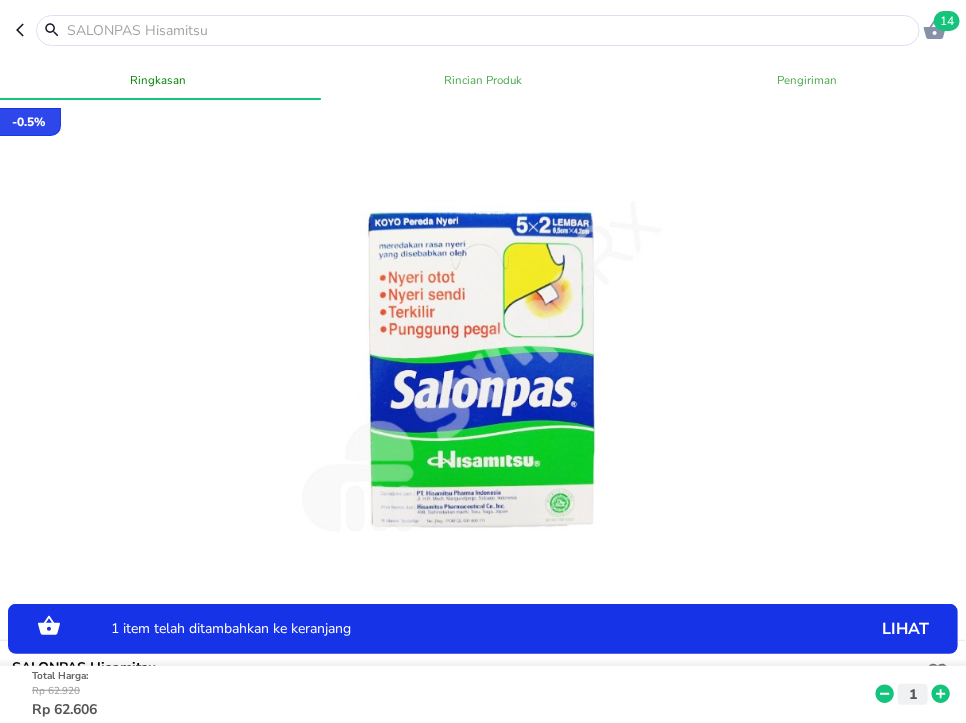 click 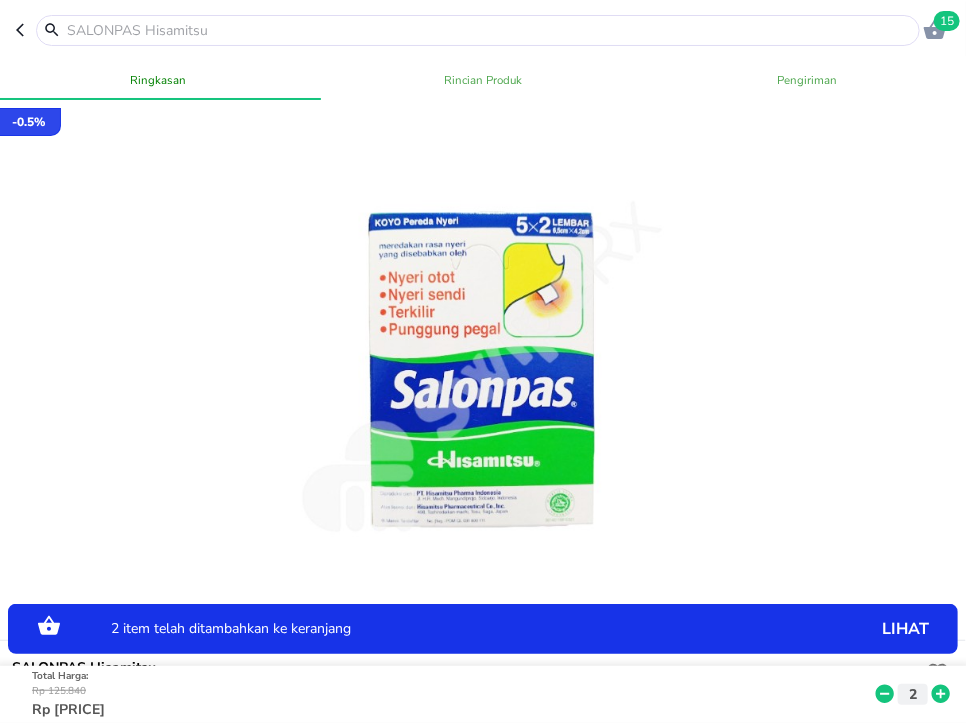 click 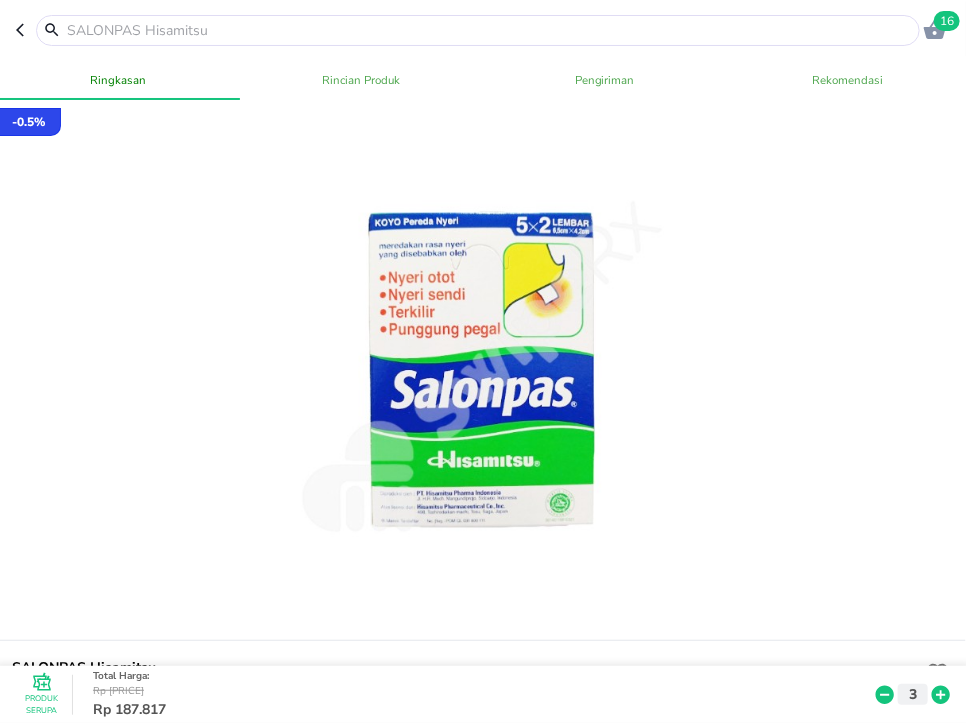 click at bounding box center (490, 30) 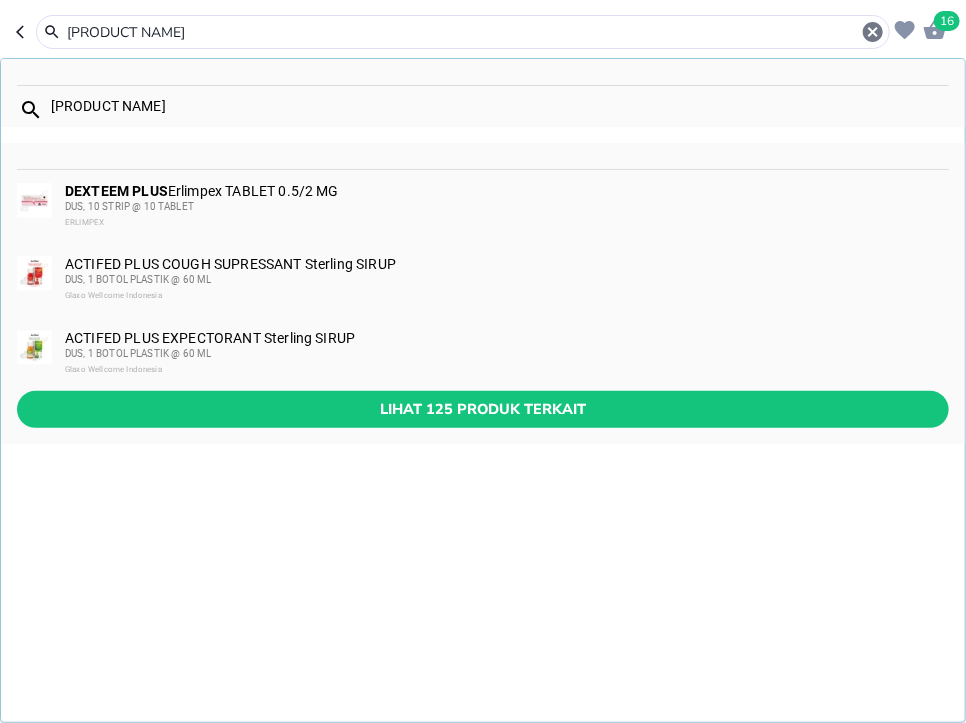 type on "[PRODUCT NAME]" 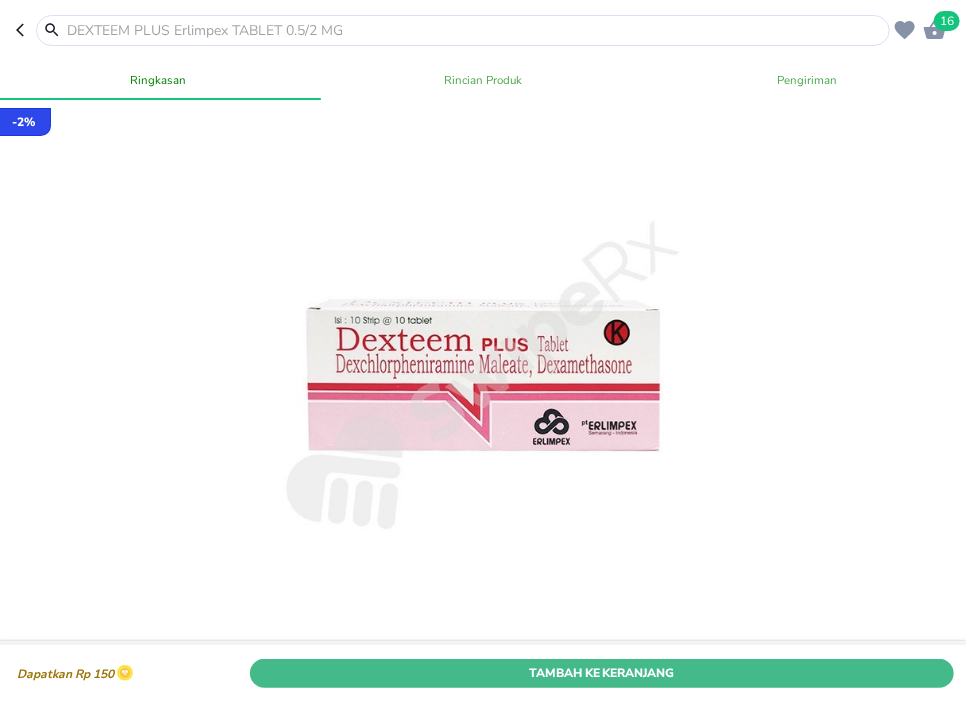 click on "Tambah Ke Keranjang" at bounding box center [602, 672] 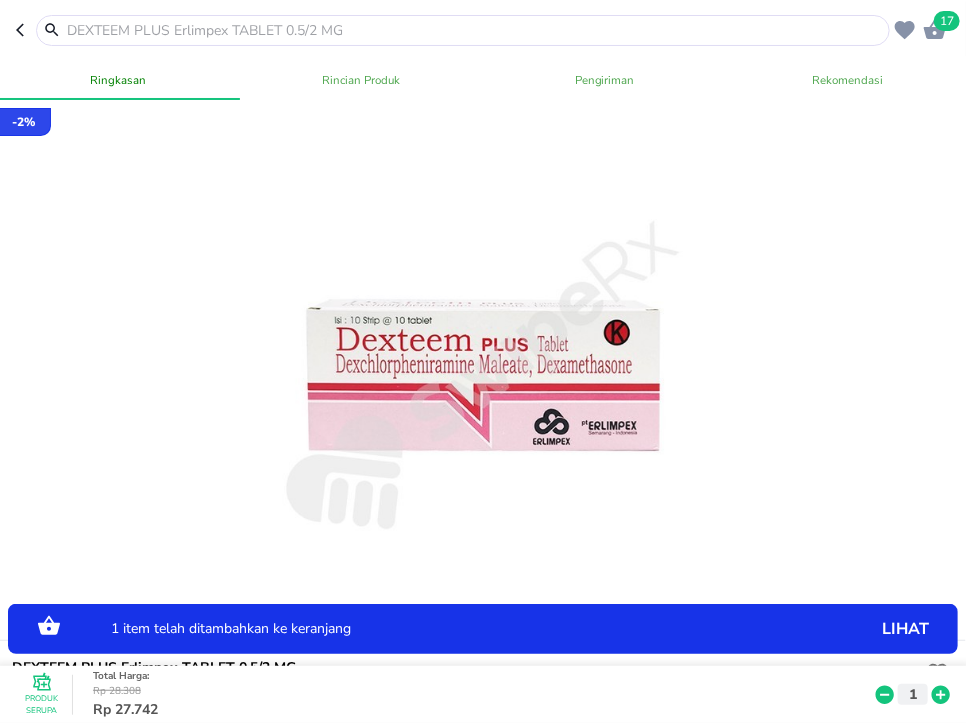 click 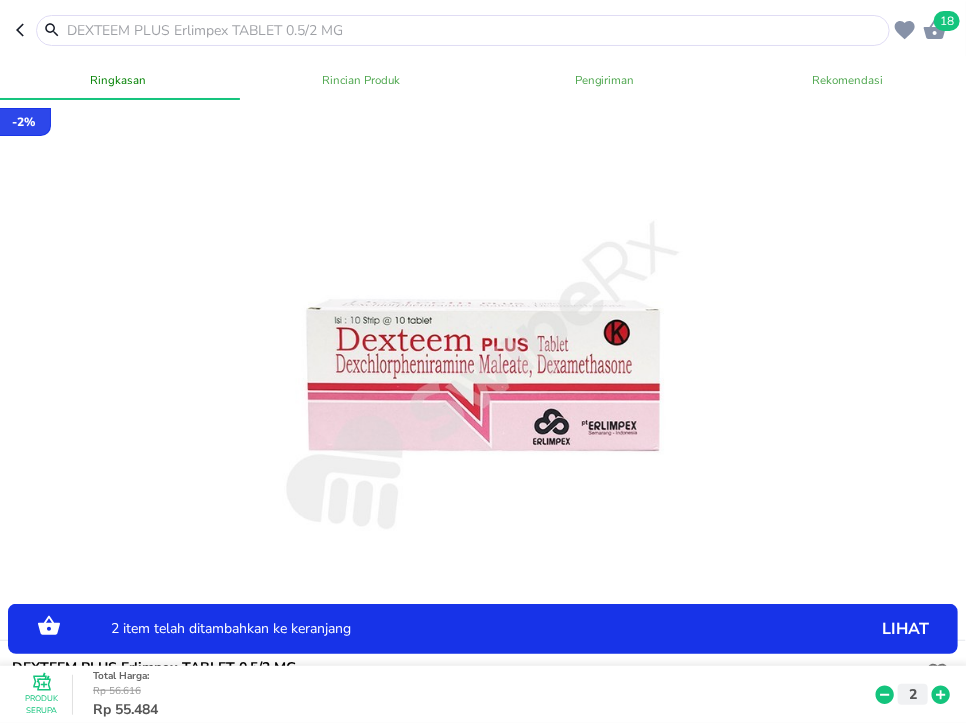 click at bounding box center (475, 30) 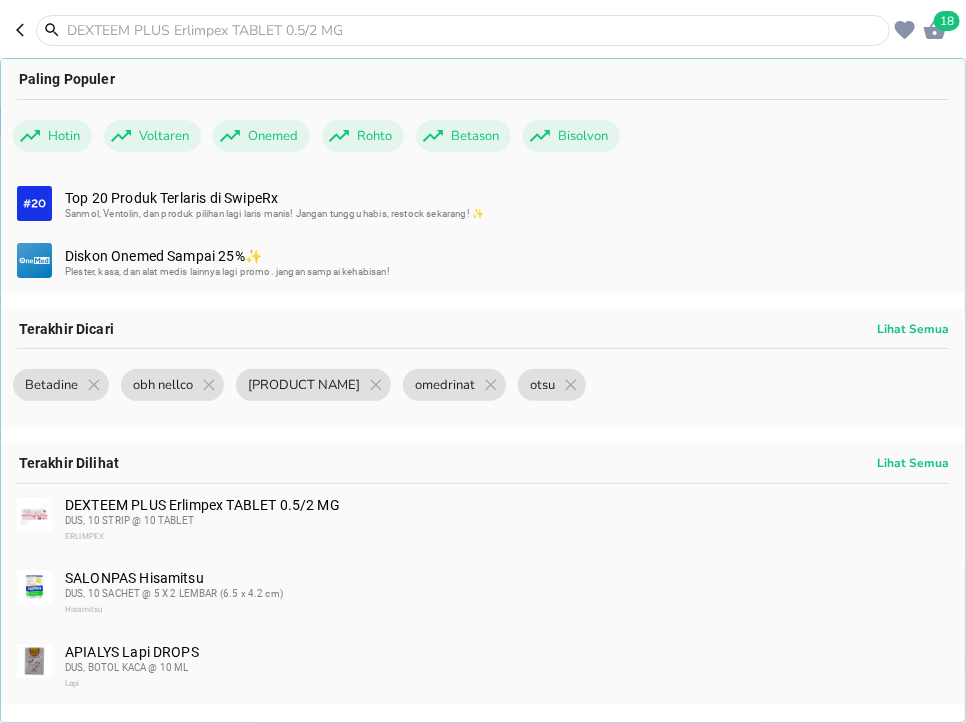click at bounding box center (475, 30) 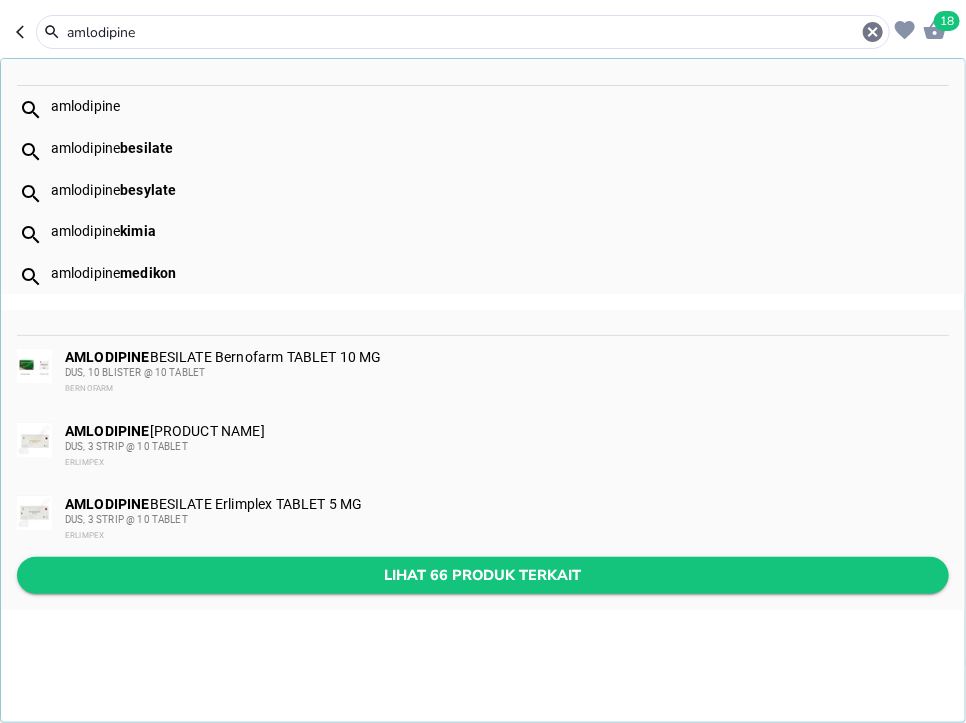 type on "amlodipine" 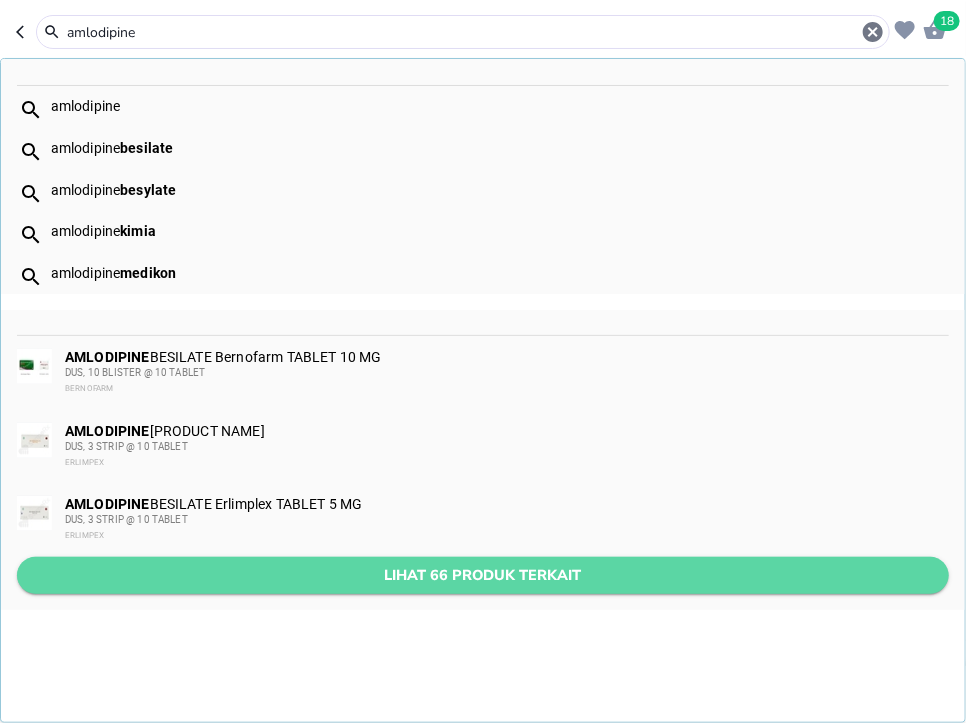 click on "Lihat 66 produk terkait" at bounding box center (483, 575) 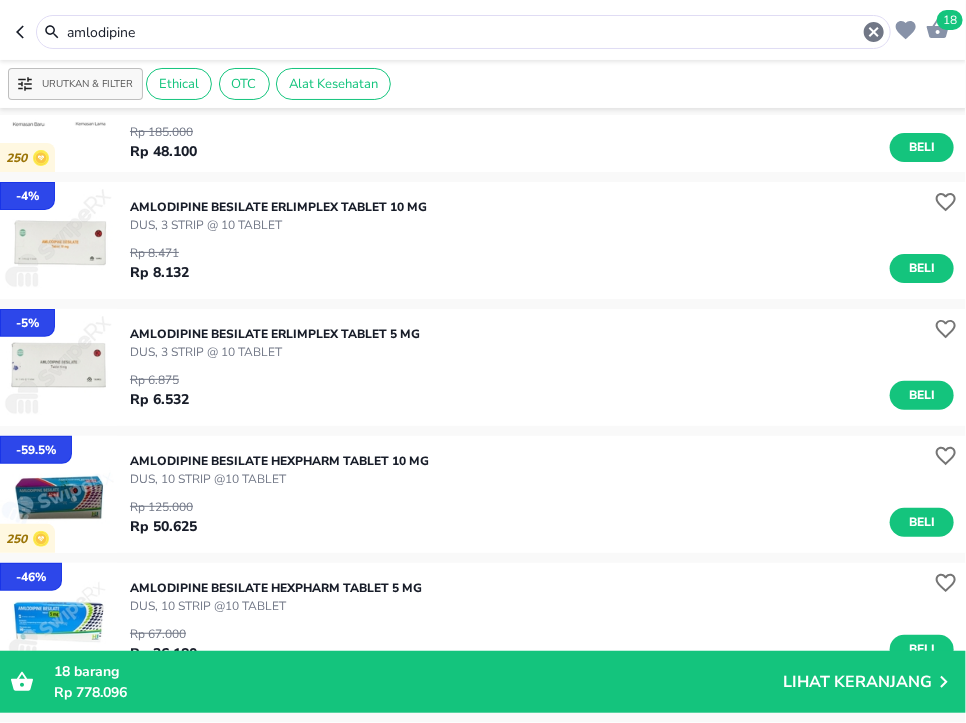 scroll, scrollTop: 129, scrollLeft: 0, axis: vertical 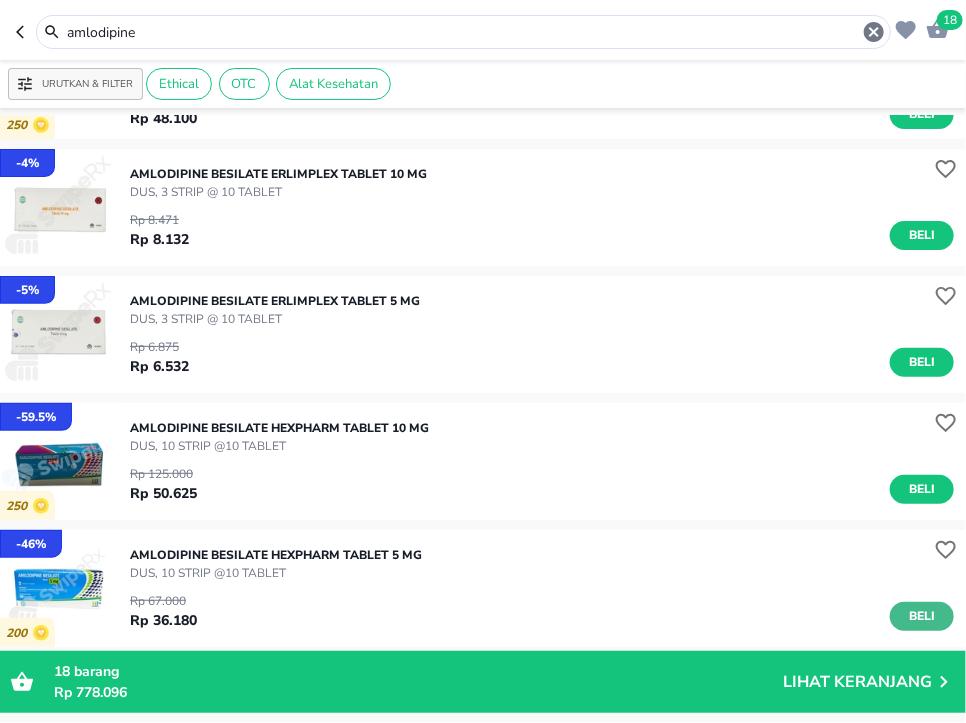 click on "Beli" at bounding box center (922, 616) 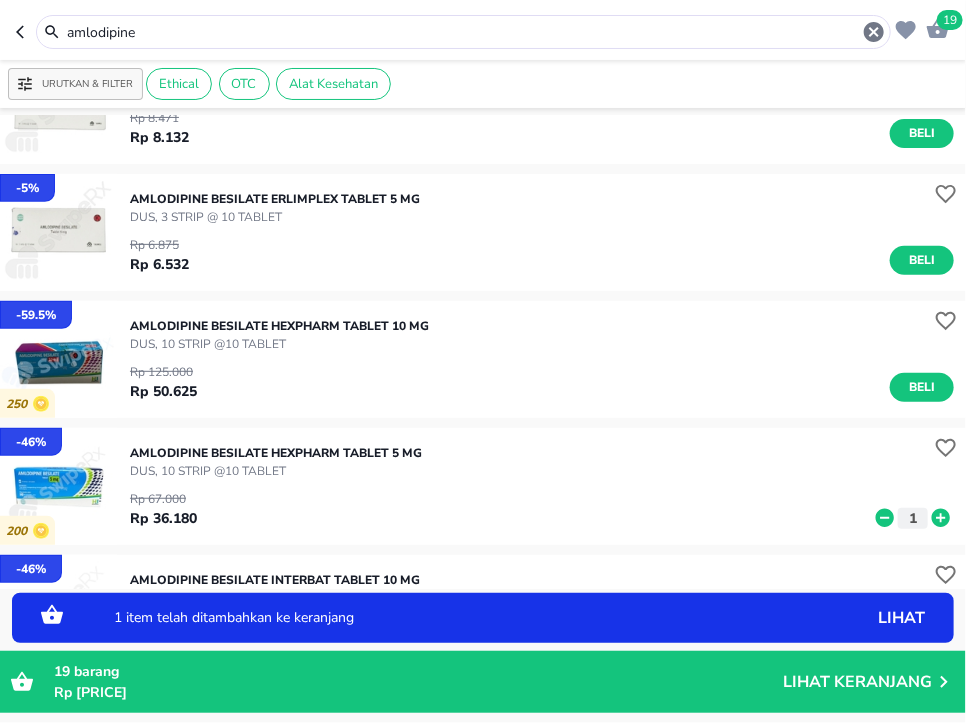 scroll, scrollTop: 388, scrollLeft: 0, axis: vertical 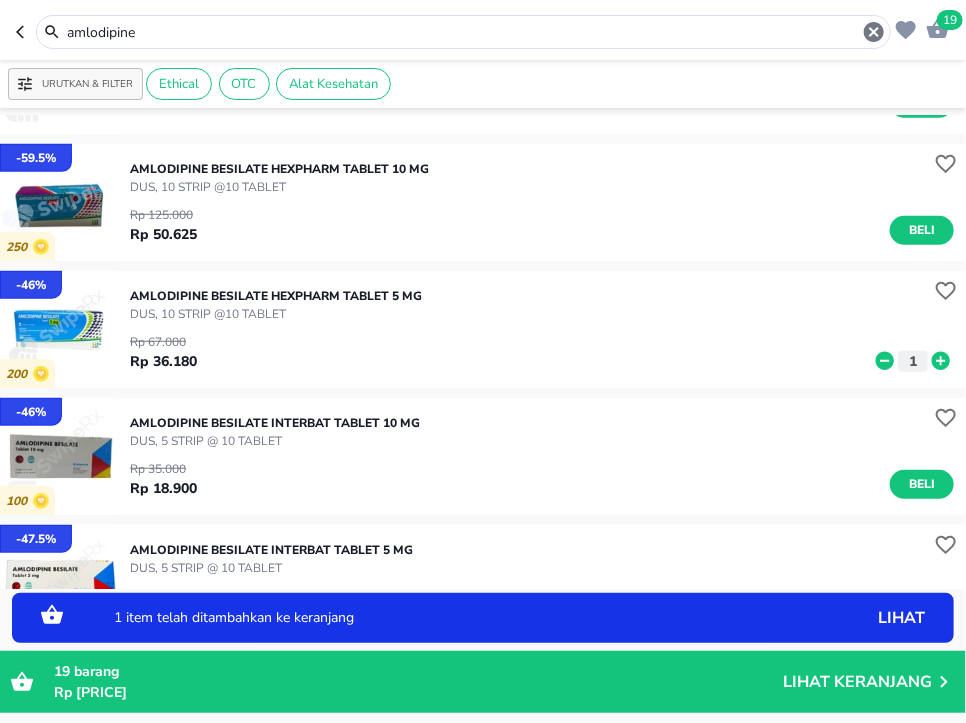 click 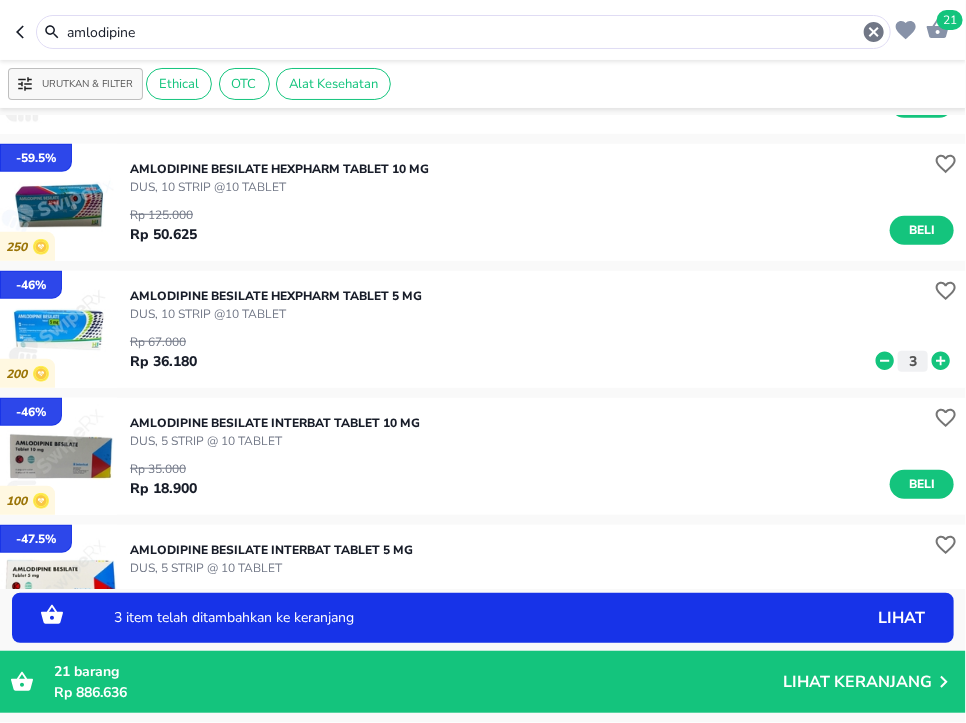 click 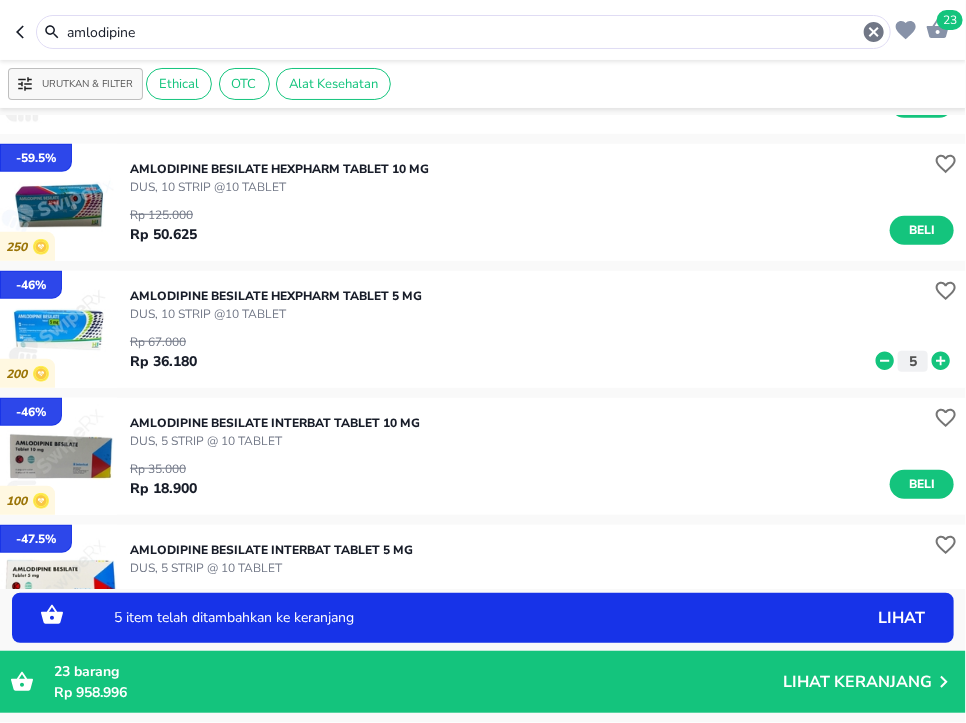 click 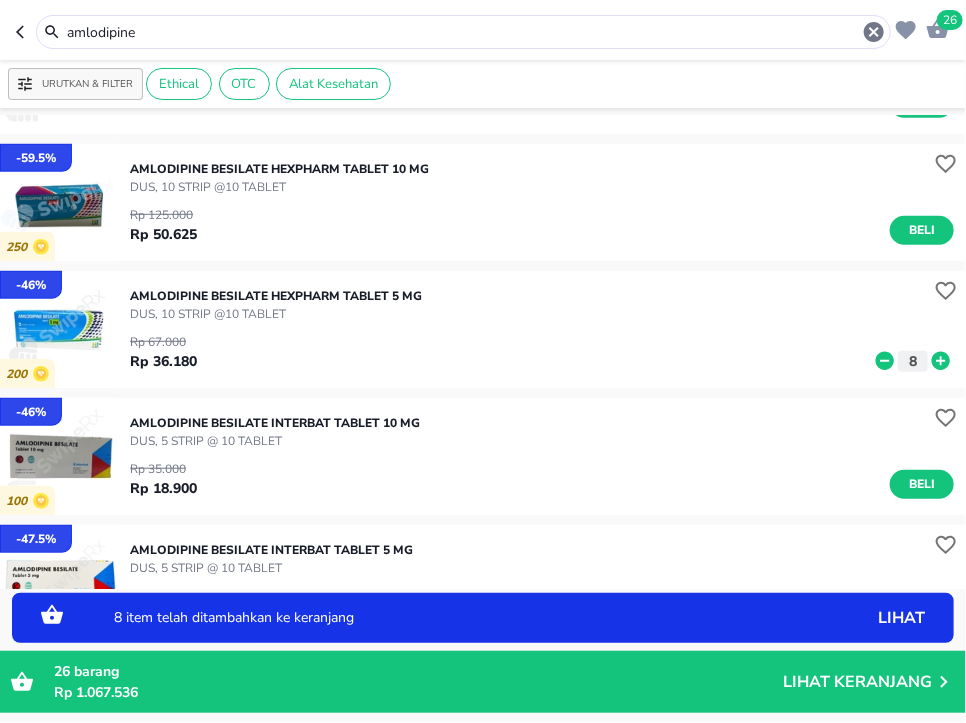 click 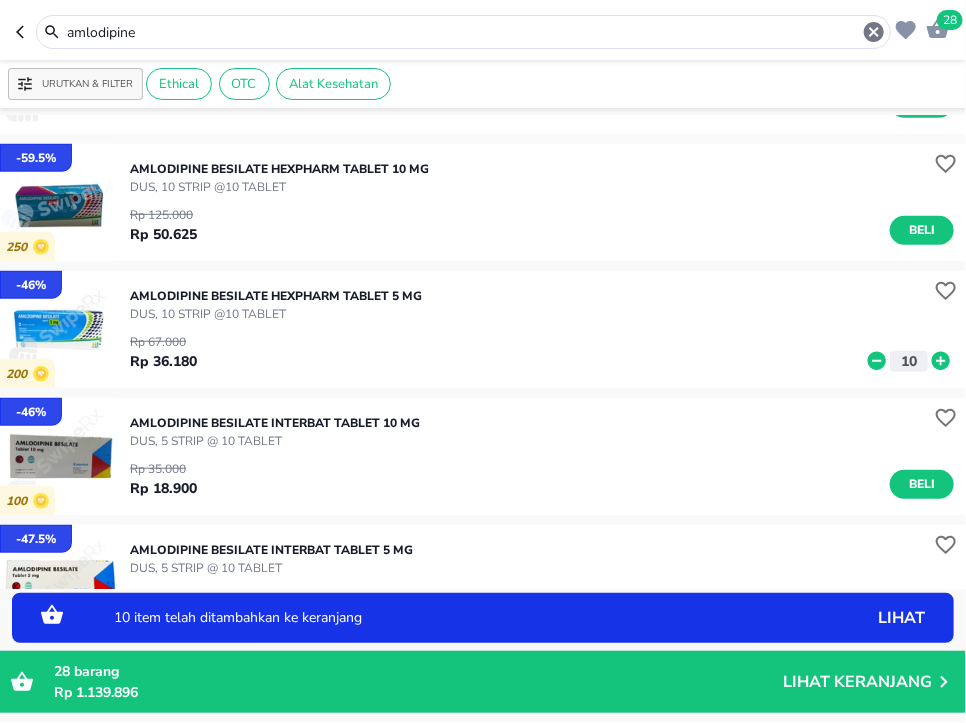 click 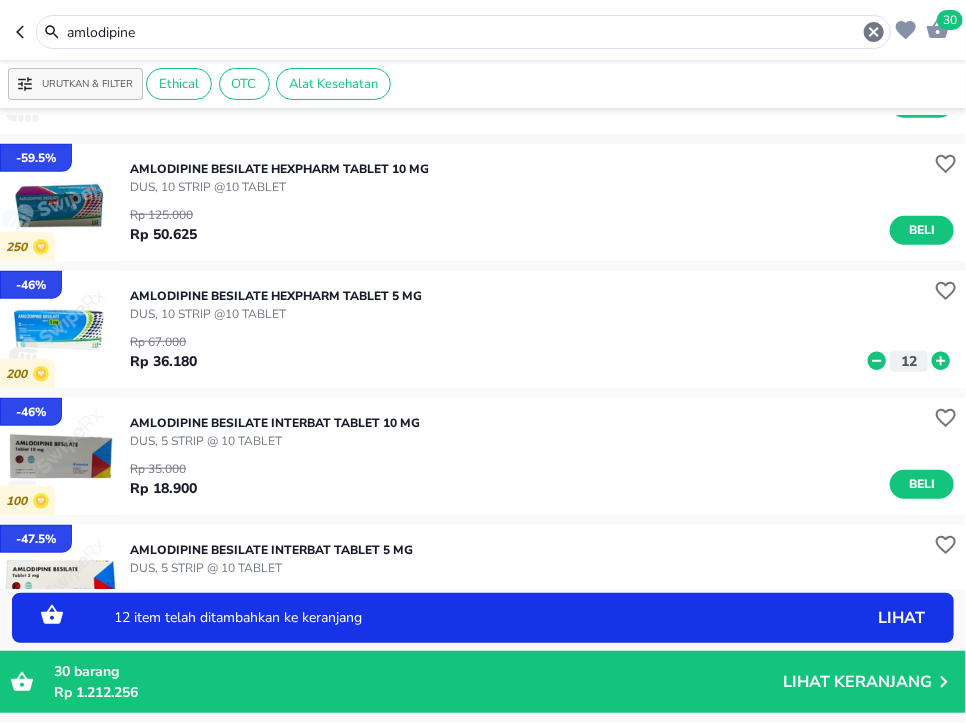 click 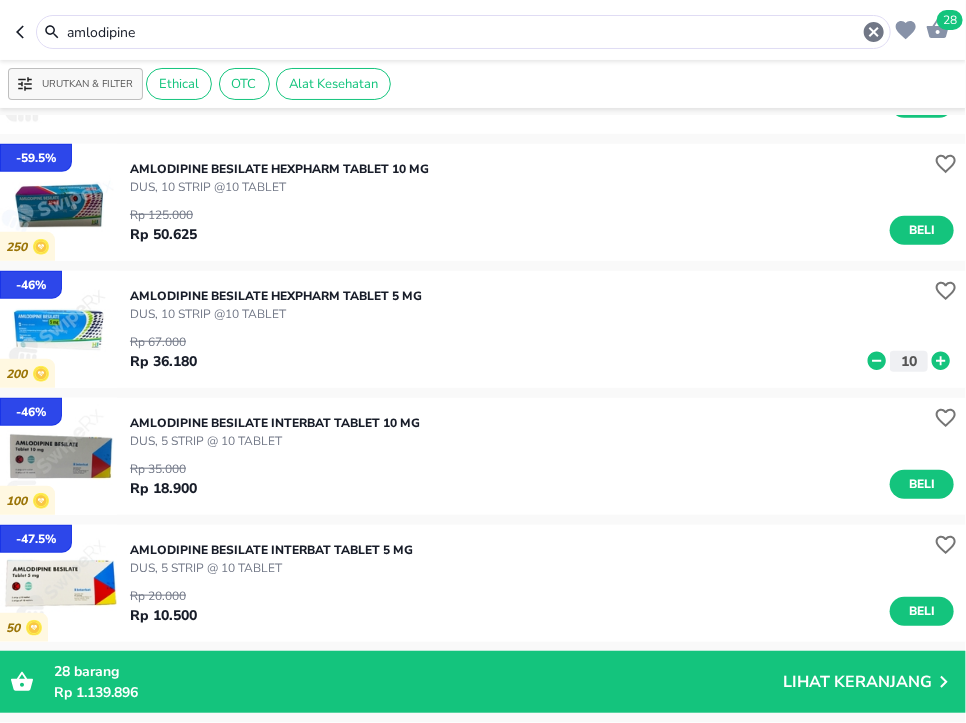 click on "amlodipine" at bounding box center [463, 32] 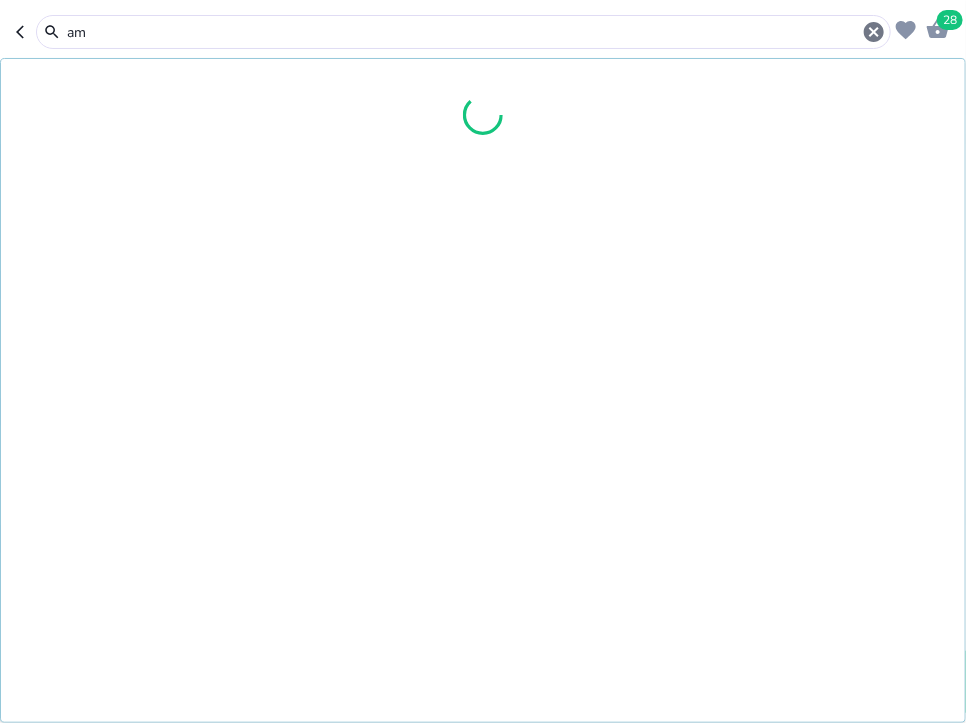 type on "a" 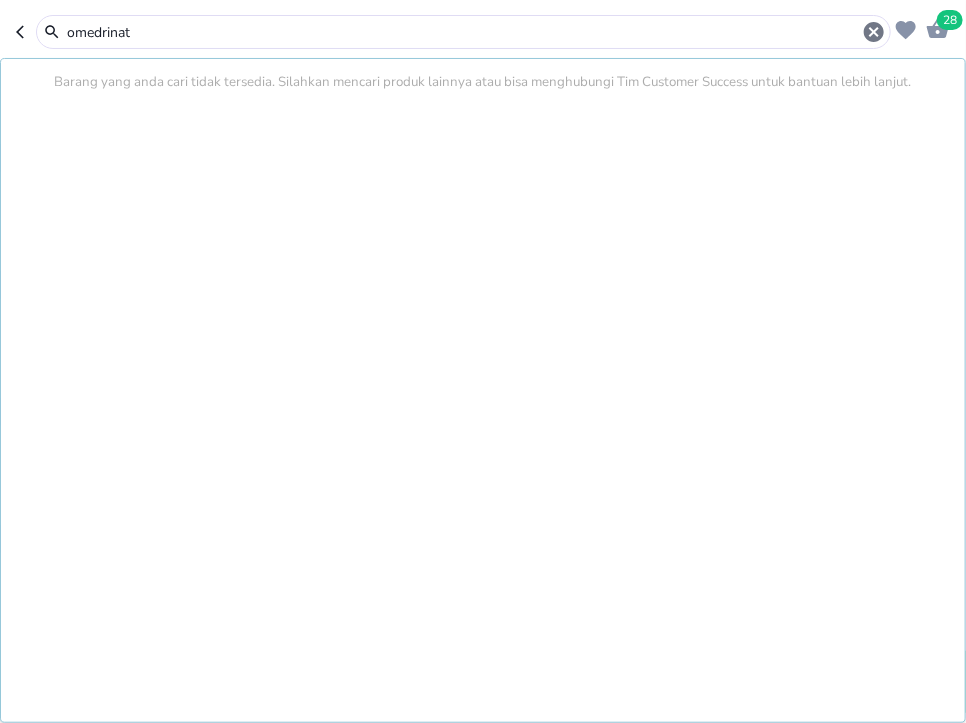 click on "omedrinat" at bounding box center (463, 32) 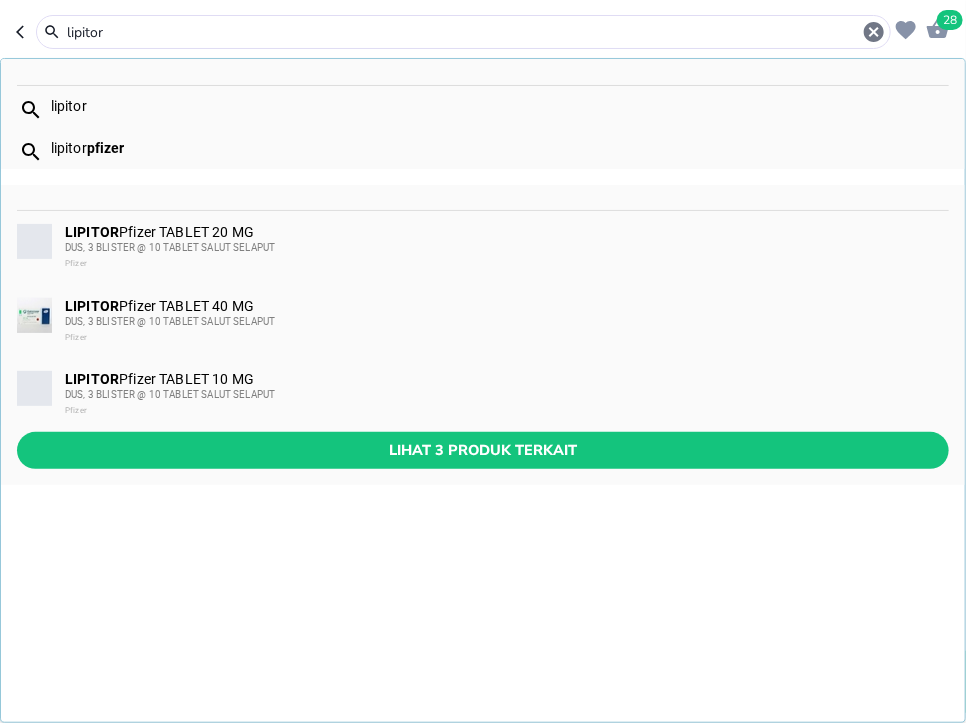 type on "lipitor" 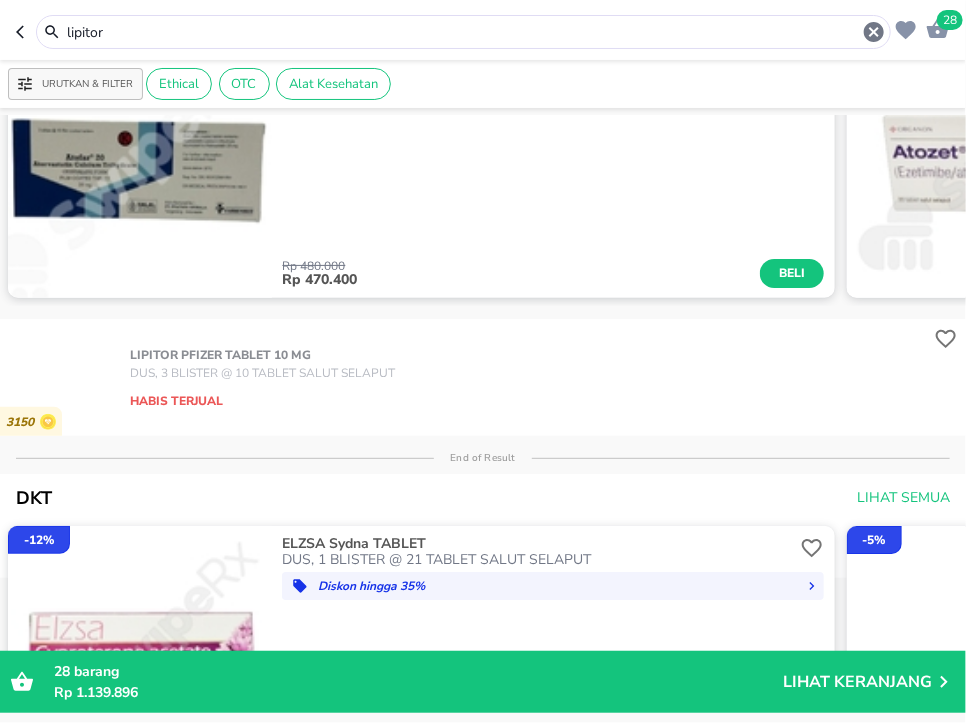 scroll, scrollTop: 0, scrollLeft: 0, axis: both 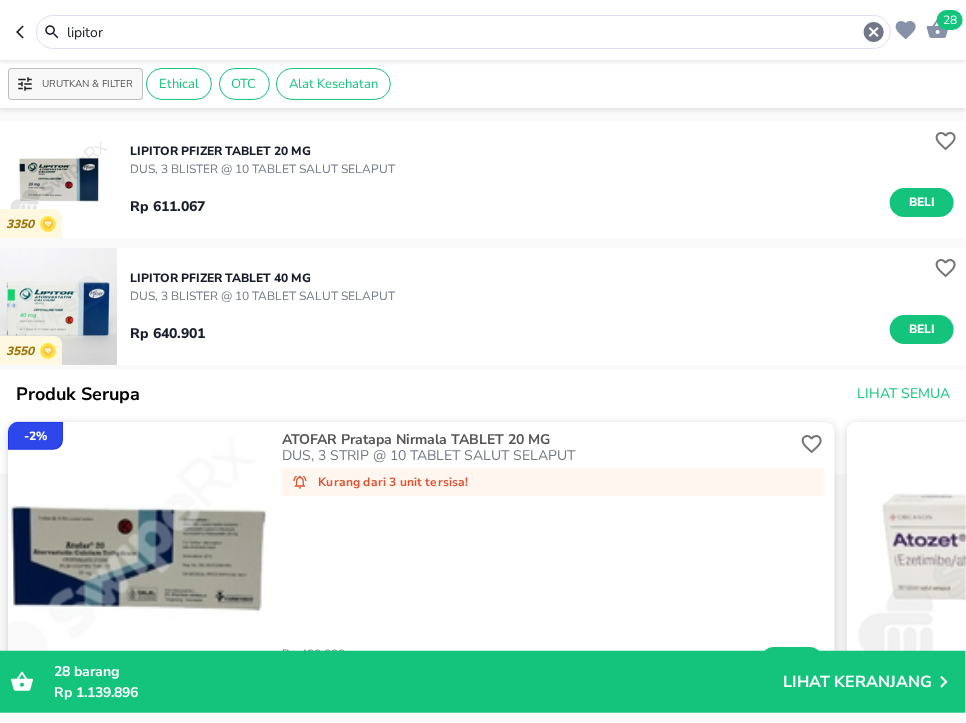 click on "lipitor" at bounding box center (463, 32) 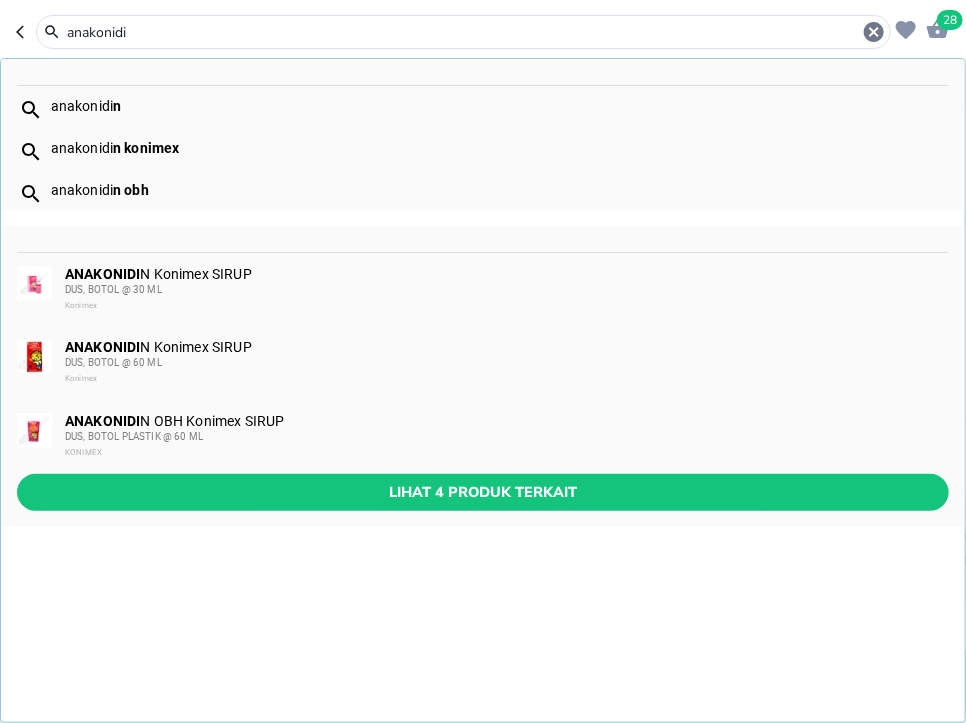 type on "anakonidi" 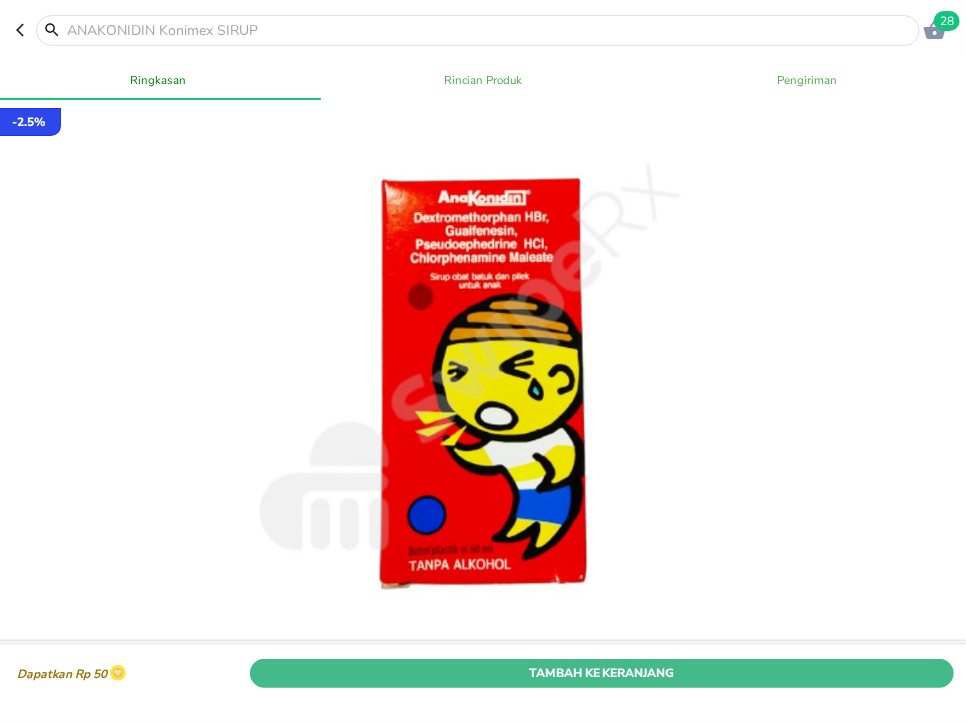 click on "Tambah Ke Keranjang" at bounding box center (602, 672) 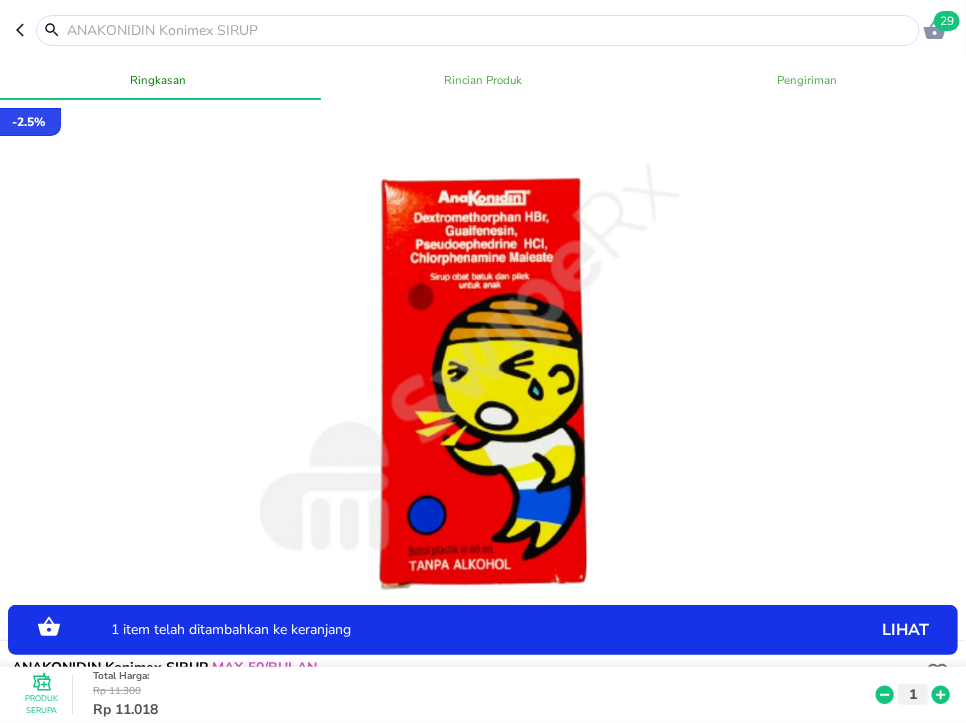 click 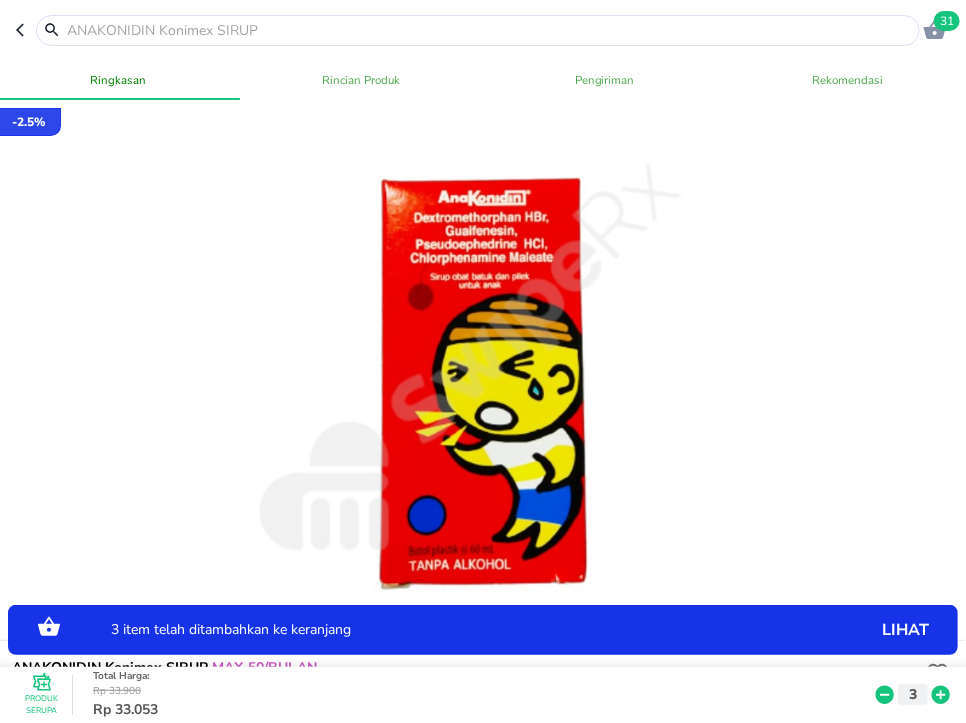 click 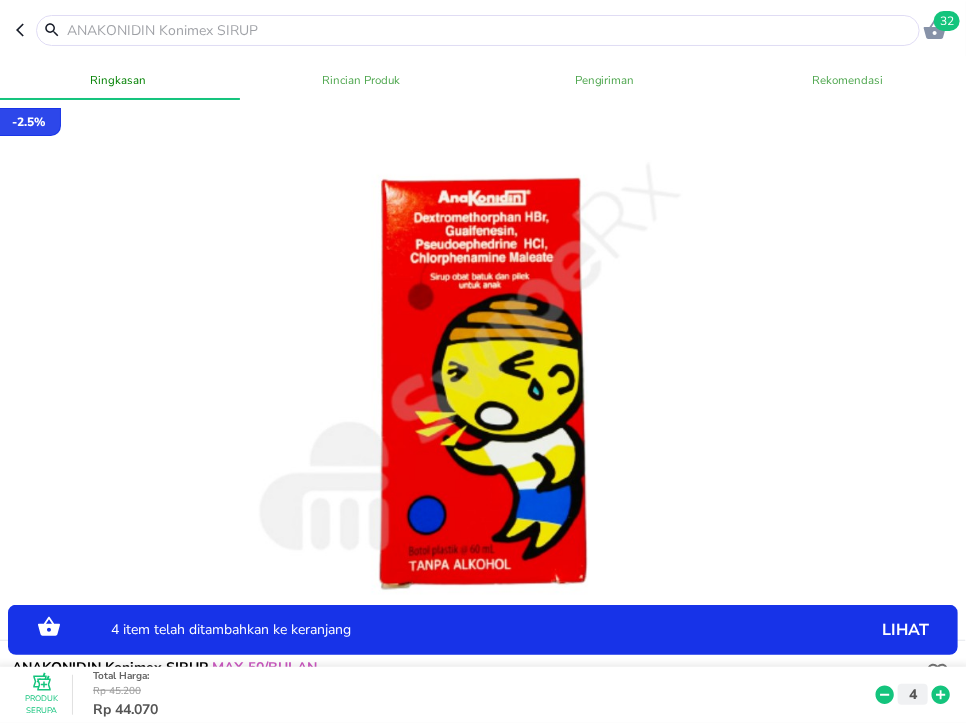 click 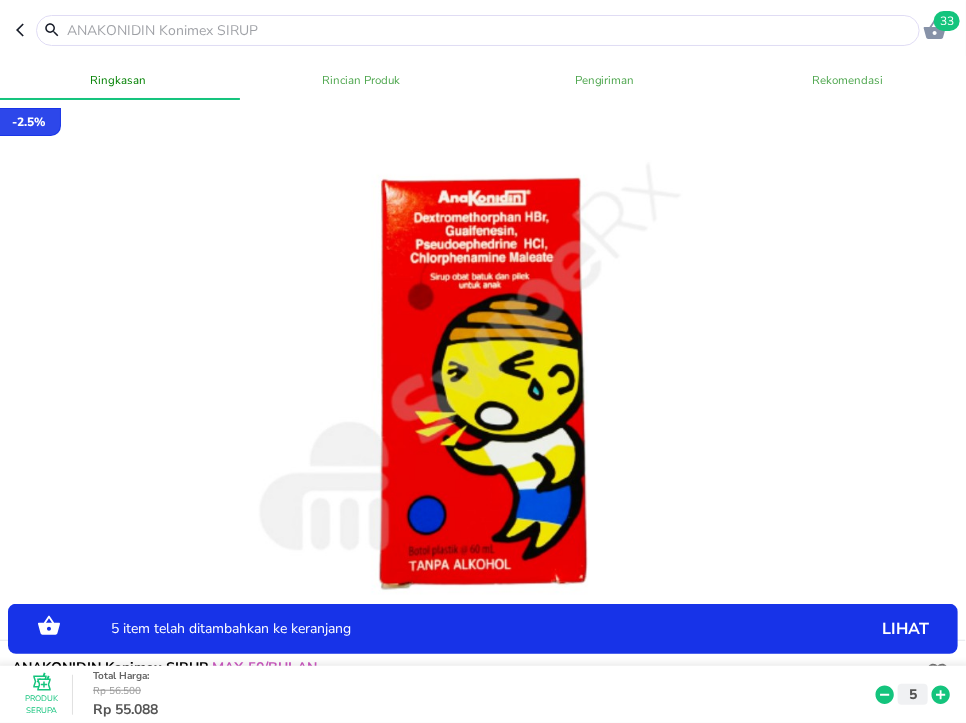 click 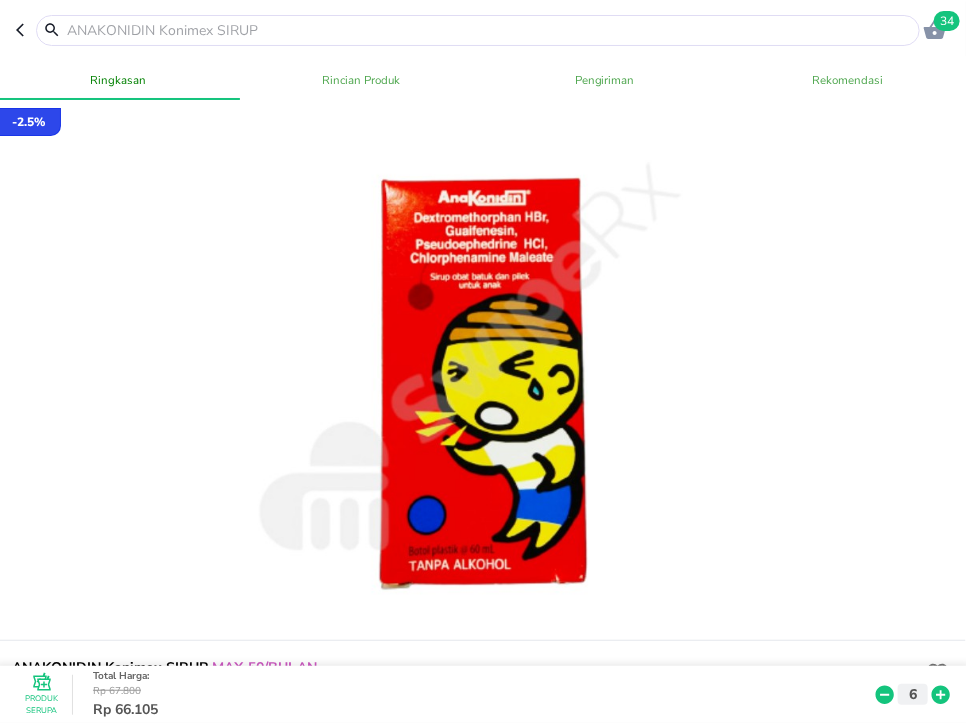 click at bounding box center (490, 30) 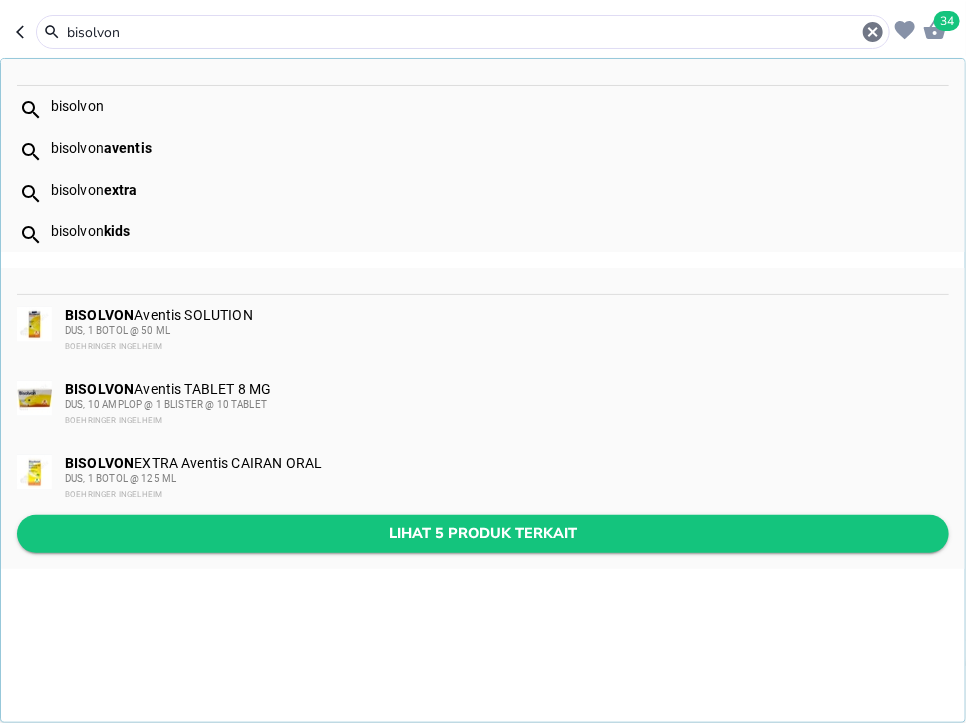 type on "bisolvon" 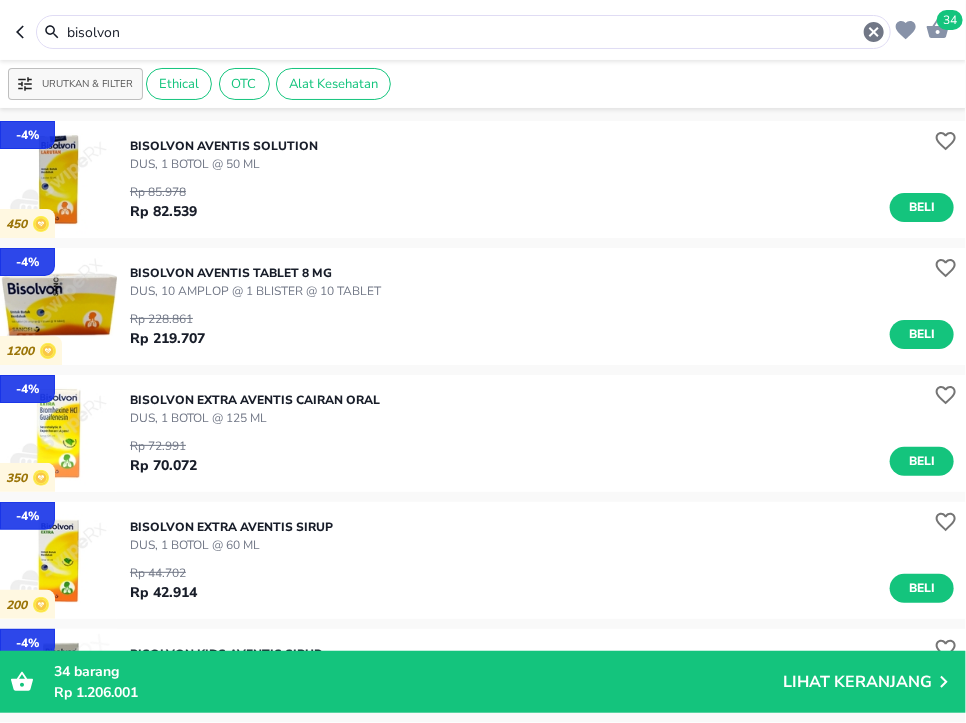 click on "Beli" at bounding box center (922, 715) 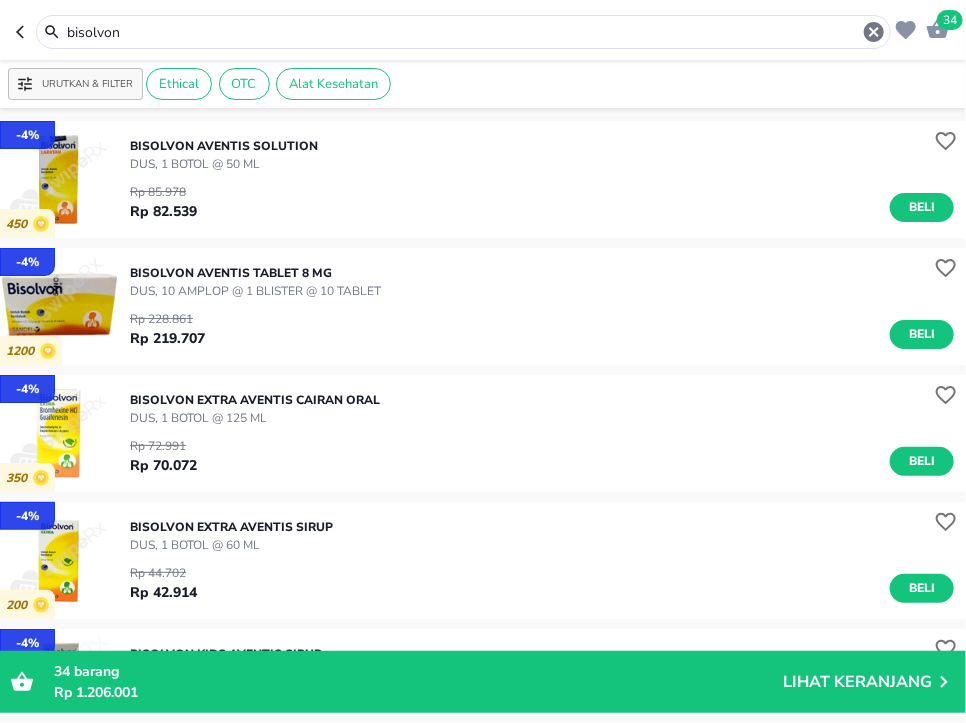 scroll, scrollTop: 259, scrollLeft: 0, axis: vertical 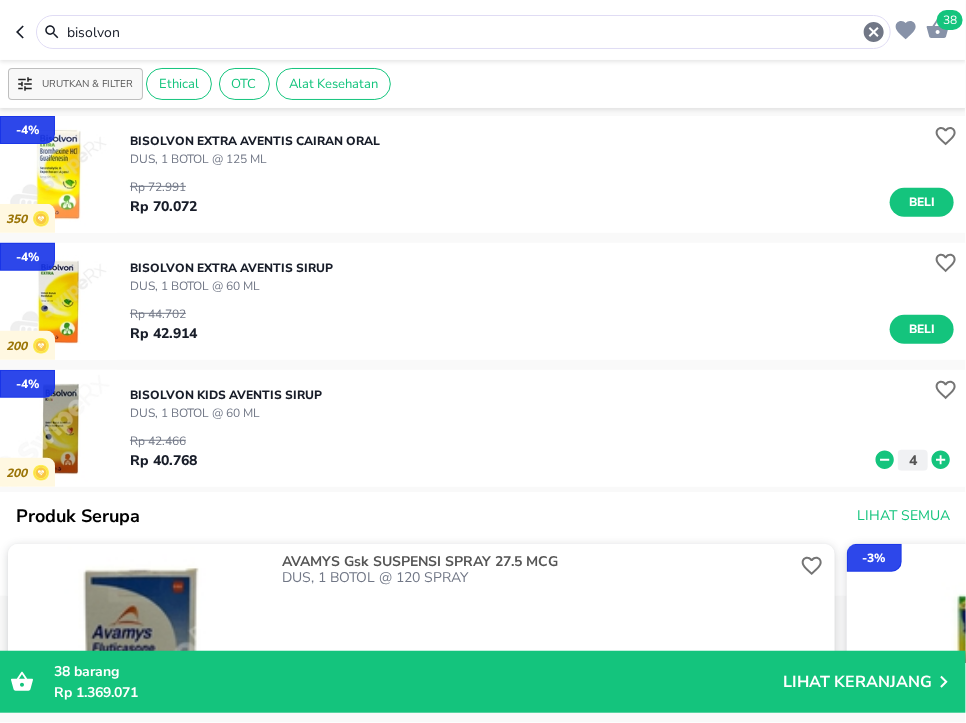 click on "bisolvon" at bounding box center [463, 32] 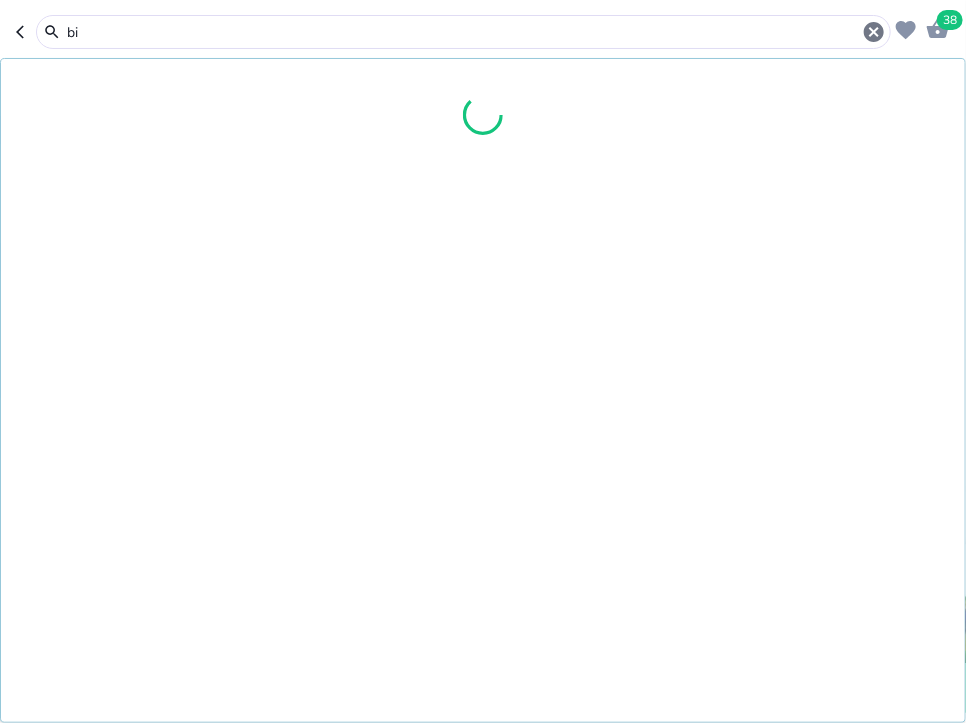 type on "b" 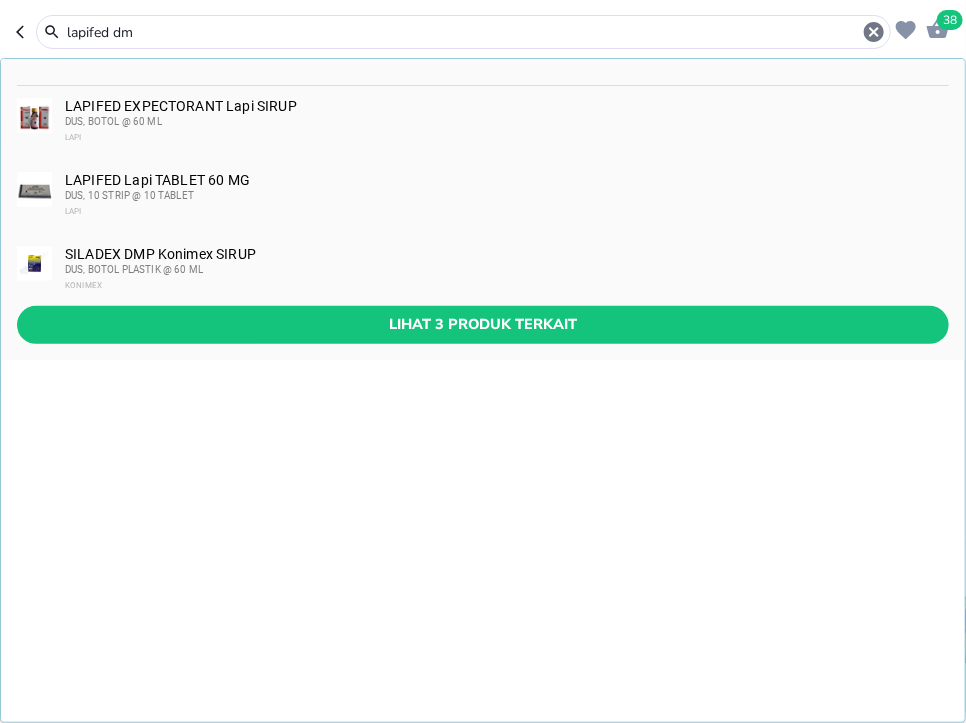 type on "lapifed dm" 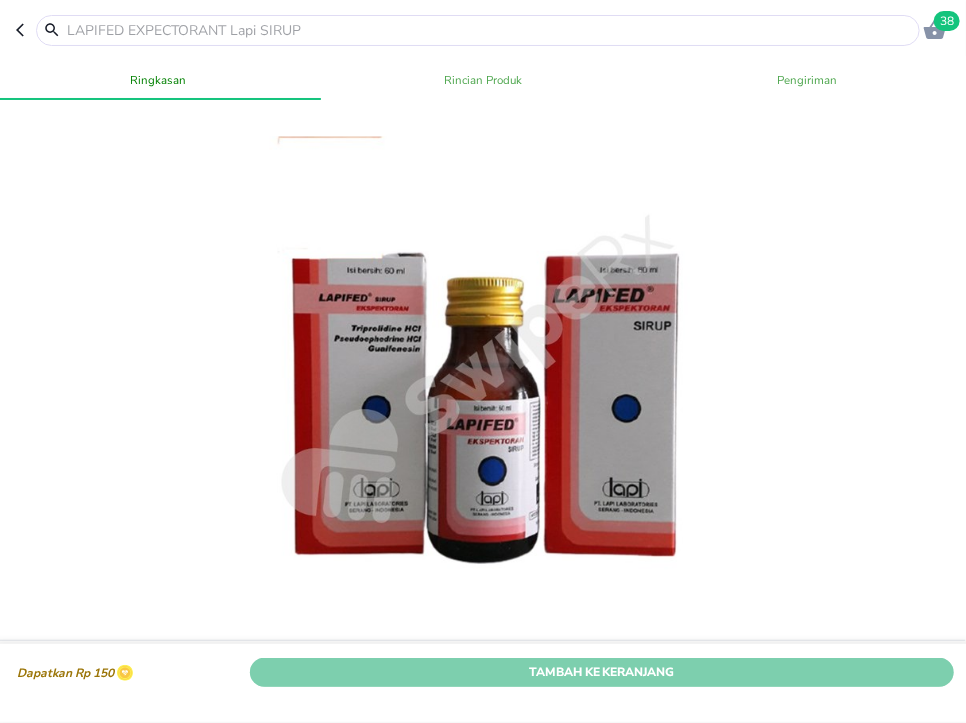 click on "Tambah Ke Keranjang" at bounding box center [602, 672] 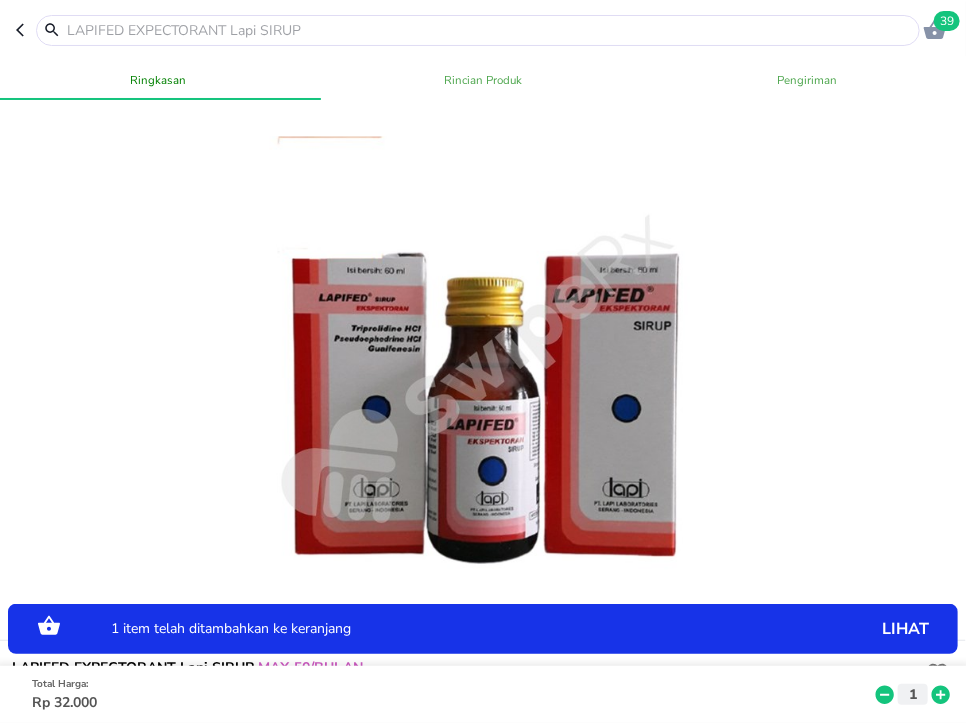 click 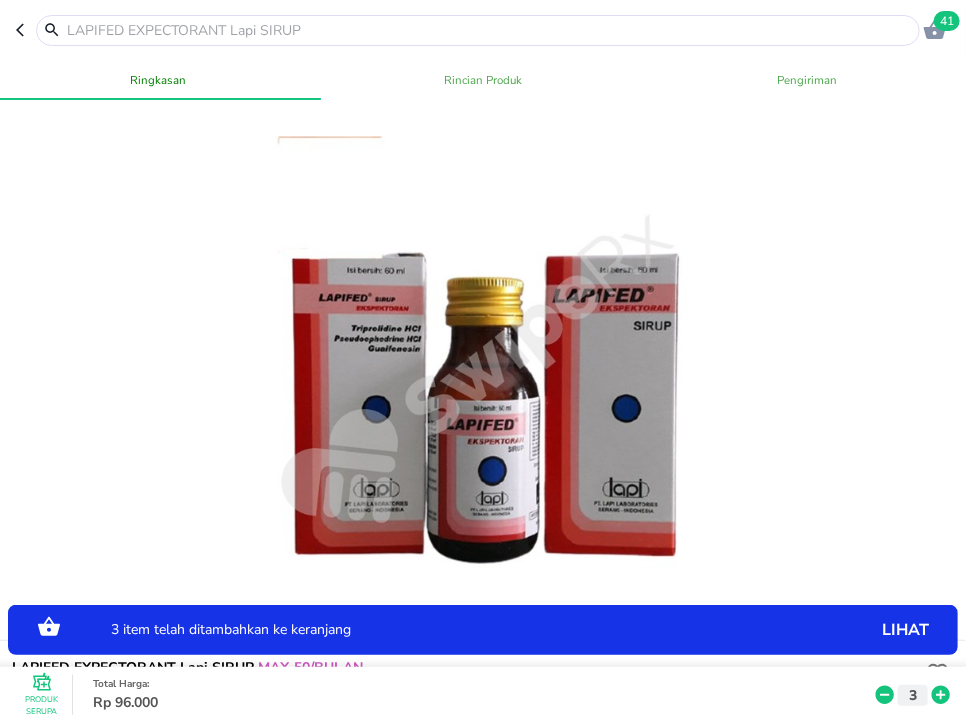 click 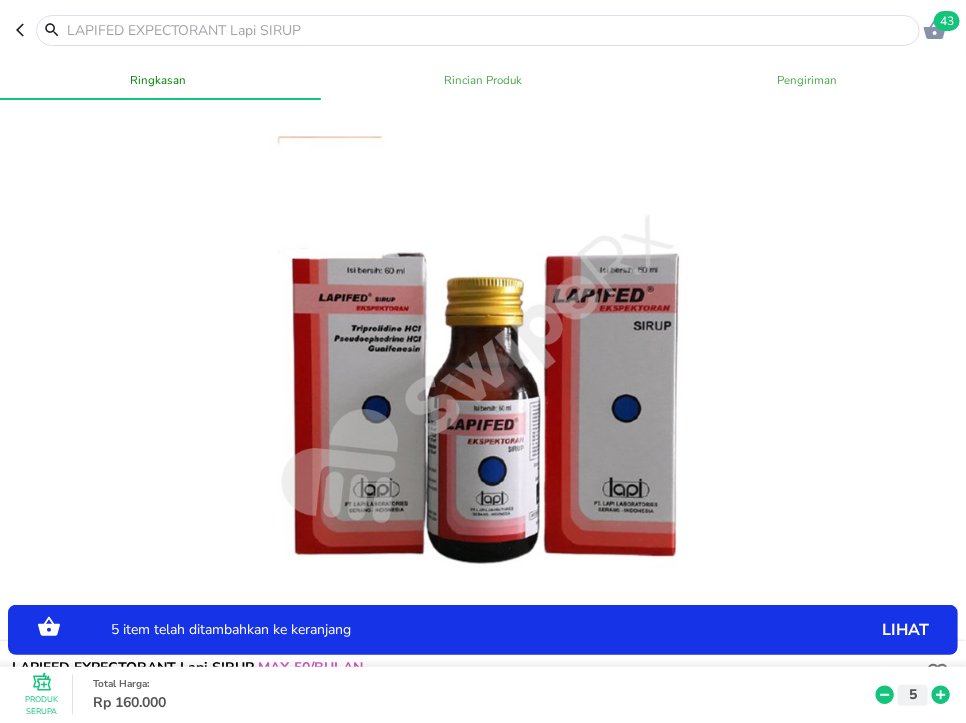 click 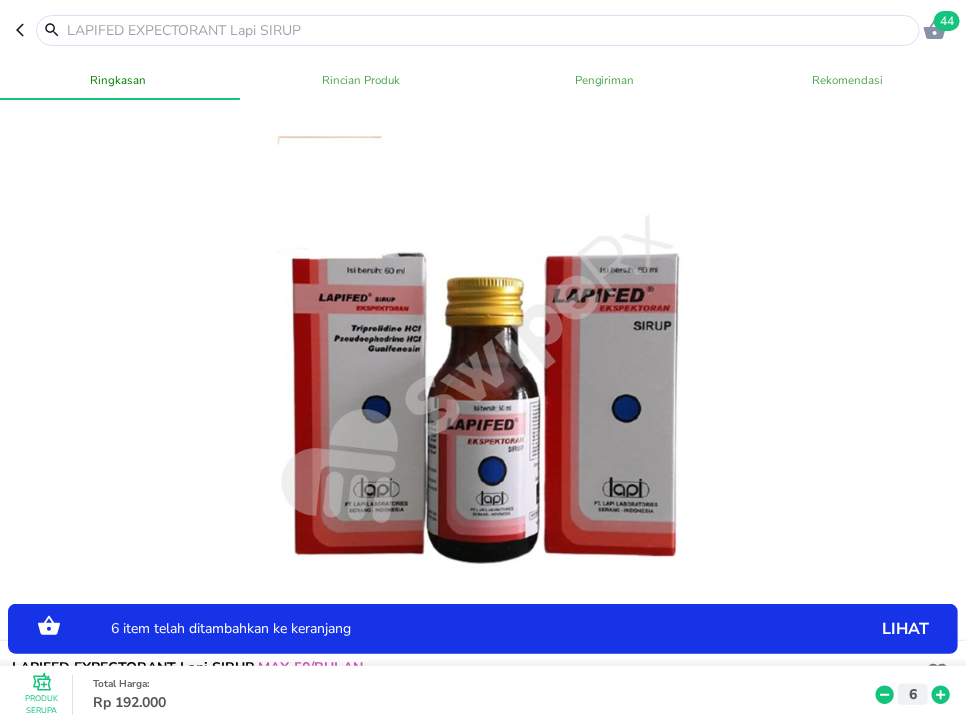 click 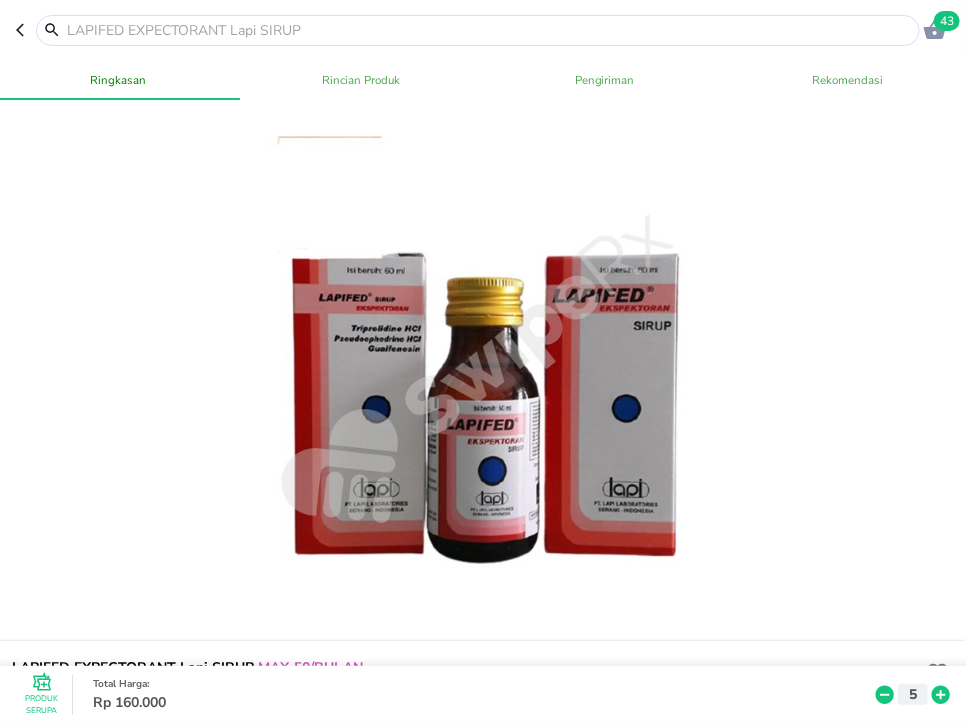 click at bounding box center (490, 30) 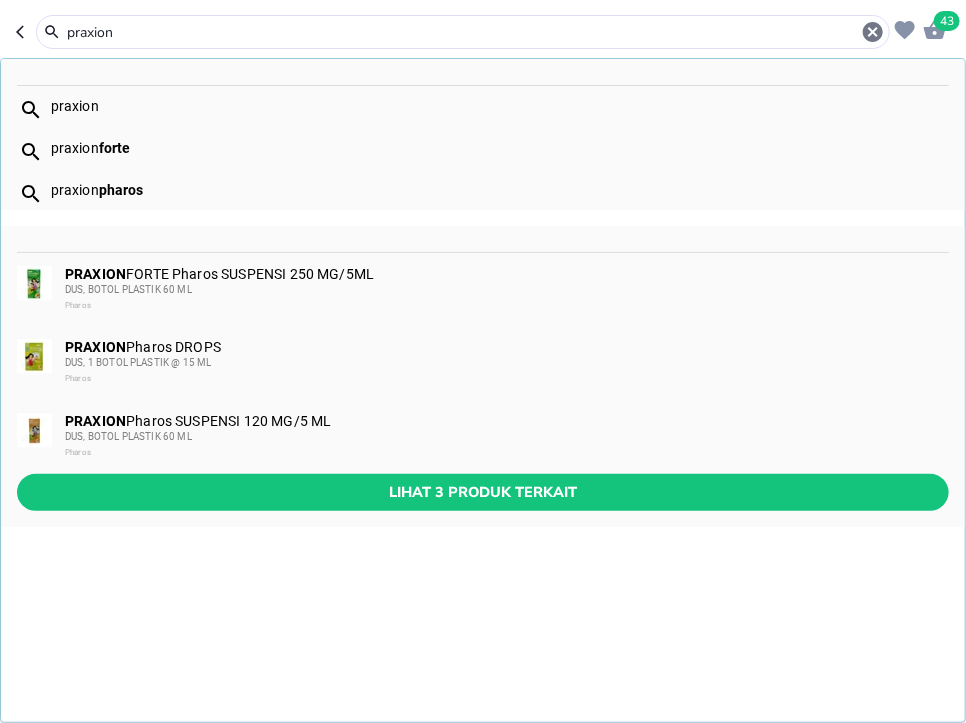 type on "praxion" 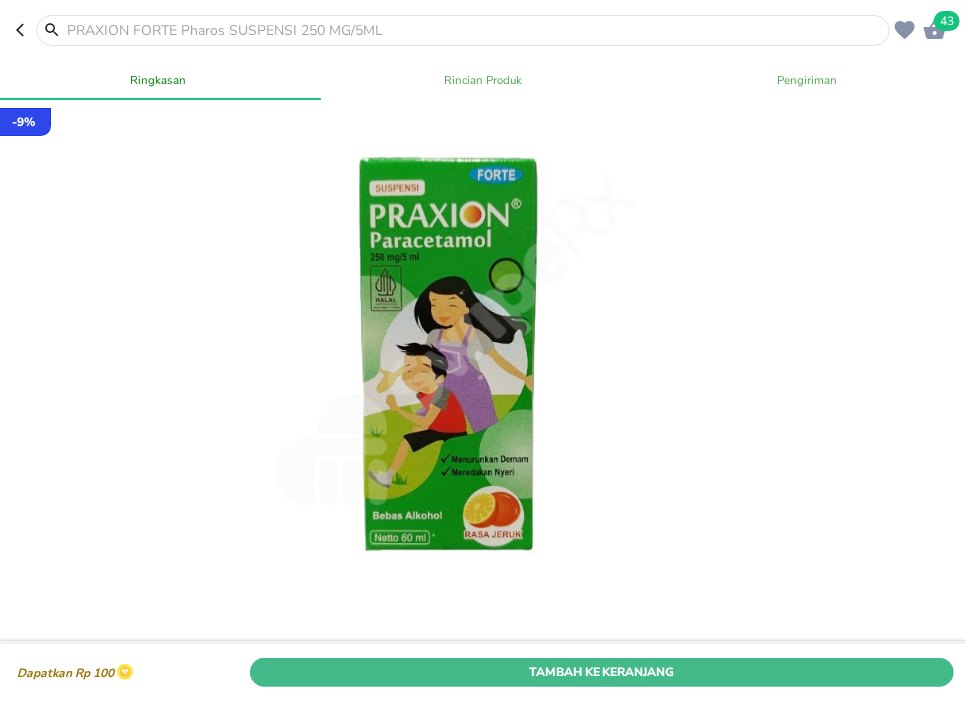 click on "Tambah Ke Keranjang" at bounding box center (602, 672) 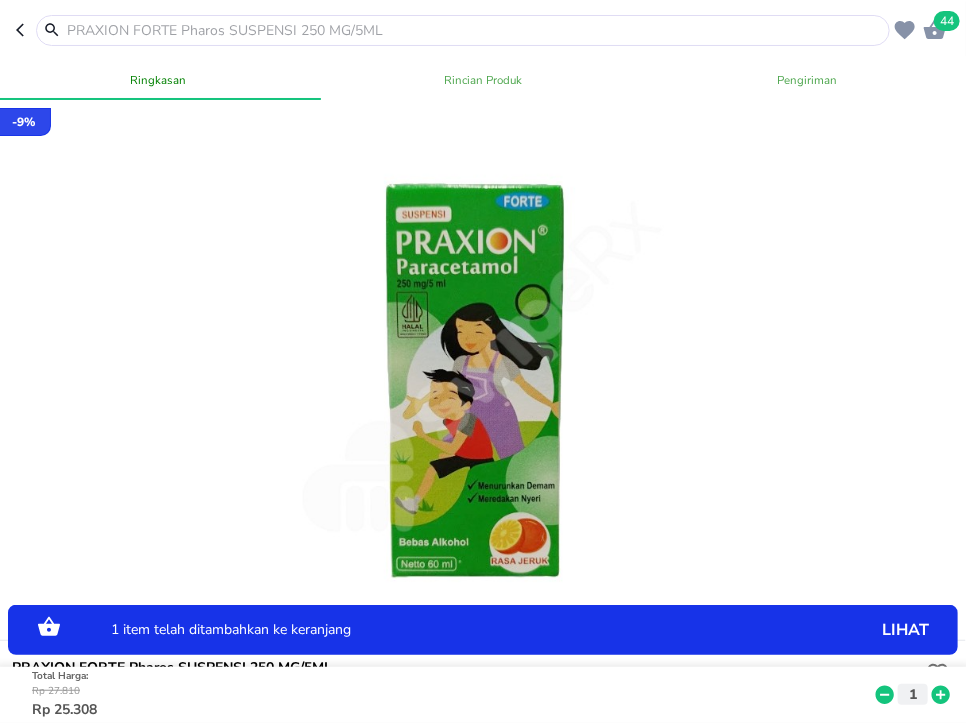 click 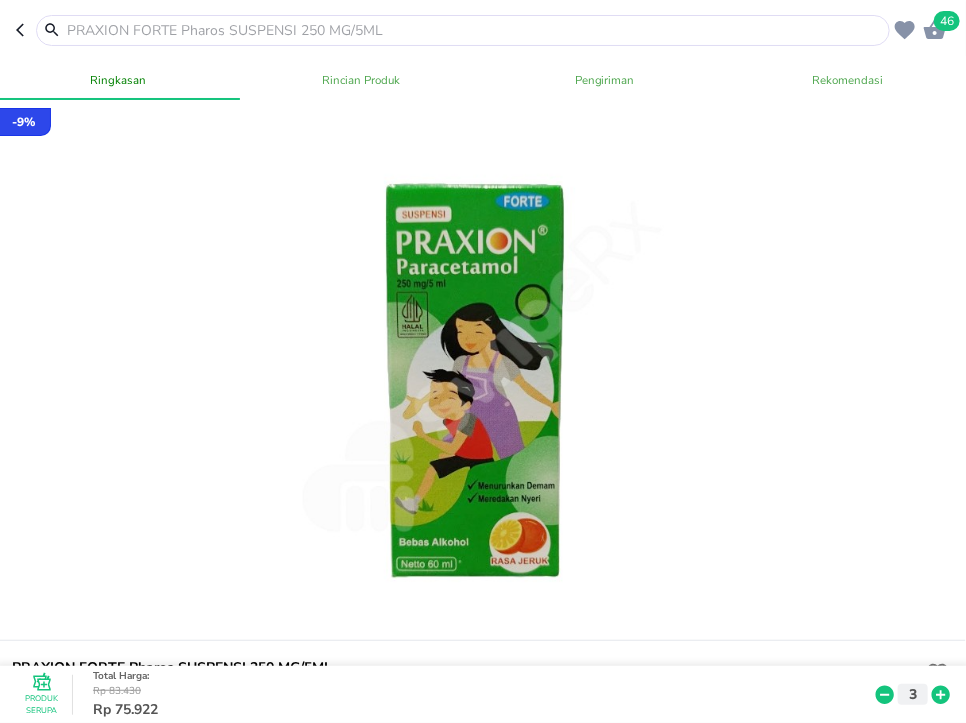 click at bounding box center (475, 30) 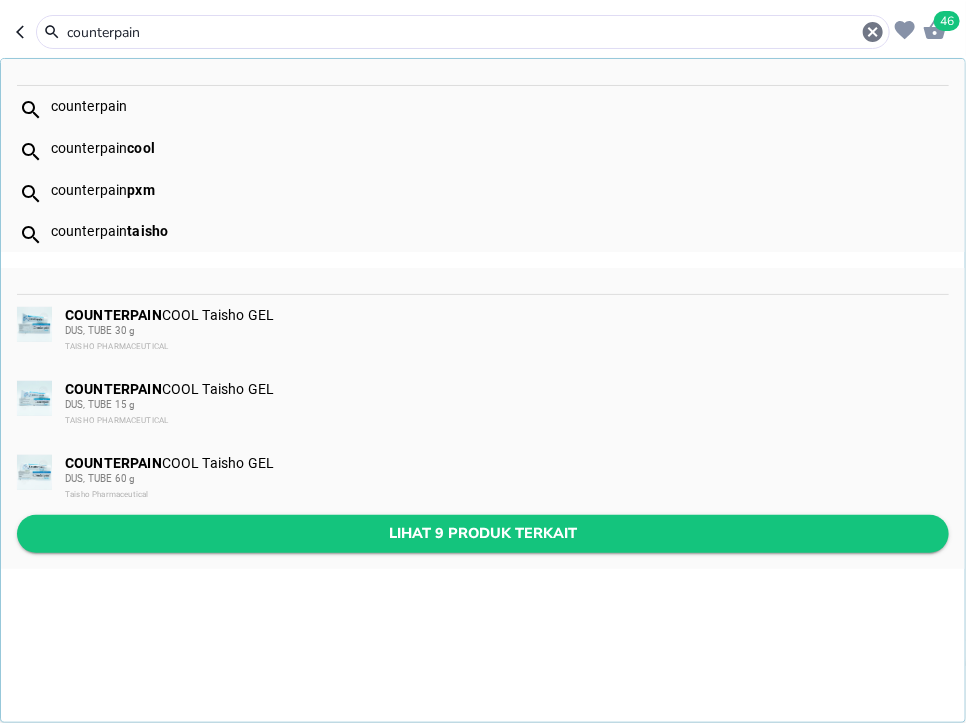 type on "counterpain" 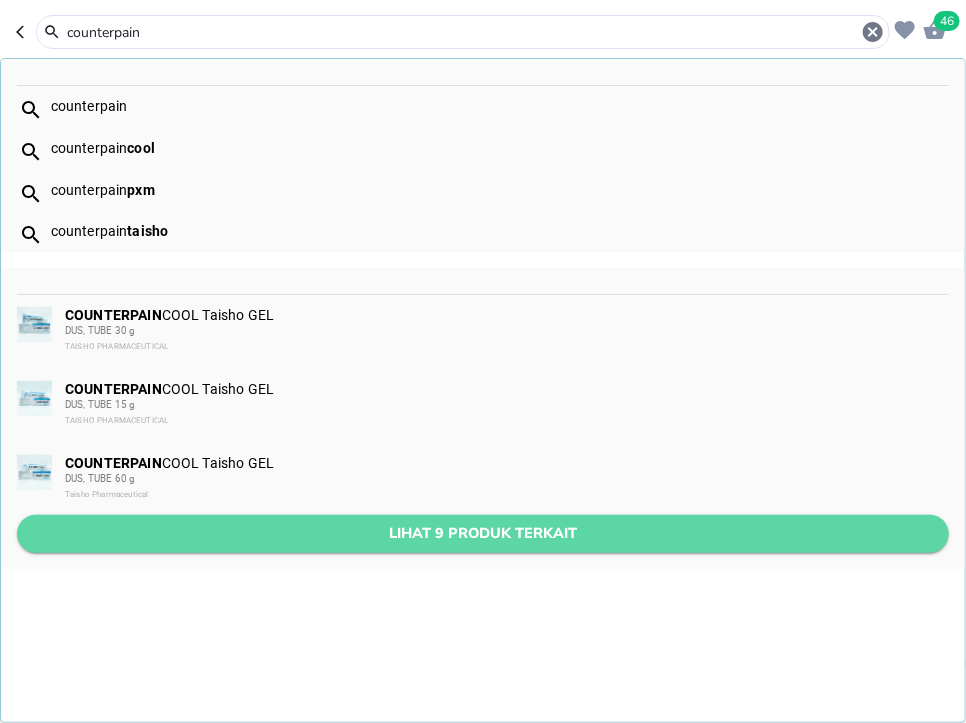 click on "Lihat 9 produk terkait" at bounding box center (483, 533) 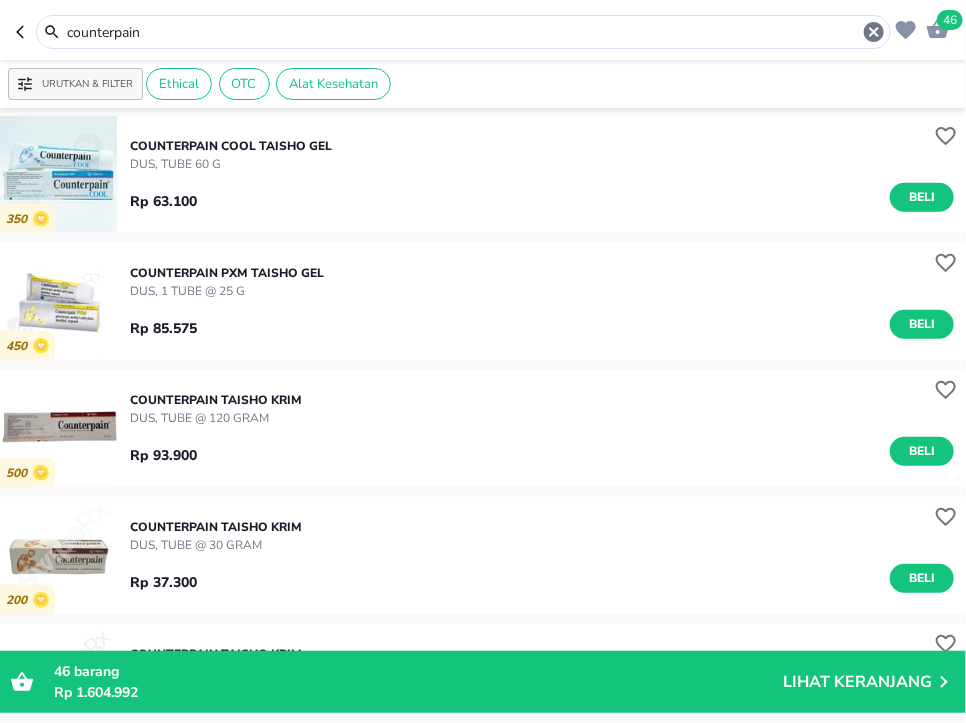 scroll, scrollTop: 518, scrollLeft: 0, axis: vertical 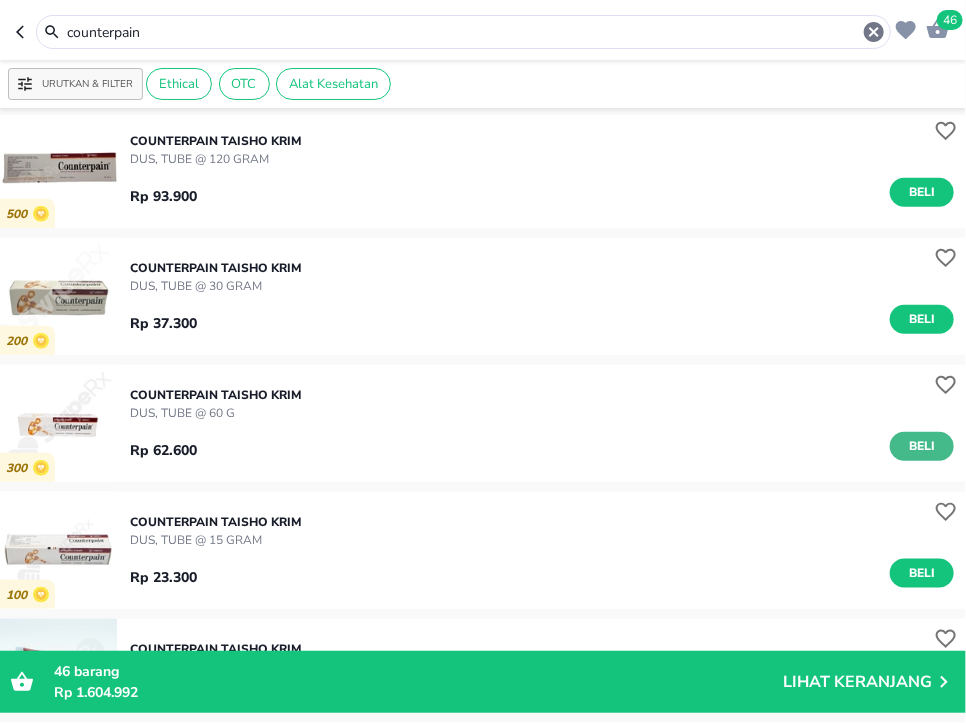 click on "Beli" at bounding box center [922, 446] 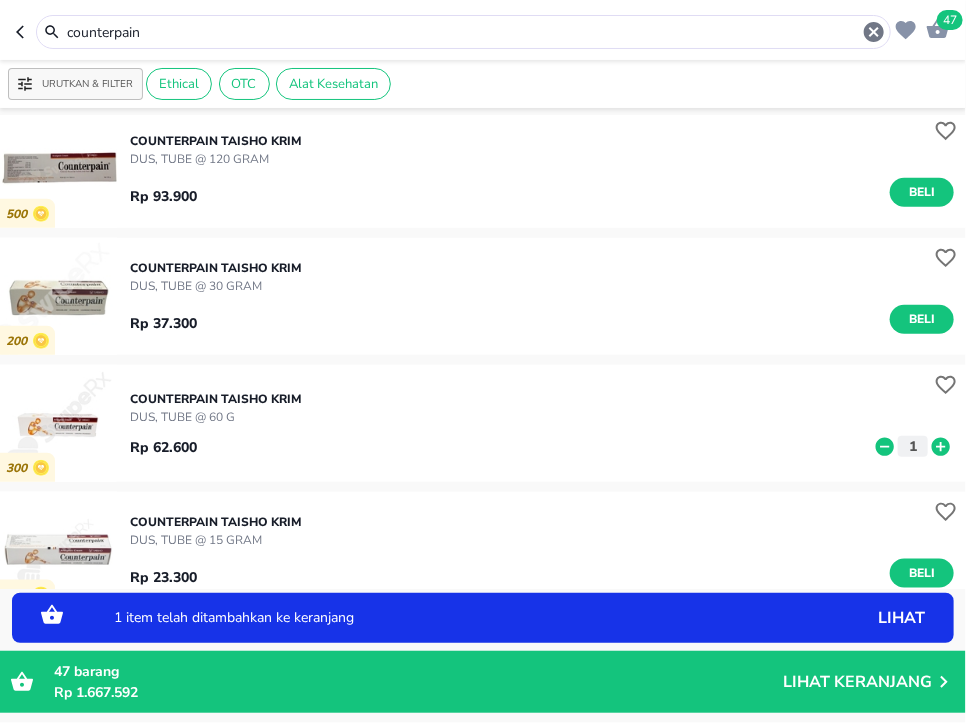 click 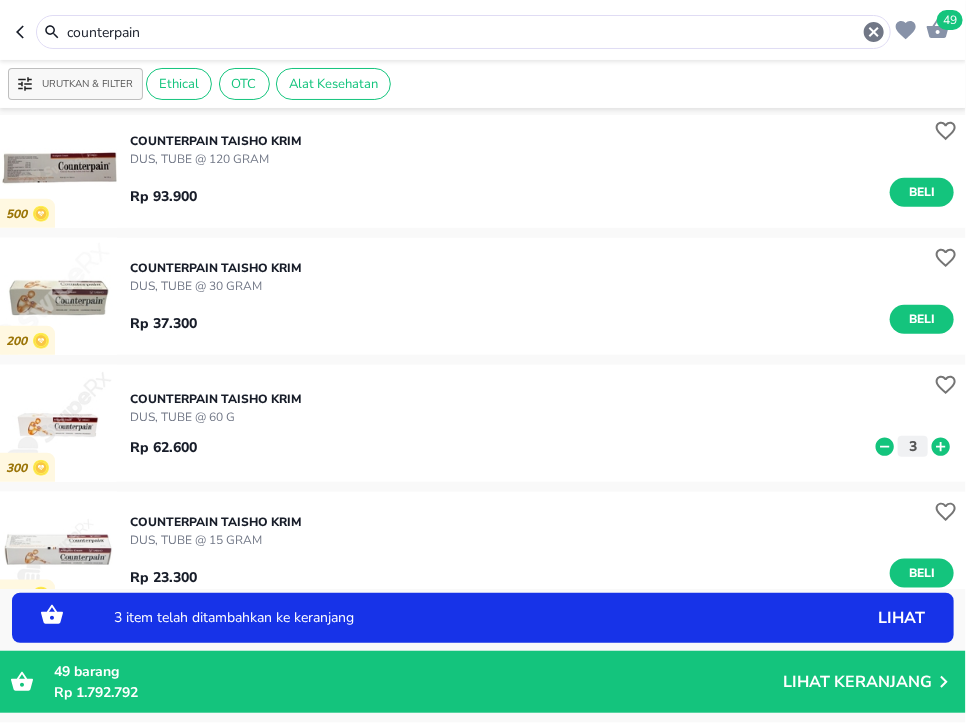 click 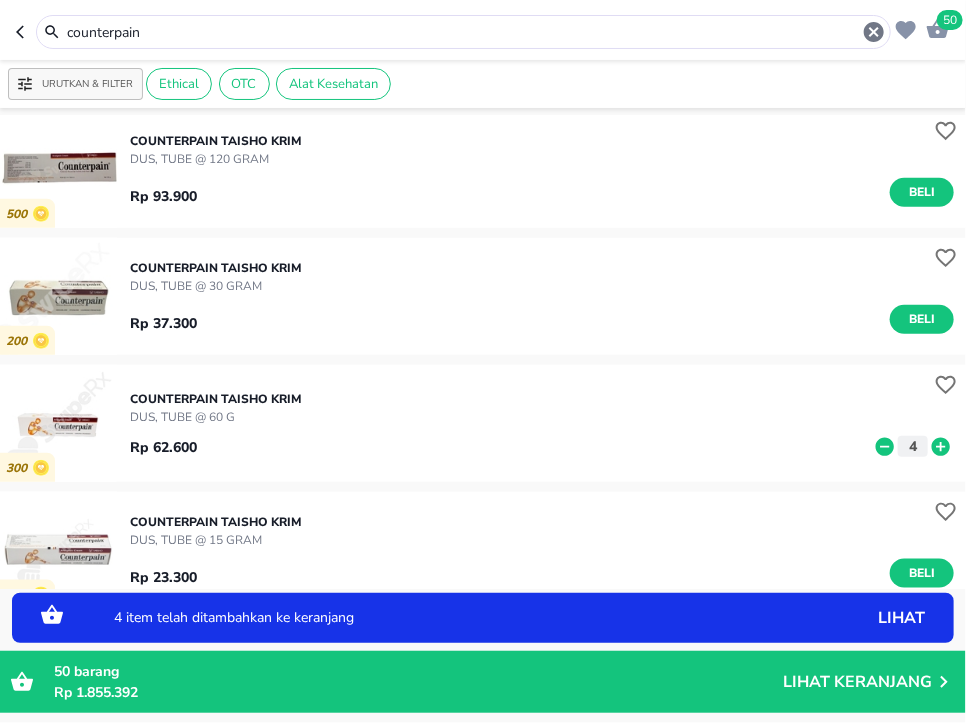 click 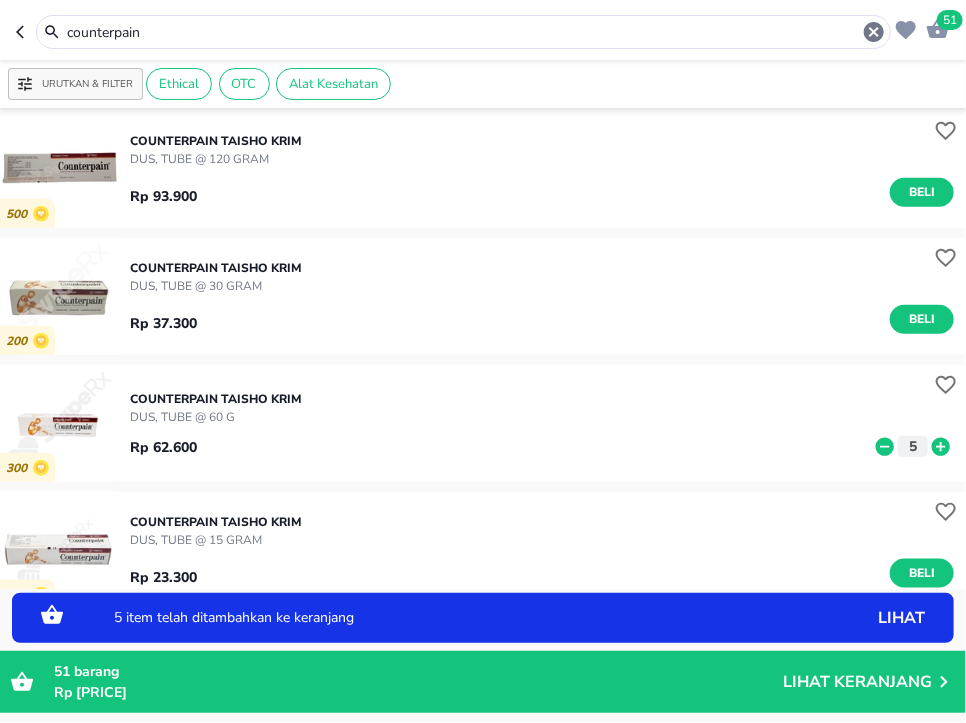 click 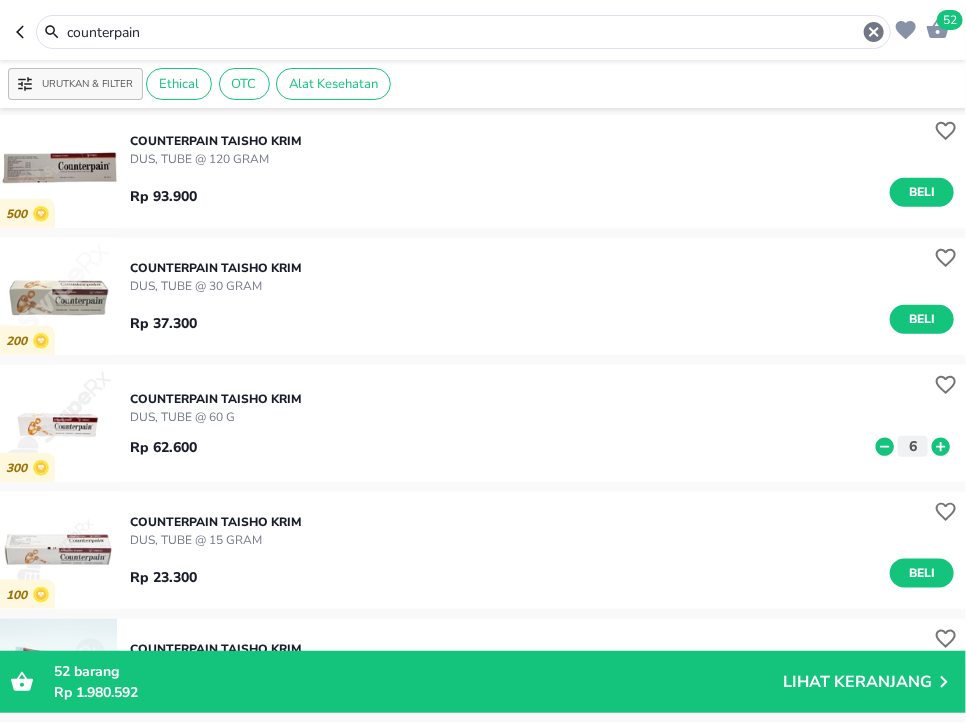click 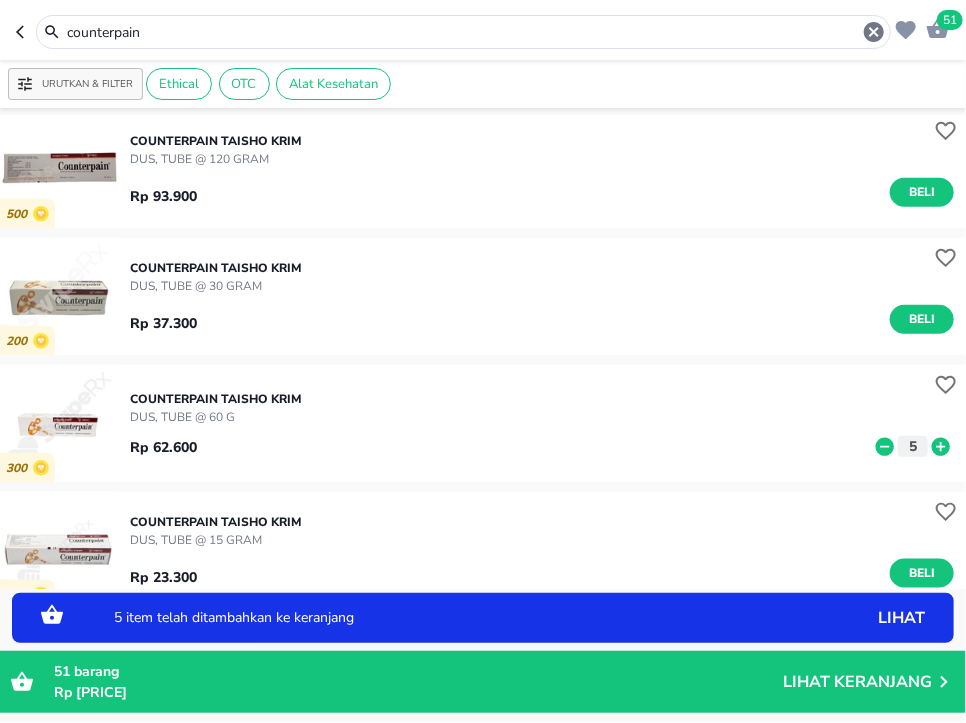 click 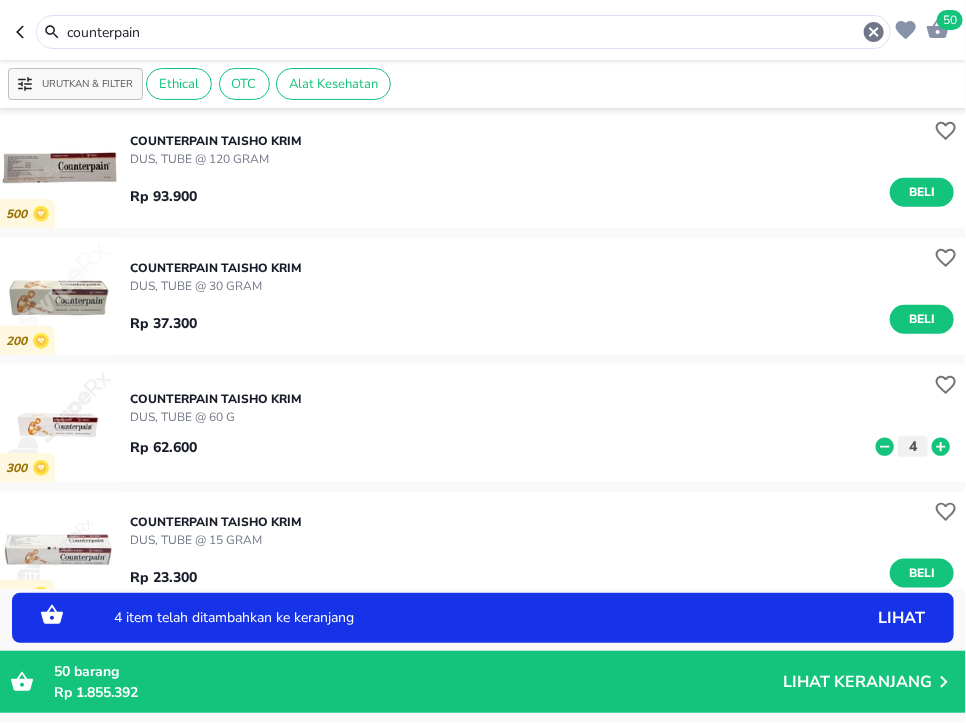 click on "counterpain" at bounding box center [463, 32] 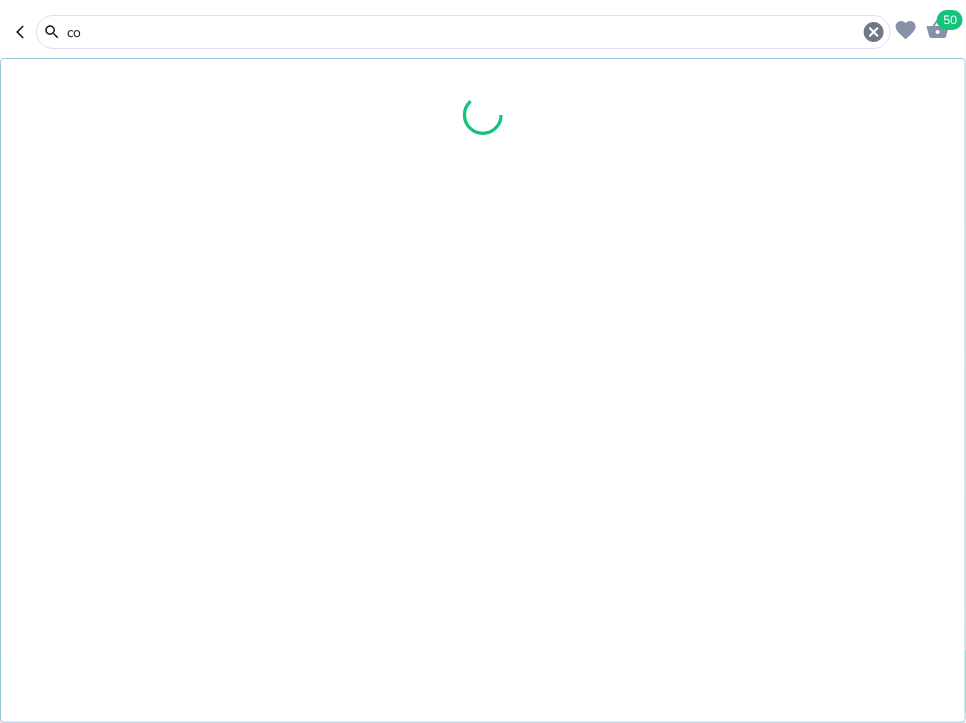 type on "c" 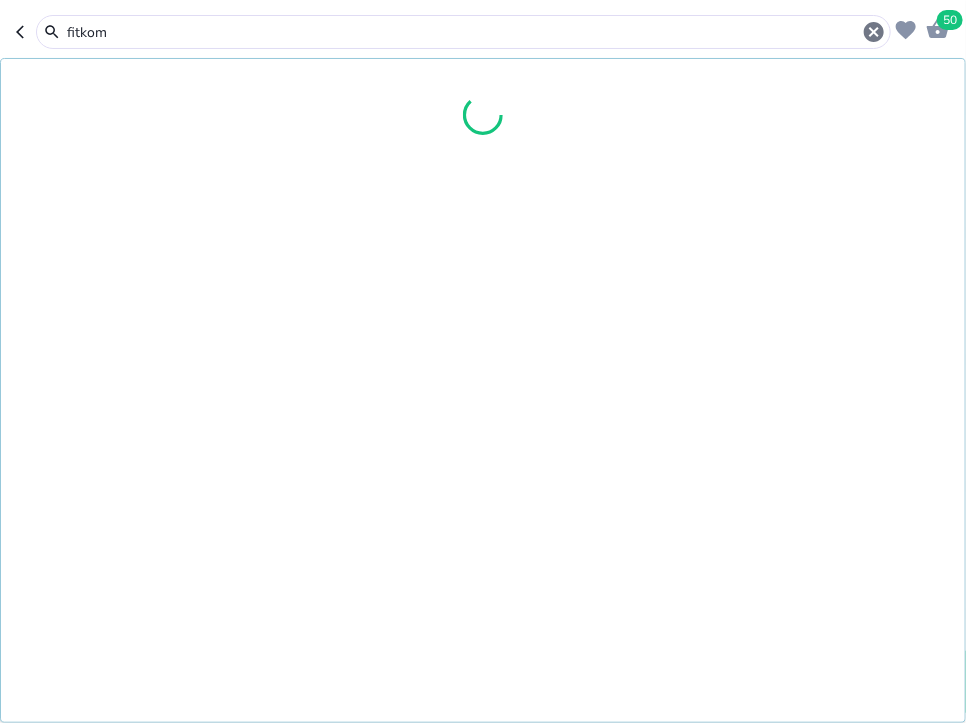 type on "fitkom" 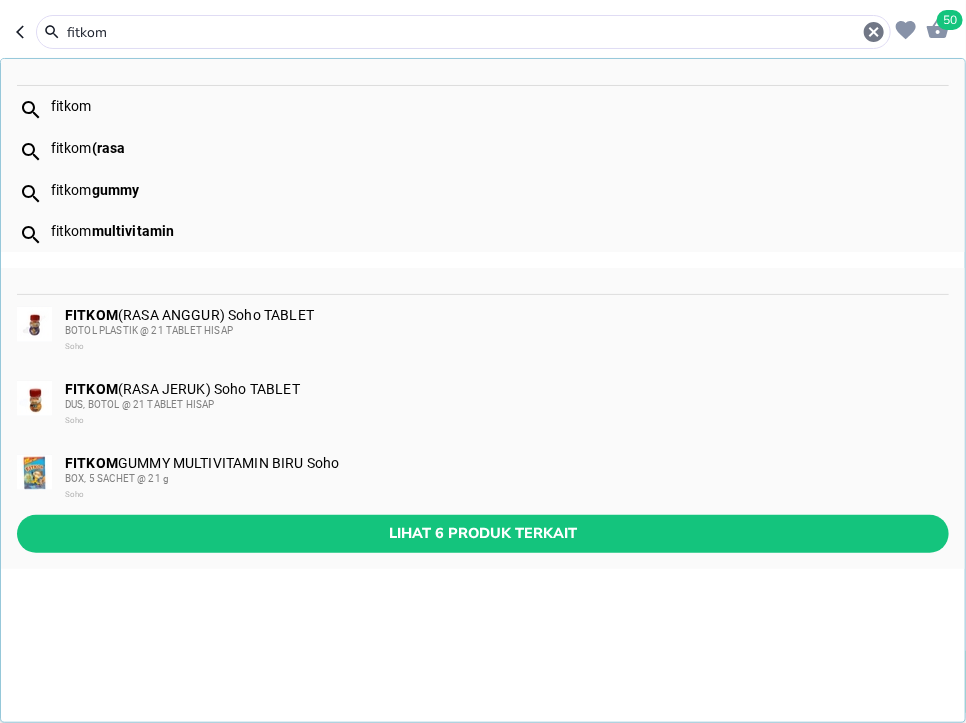 click on "[PRODUCT NAME]" at bounding box center (506, 331) 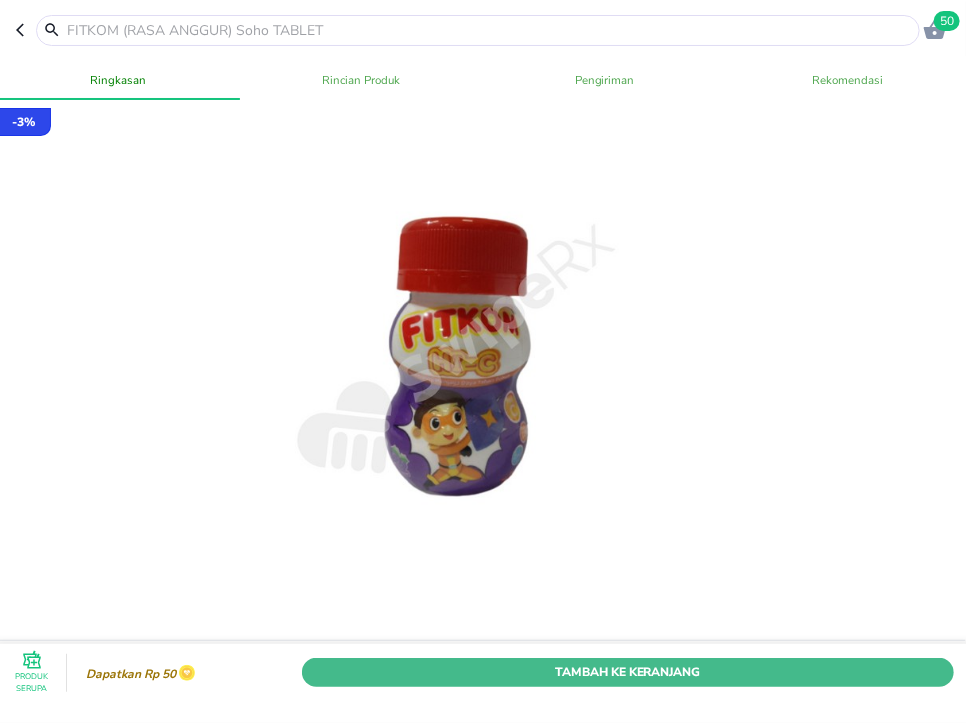click on "Tambah Ke Keranjang" at bounding box center (628, 672) 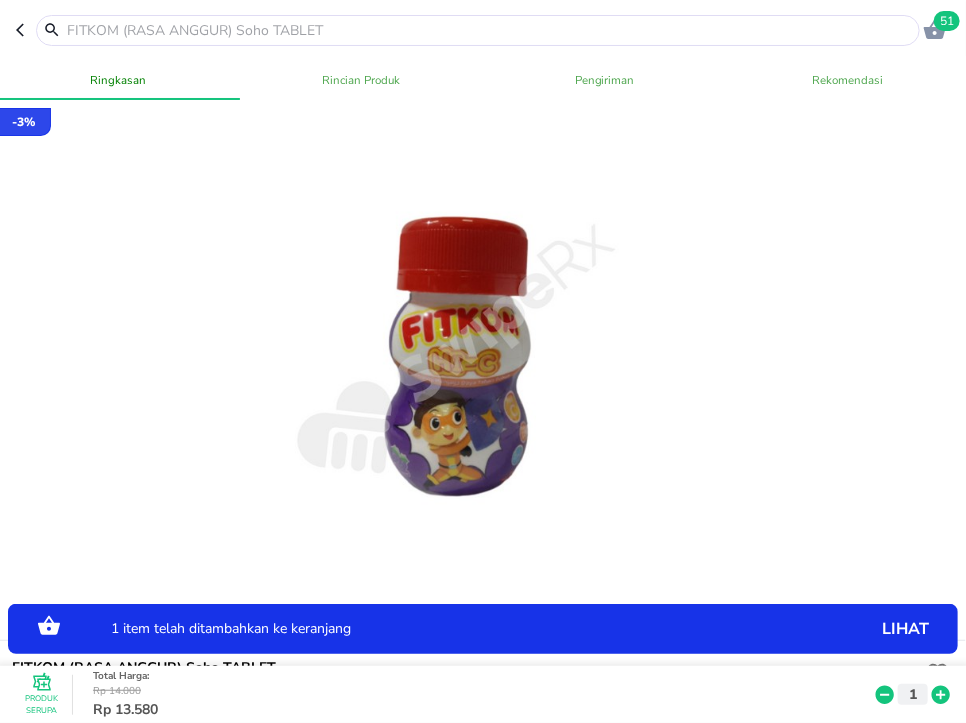 click 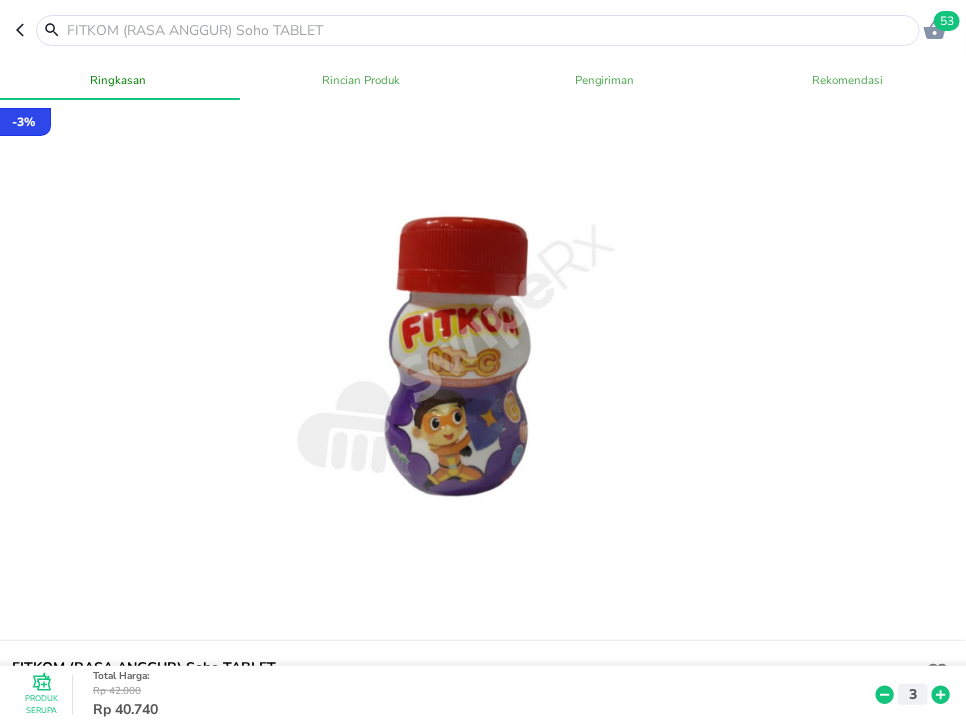 click 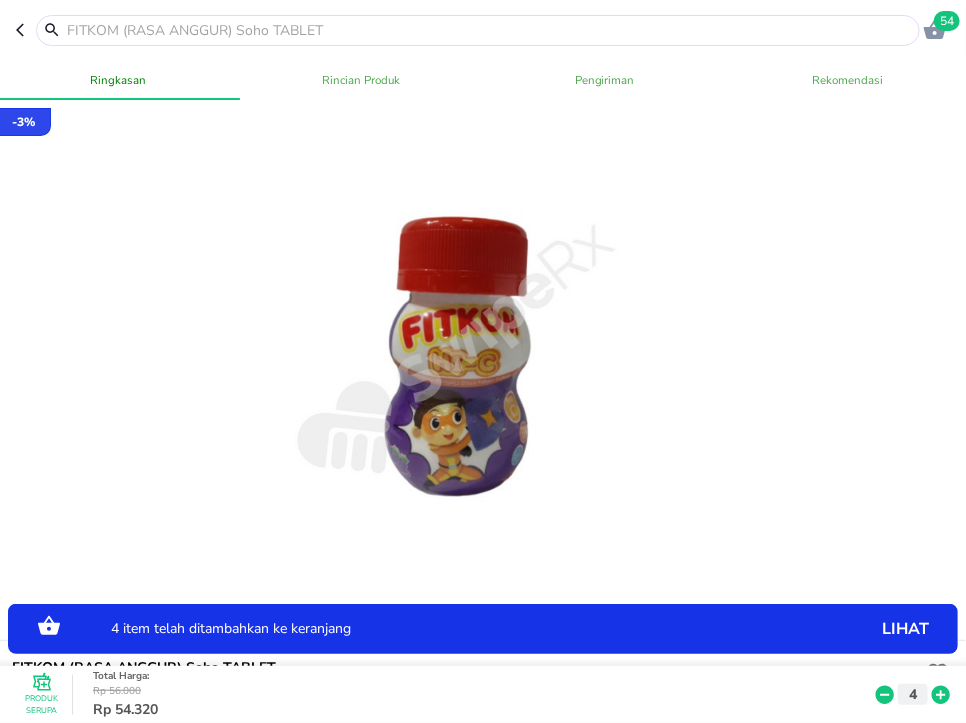 click at bounding box center [490, 30] 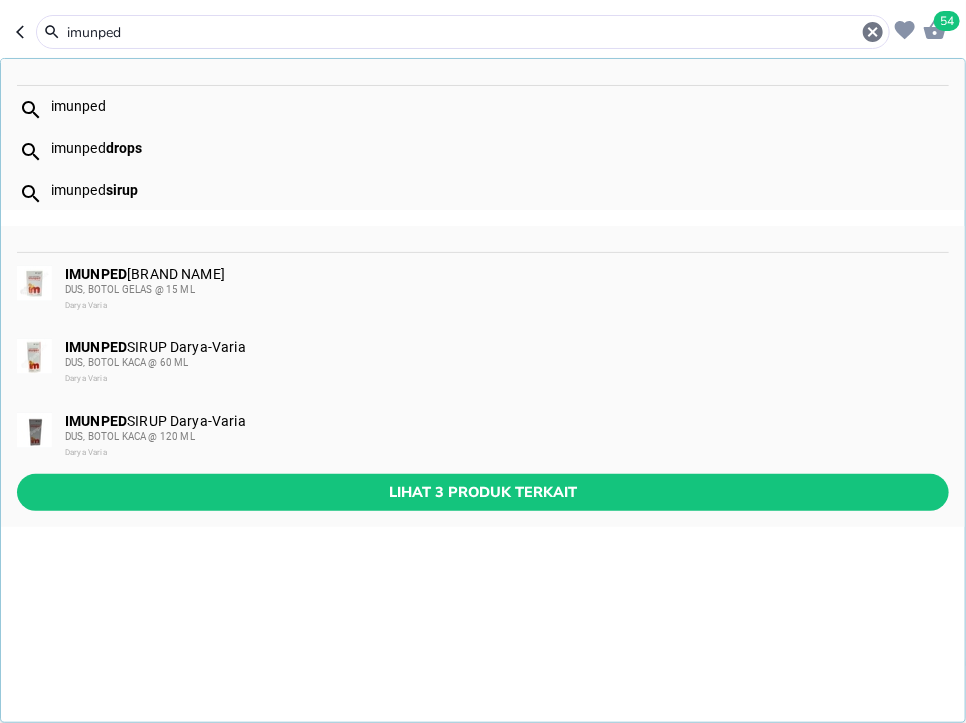 type on "imunped" 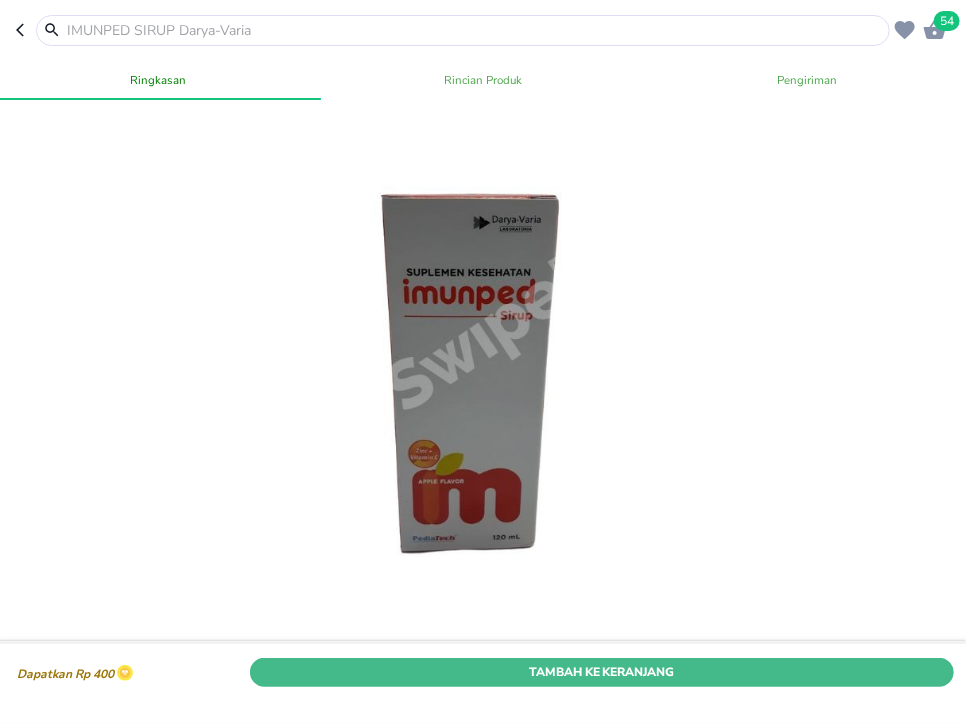 click on "Tambah Ke Keranjang" at bounding box center (602, 672) 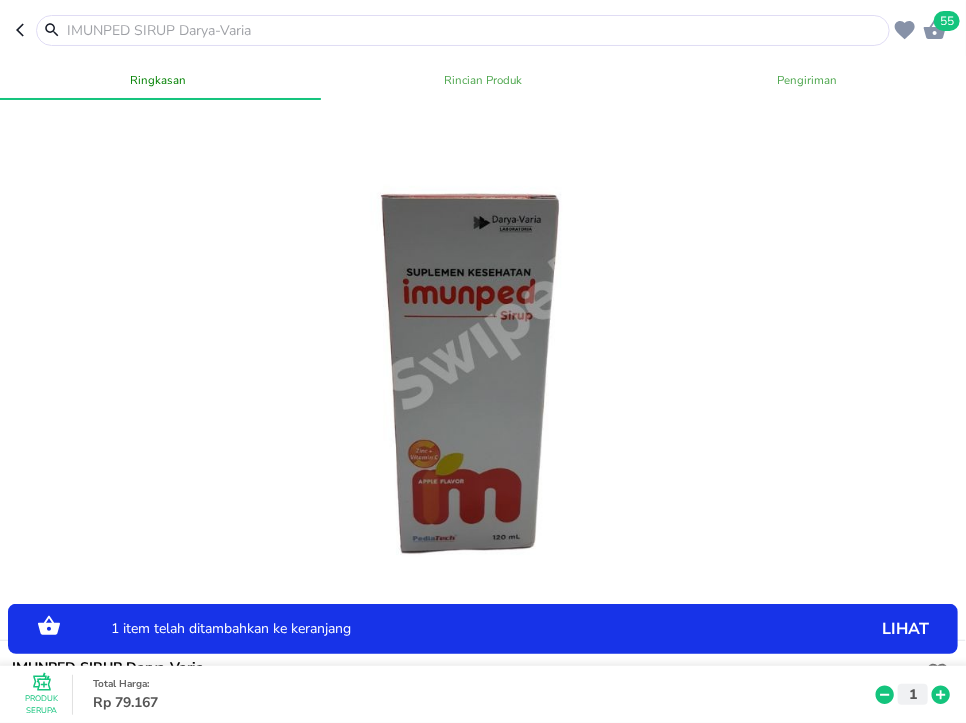click 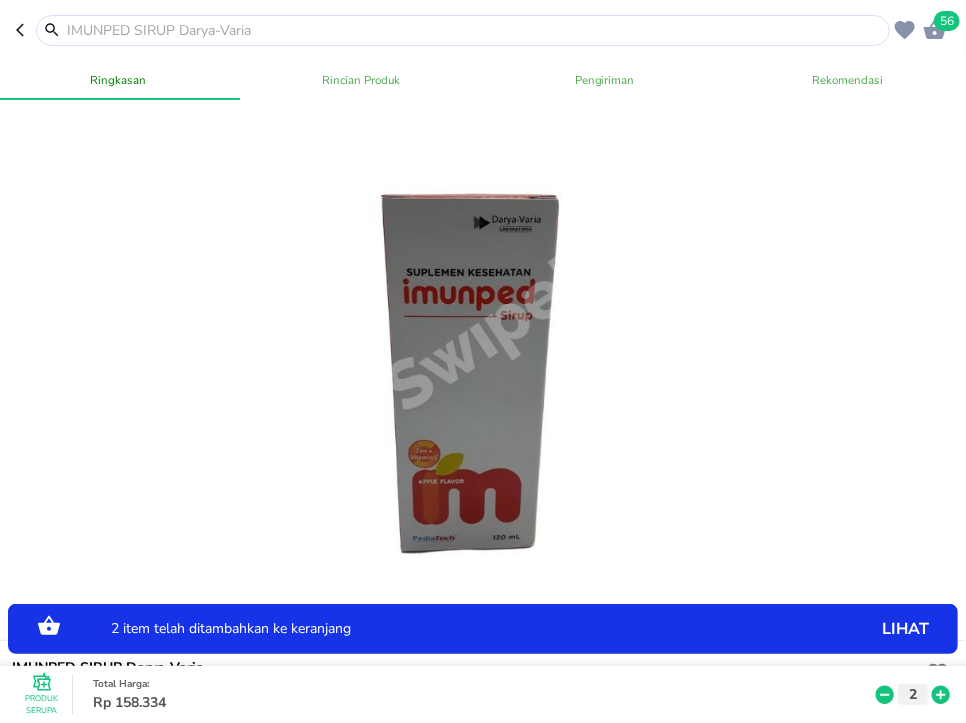 click 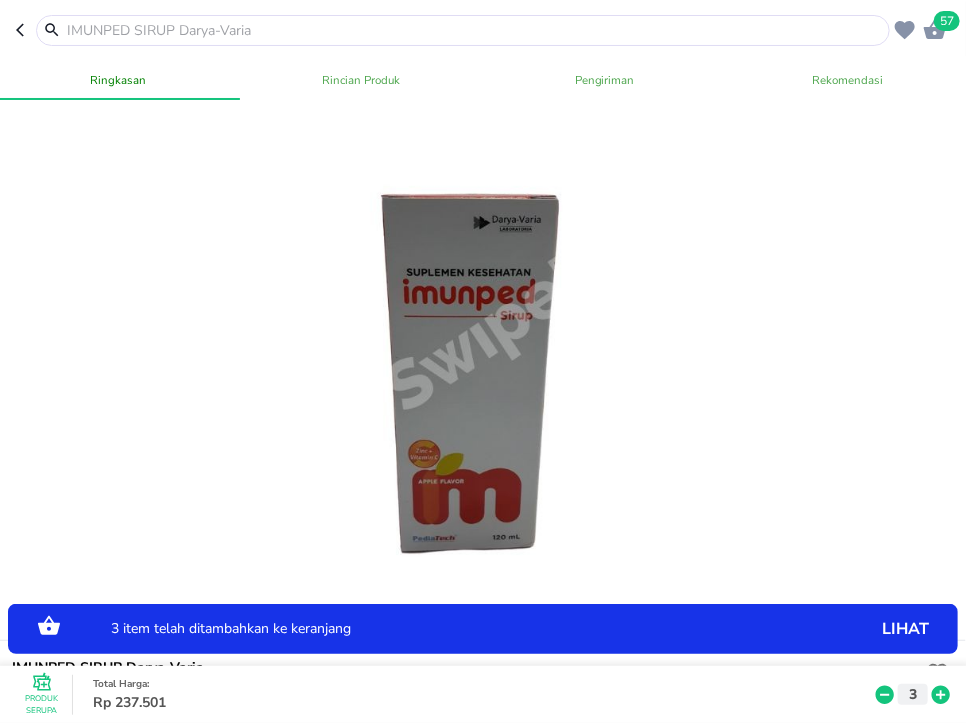 click 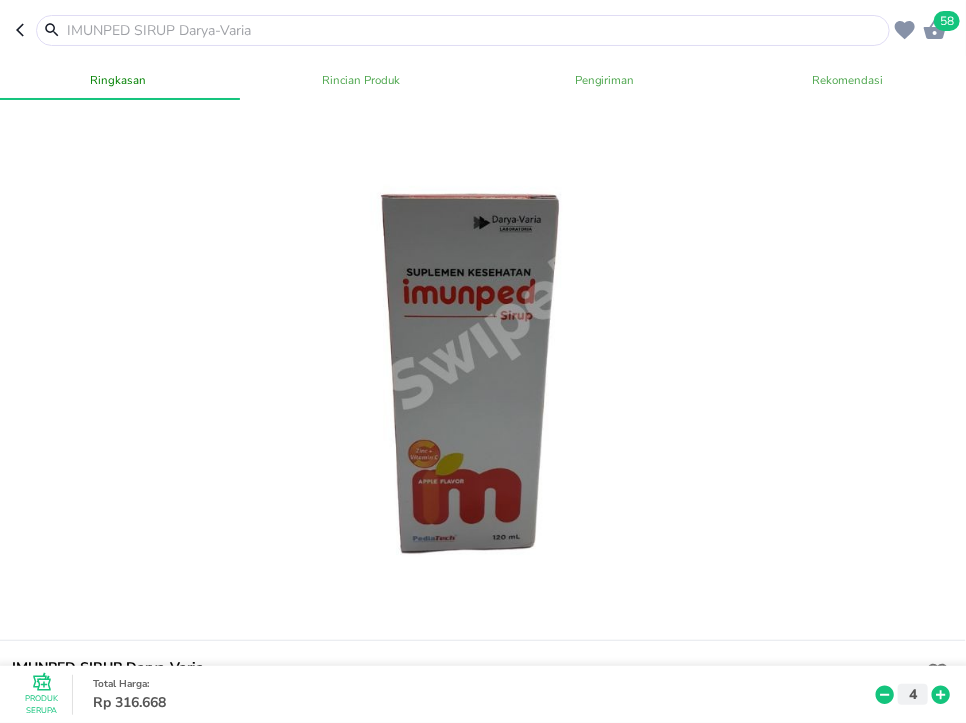 click at bounding box center (475, 30) 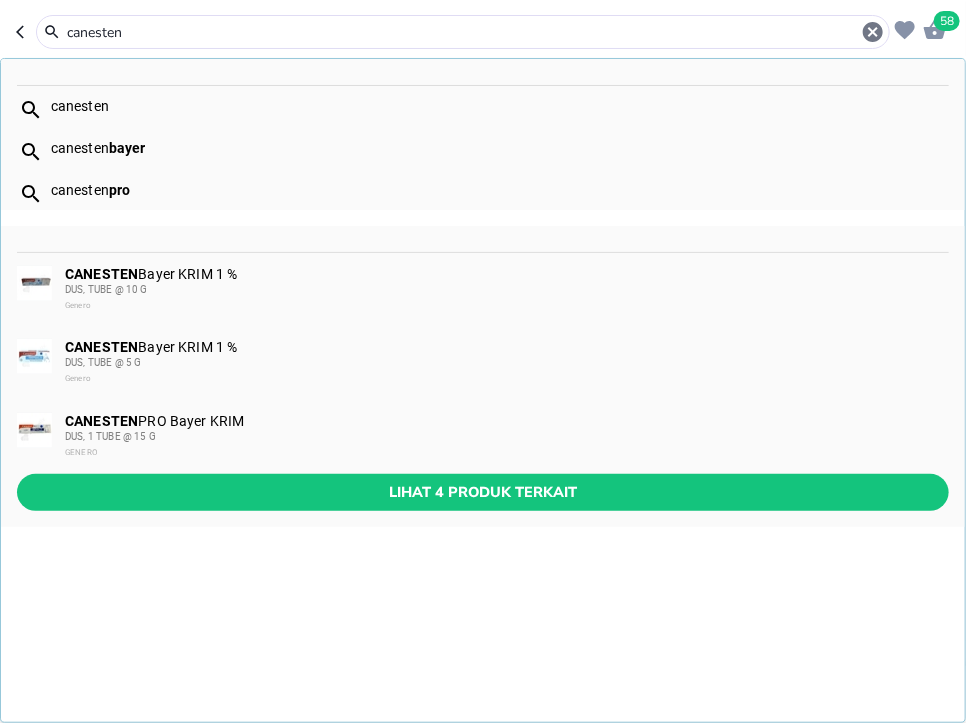 type on "canesten" 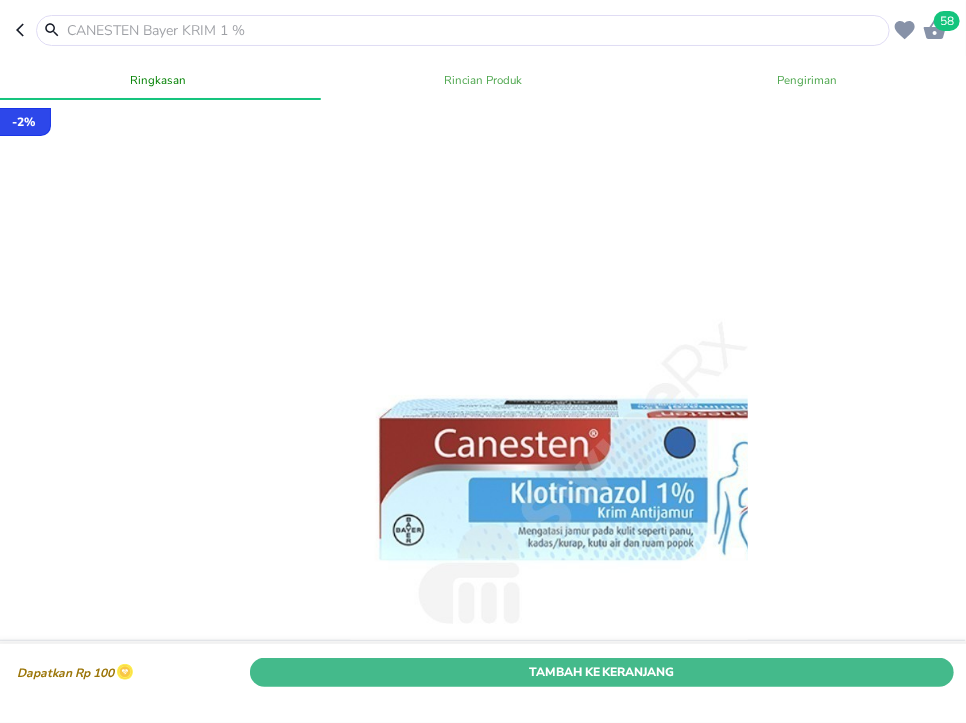 click on "Tambah Ke Keranjang" at bounding box center (602, 672) 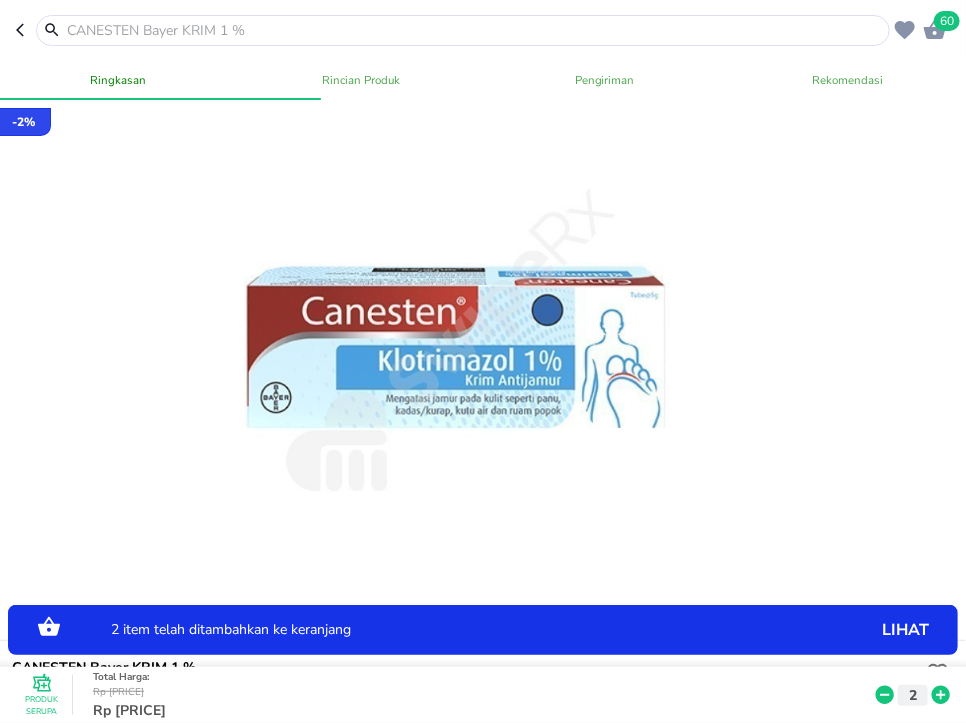 click 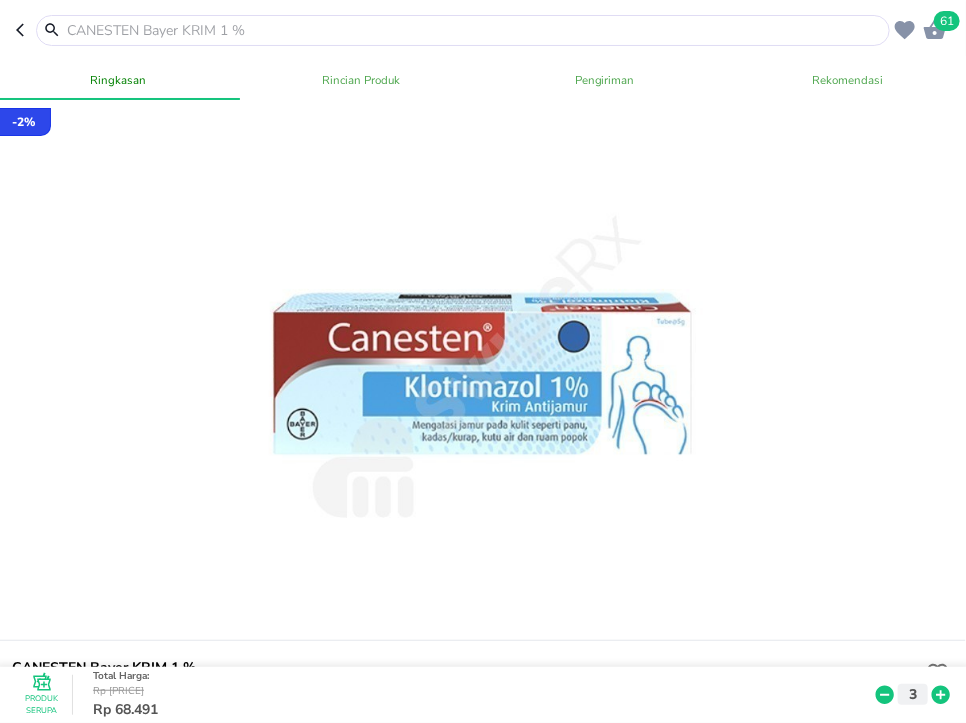click at bounding box center (475, 30) 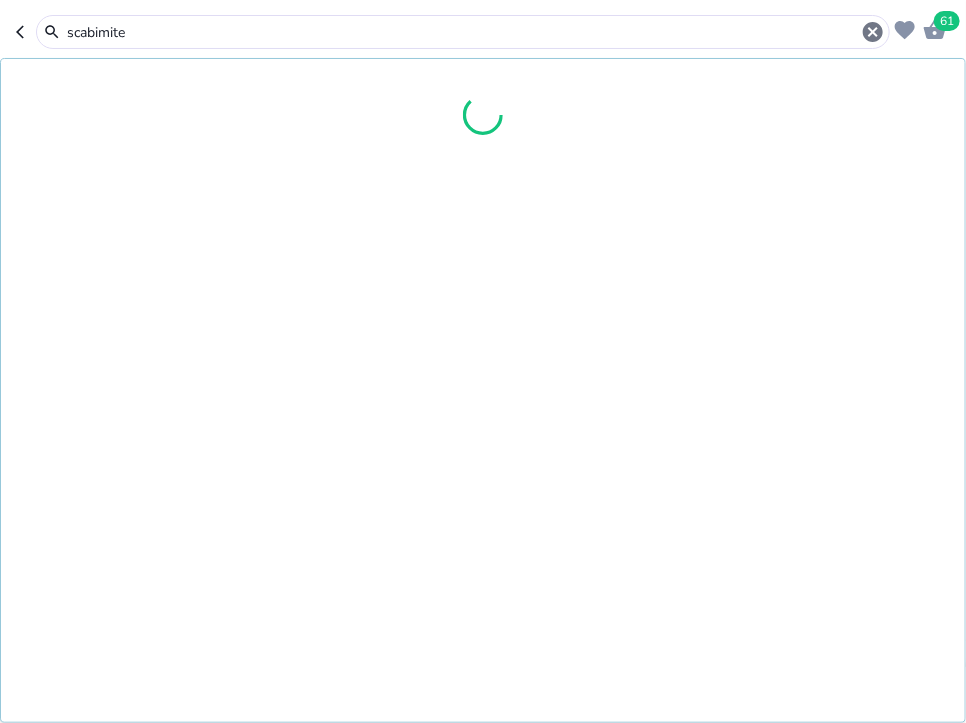 type on "scabimite" 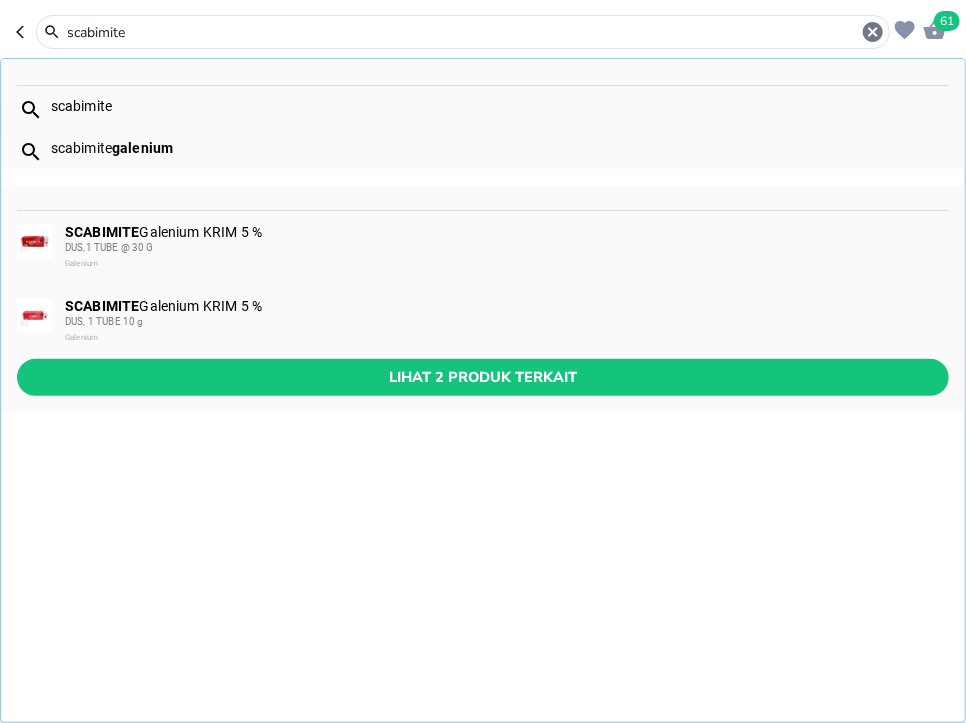 click on "SCABIMITE Galenium KRIM 5 % DUS,1 TUBE @ 30 G Galenium" at bounding box center (506, 248) 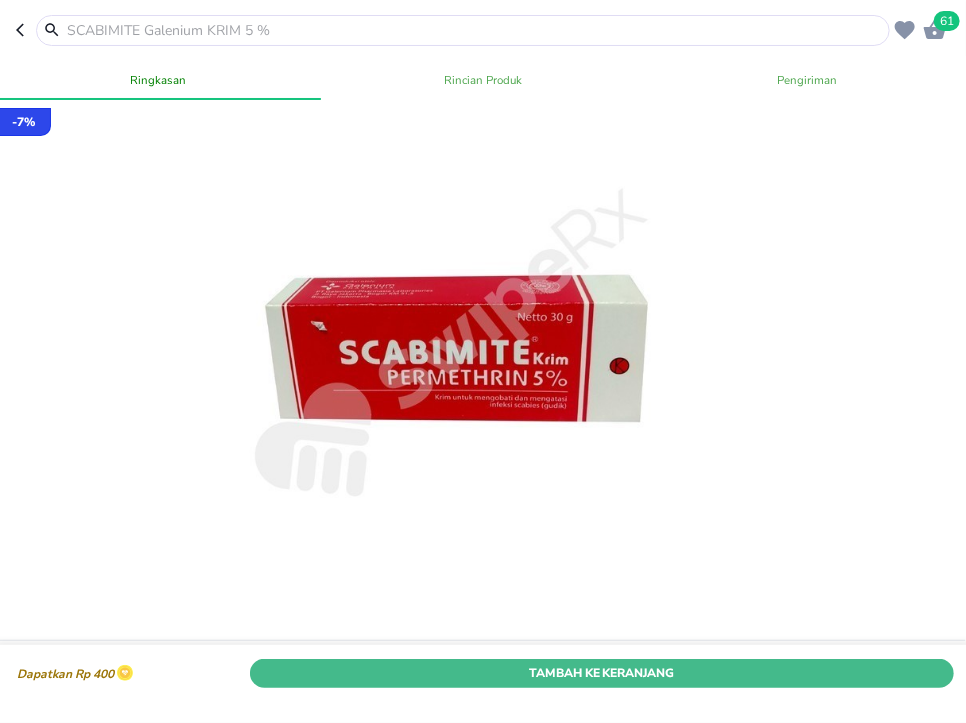 click on "Tambah Ke Keranjang" at bounding box center [602, 672] 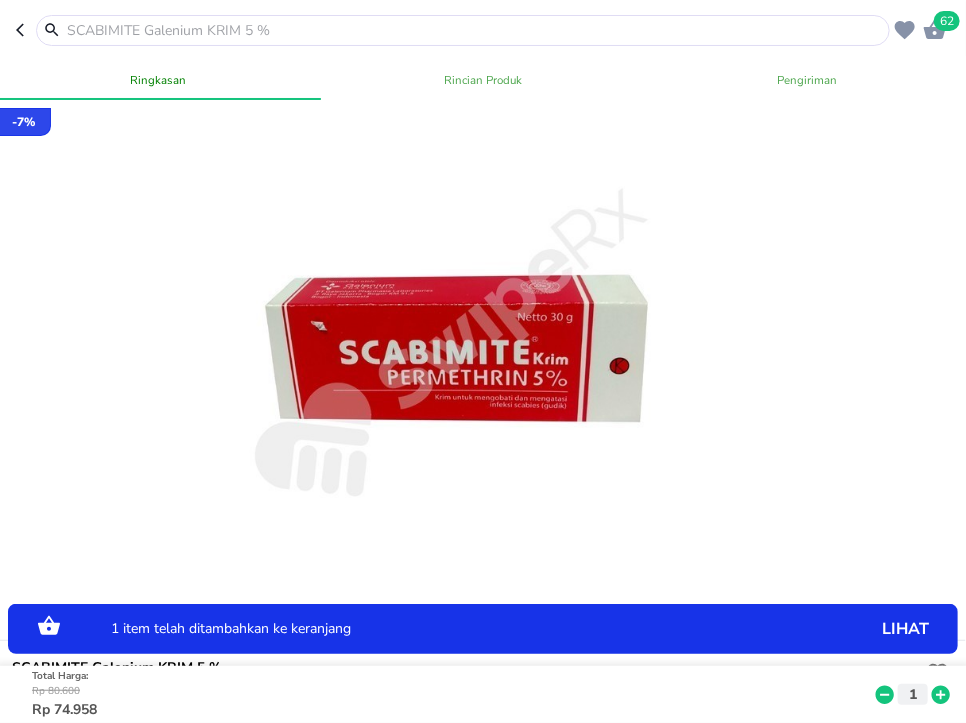 click 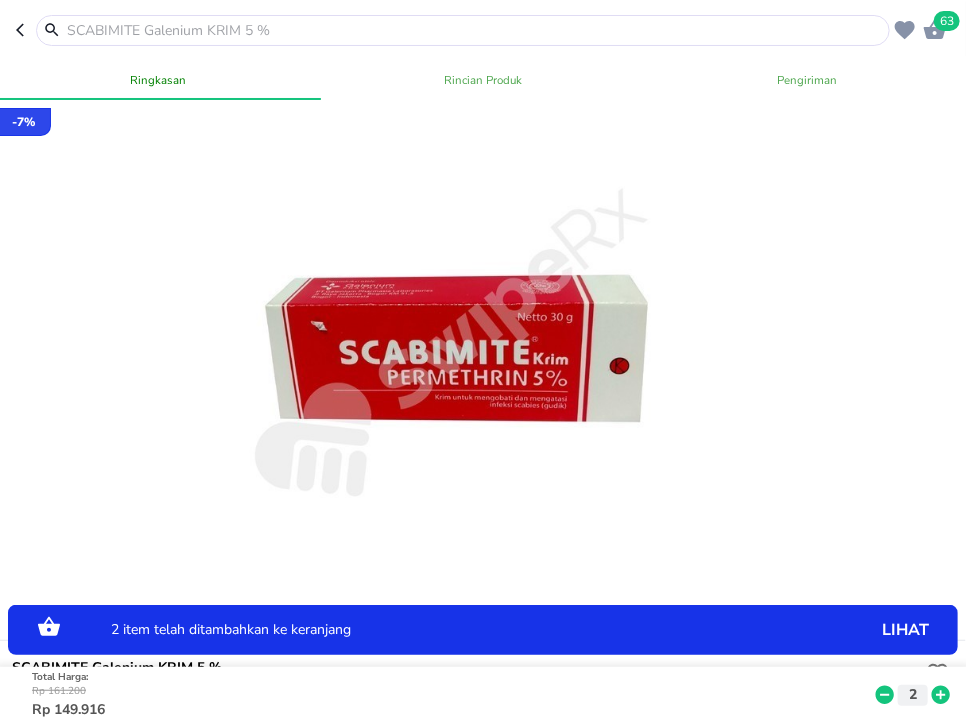 click 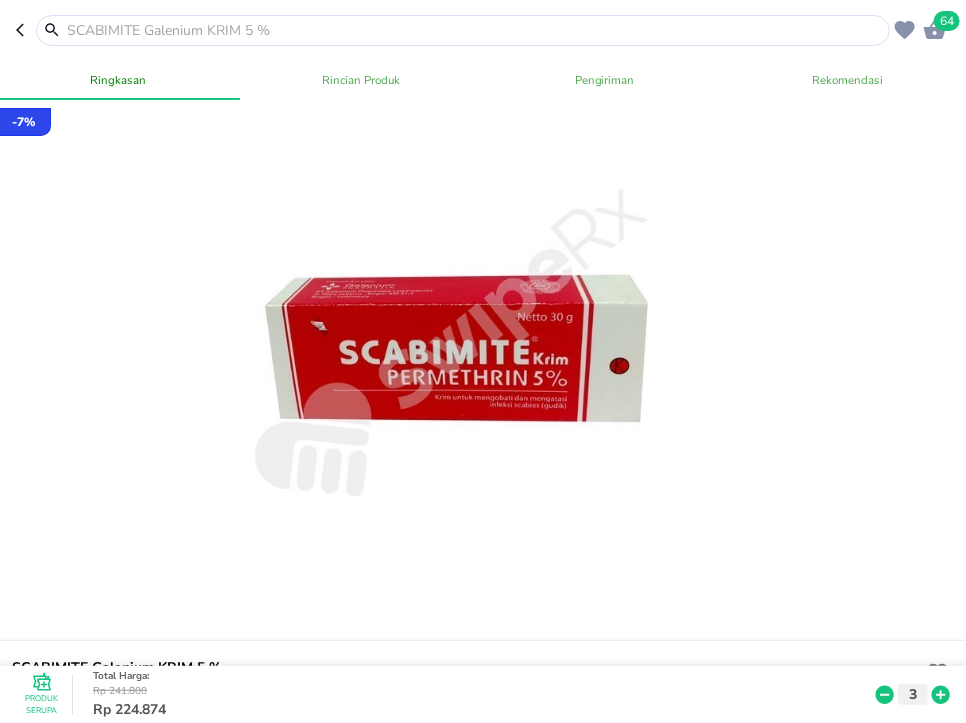 click at bounding box center (475, 30) 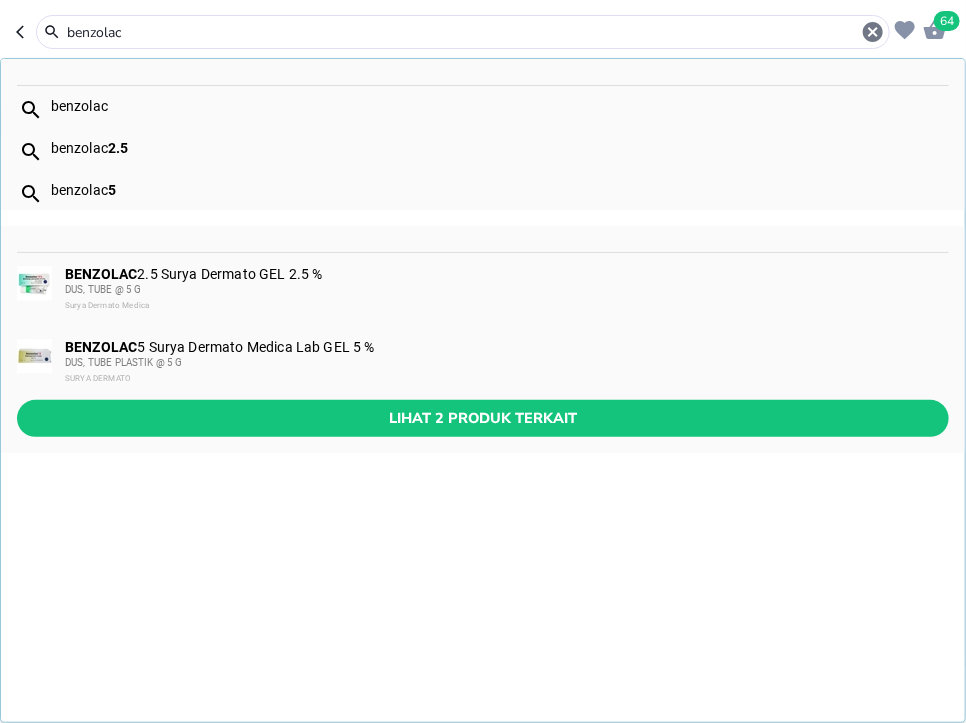type on "benzolac" 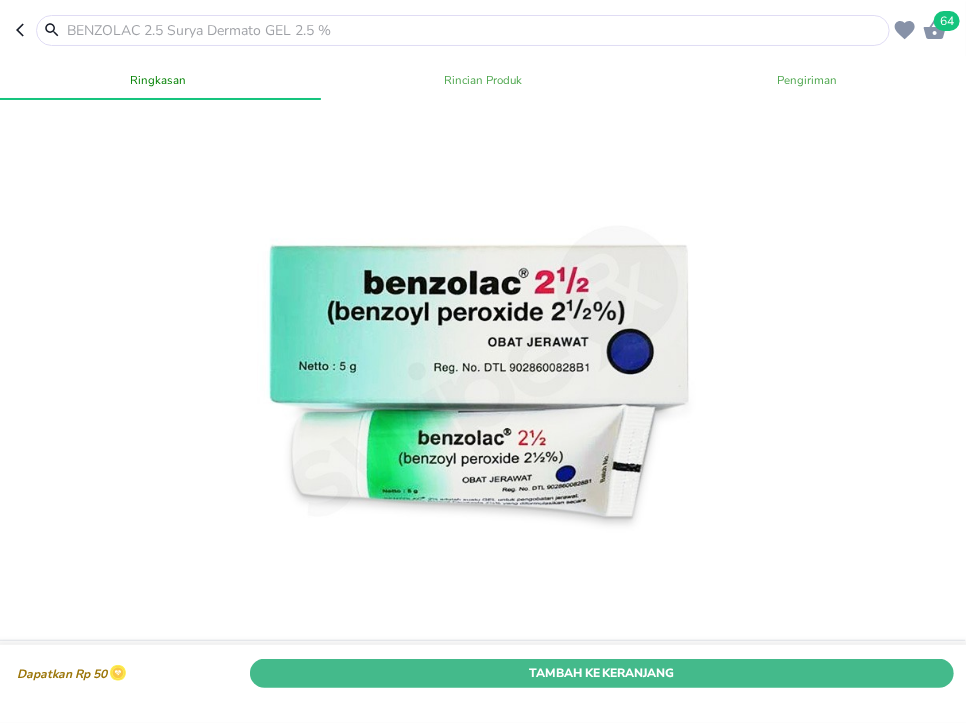 click on "Tambah Ke Keranjang" at bounding box center [602, 672] 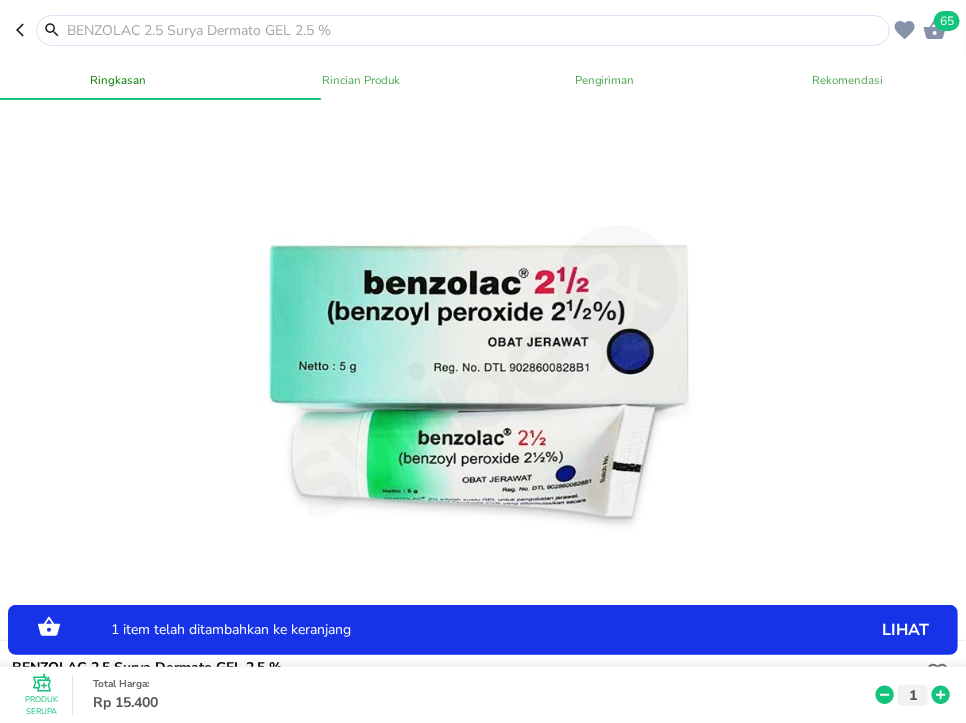 click 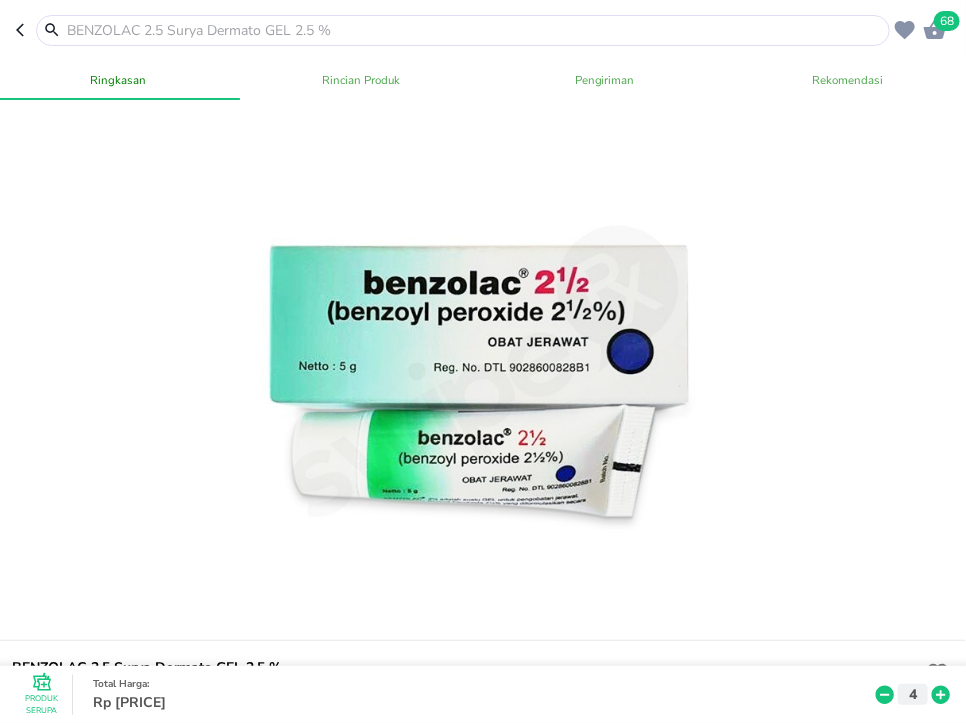 click at bounding box center [475, 30] 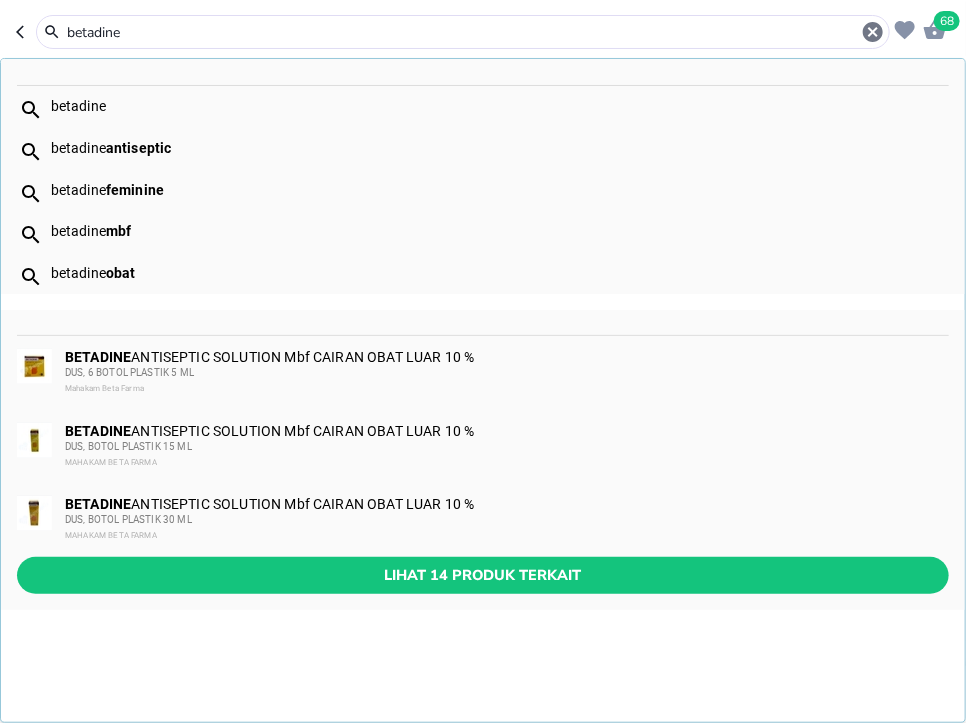type on "betadine" 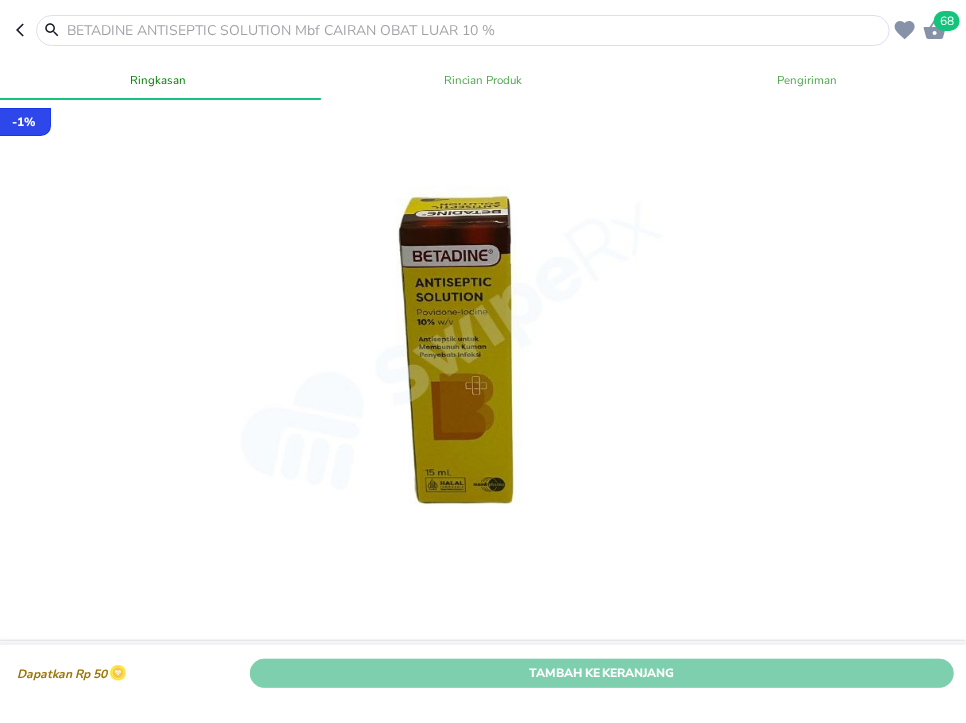 click on "Tambah Ke Keranjang" at bounding box center [602, 672] 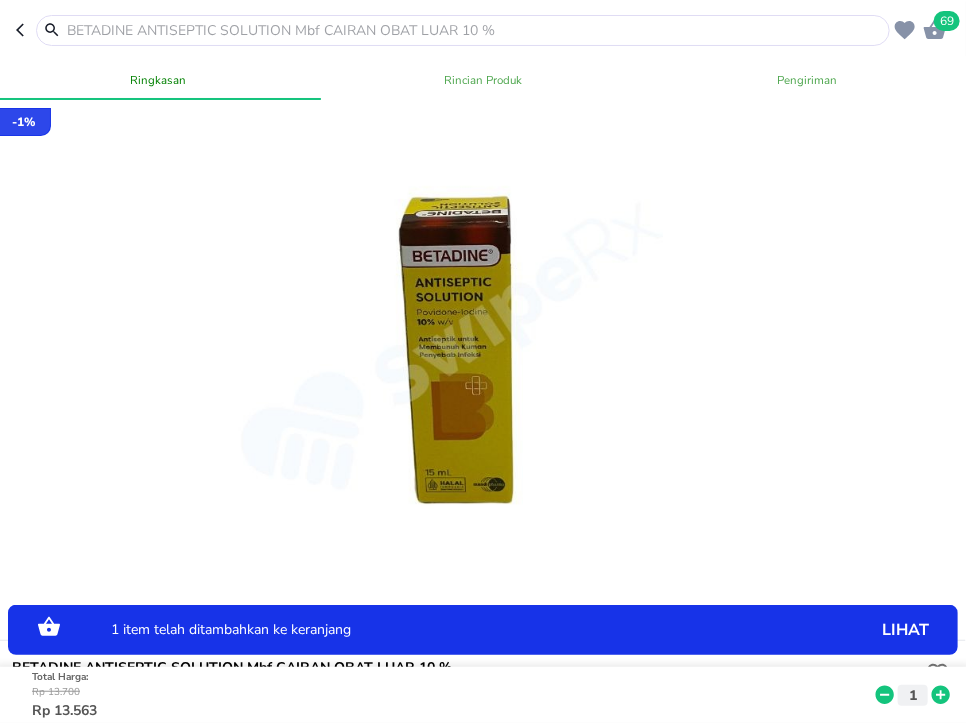 click on "Total Harga : Rp 13.700 Rp 13.563 1" at bounding box center [488, 695] 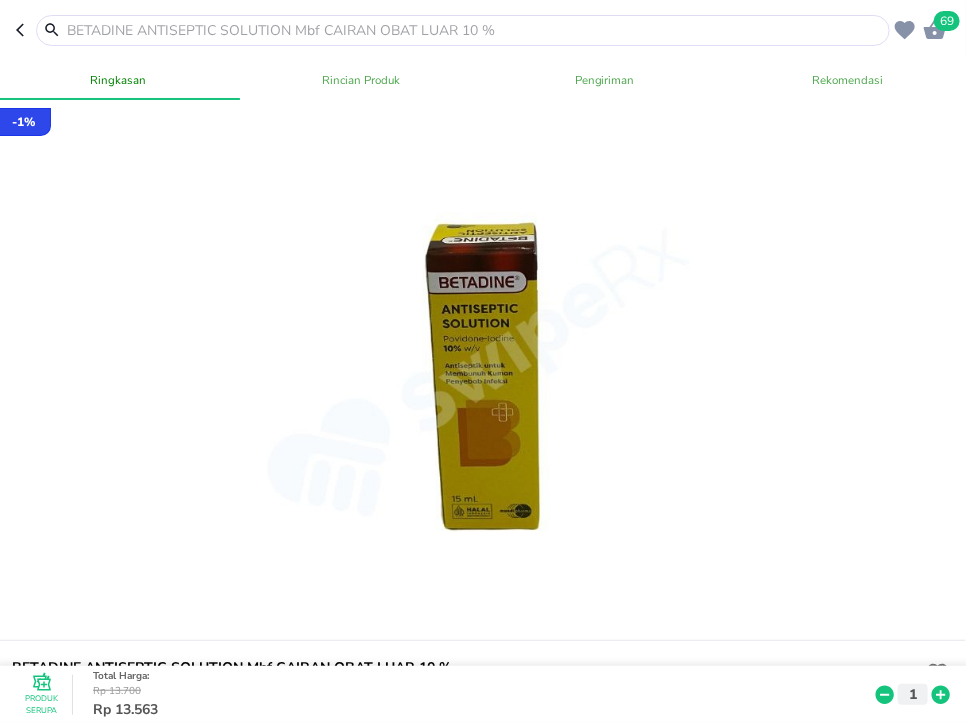 click 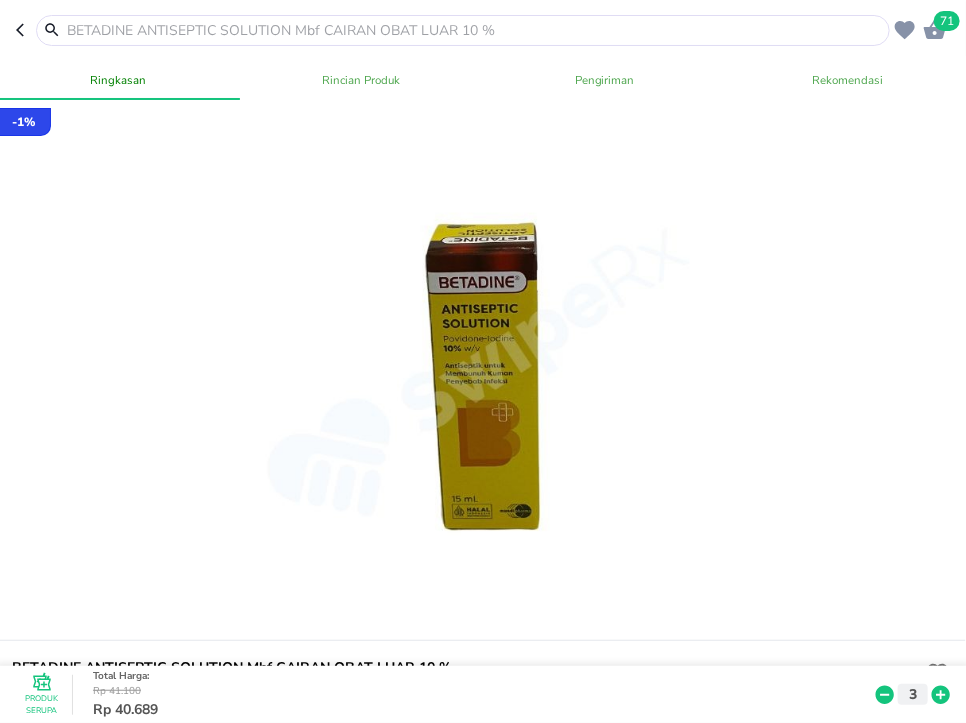 click at bounding box center (463, 30) 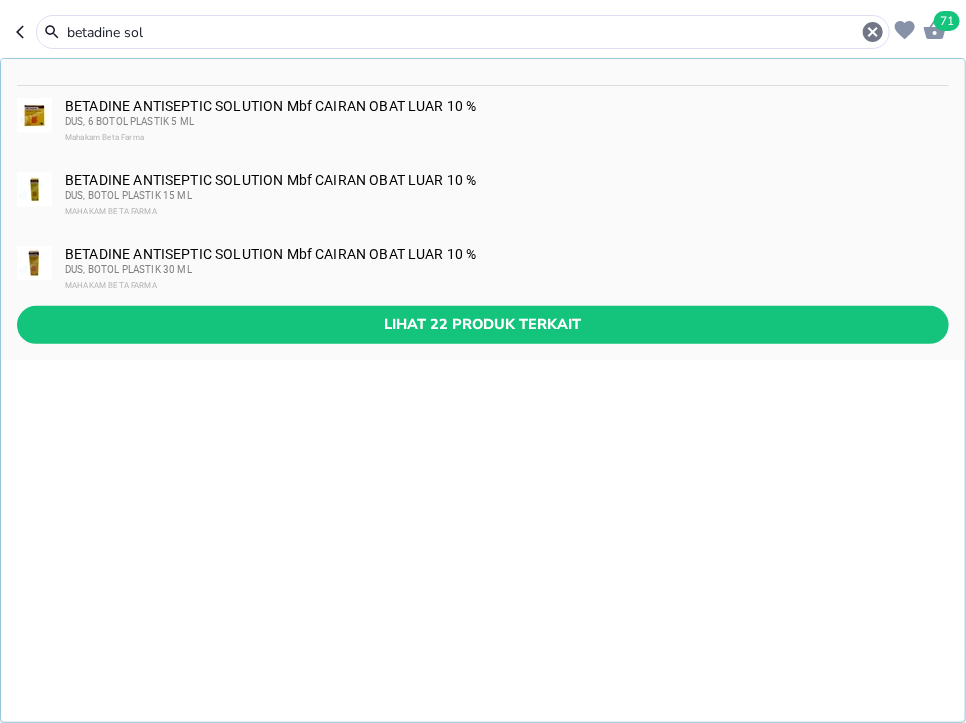 type on "betadine sol" 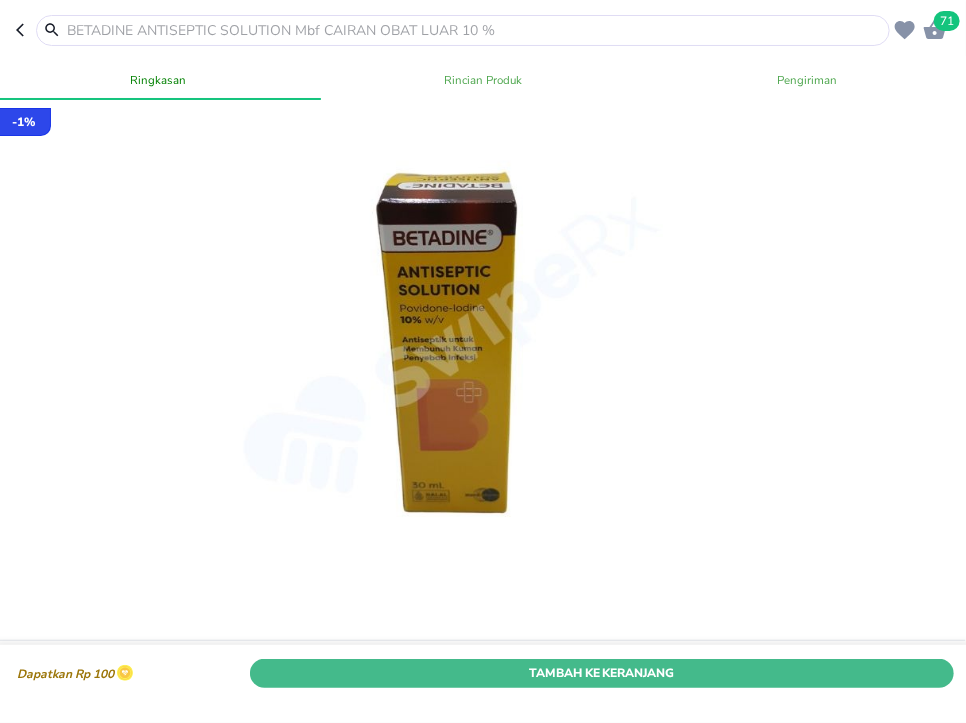 click on "Tambah Ke Keranjang" at bounding box center (602, 672) 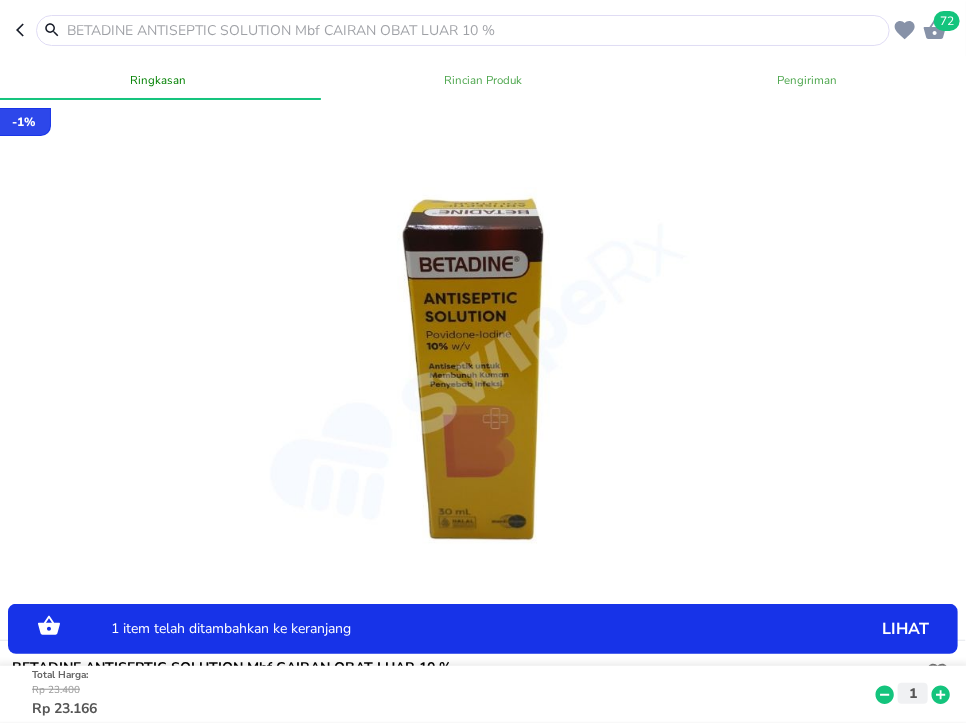 click on "Total Harga : Rp 23.400 Rp 23.166 1" at bounding box center (488, 695) 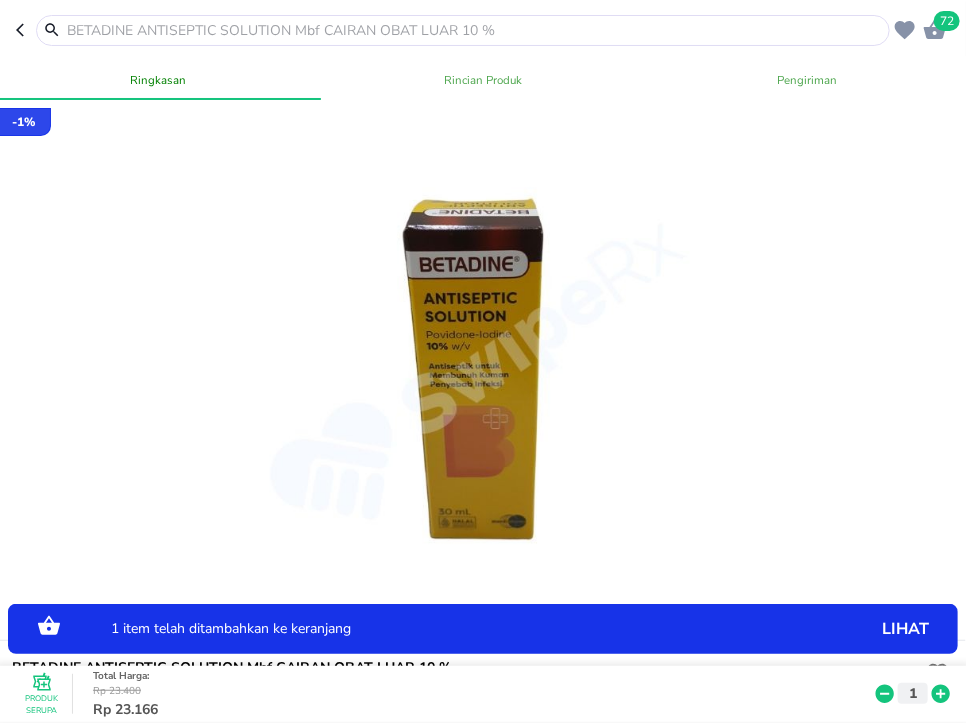 click 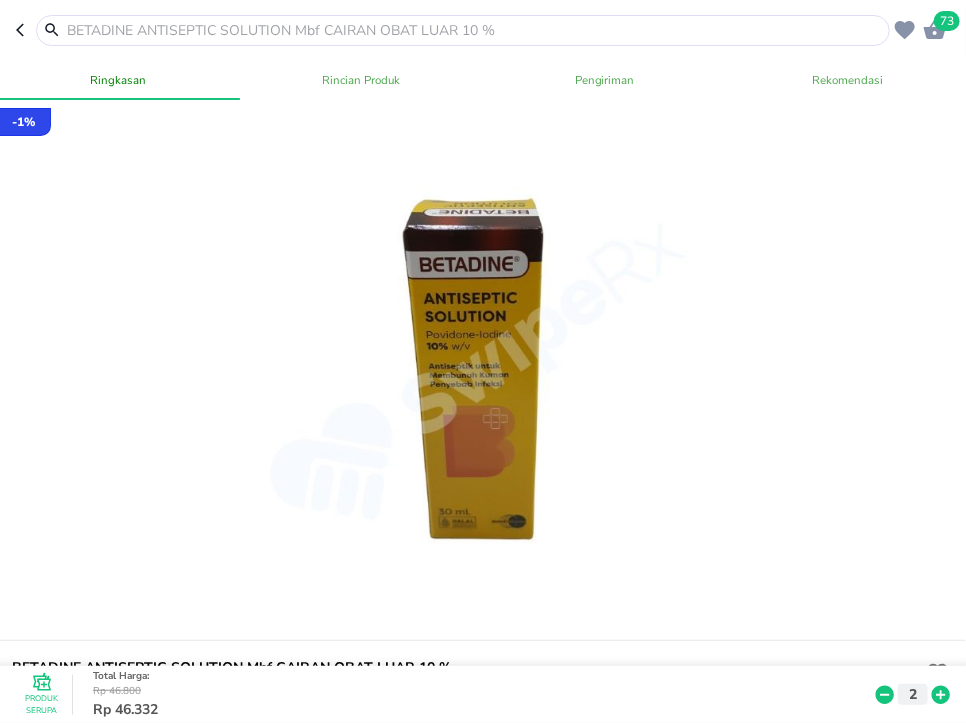 click at bounding box center (475, 30) 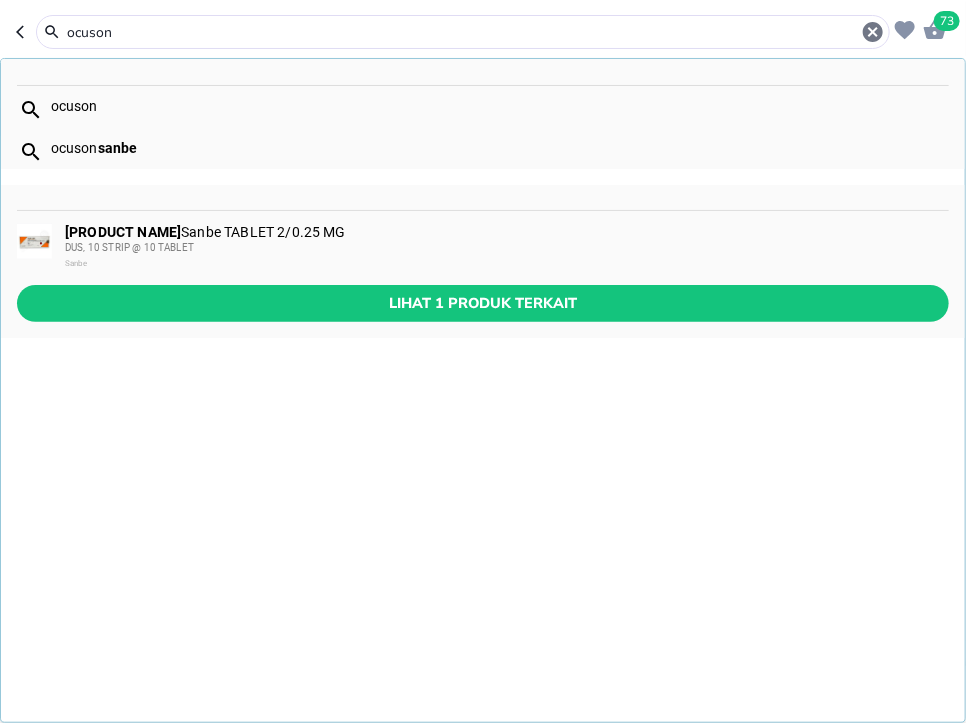 type on "ocuson" 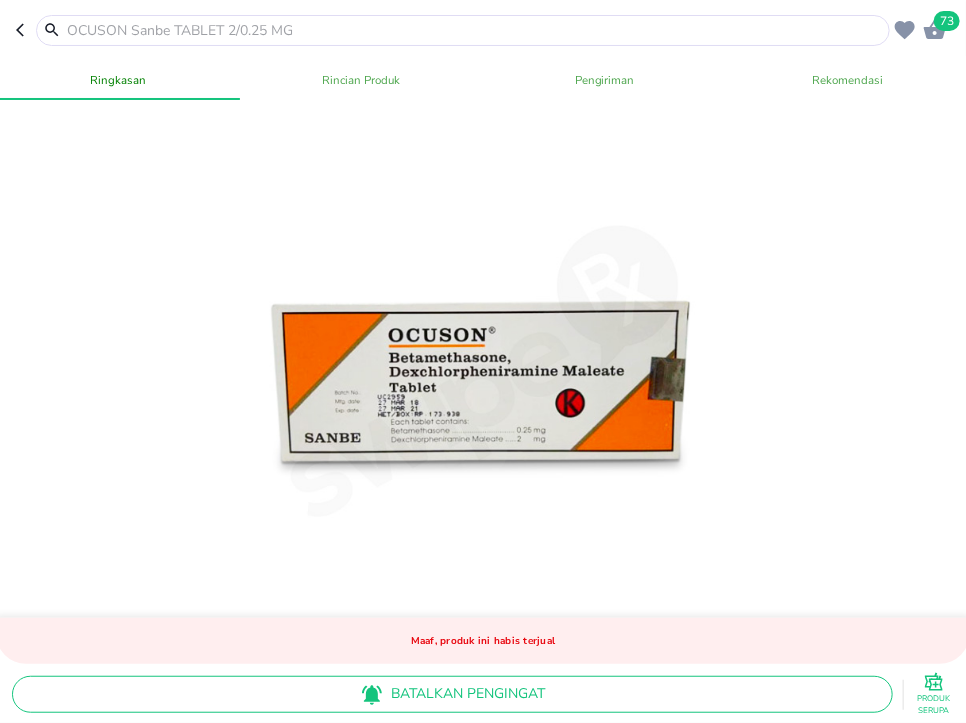 click at bounding box center (475, 30) 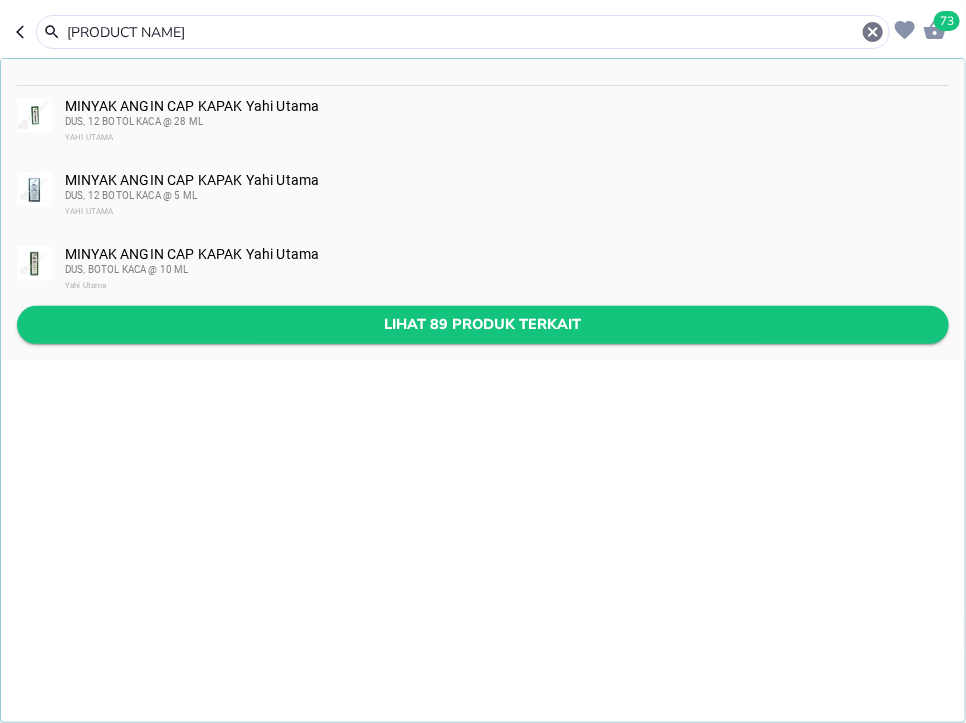 type on "[PRODUCT NAME]" 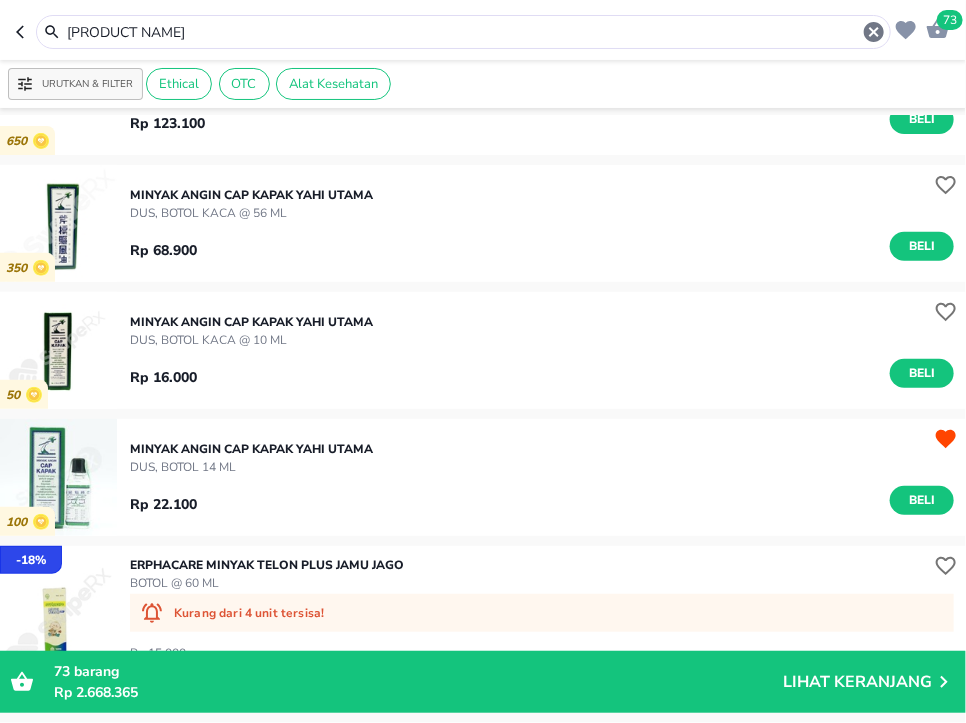 scroll, scrollTop: 259, scrollLeft: 0, axis: vertical 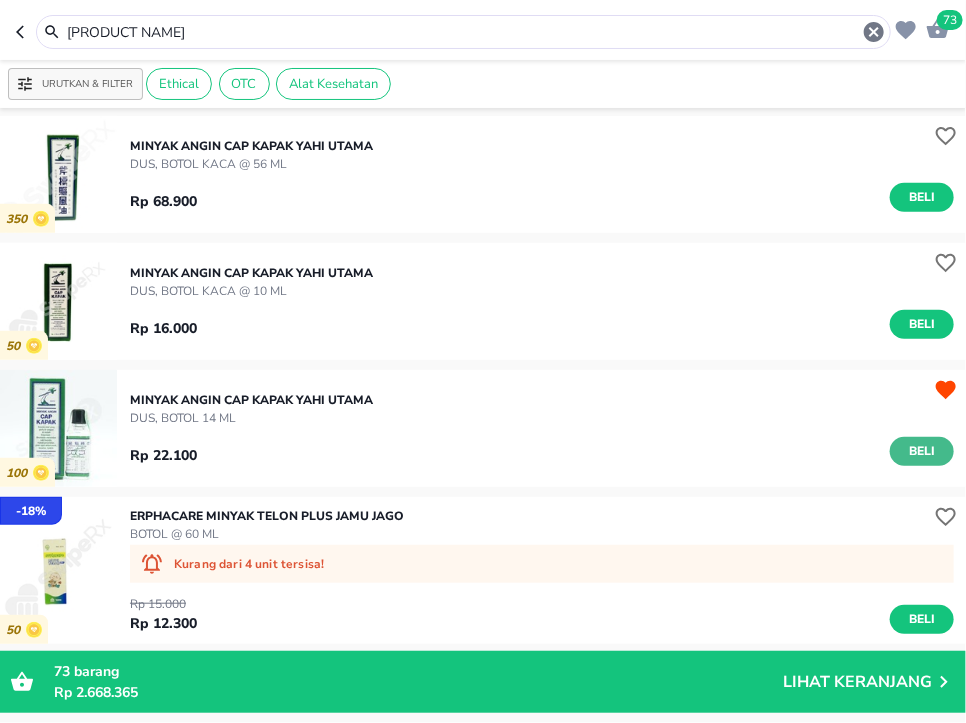 click on "Beli" at bounding box center (922, 451) 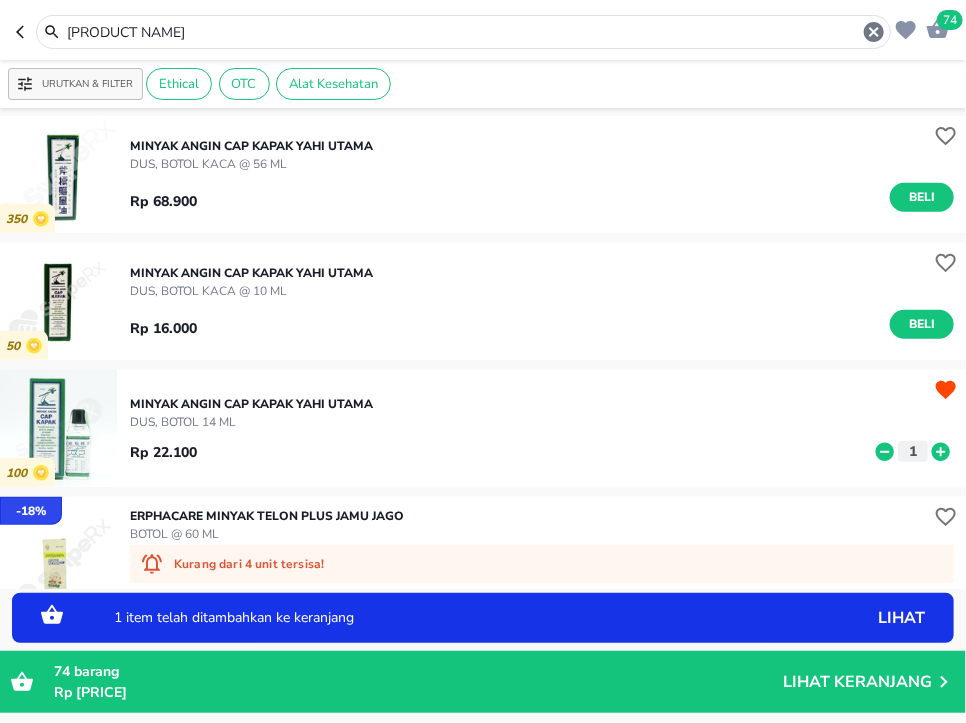 click 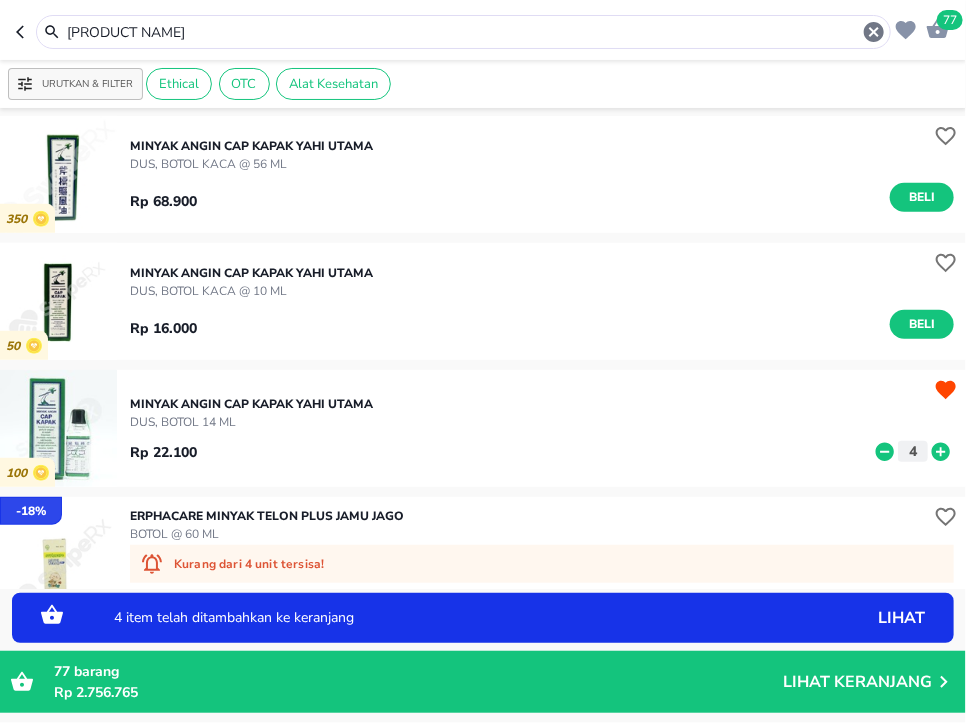 click 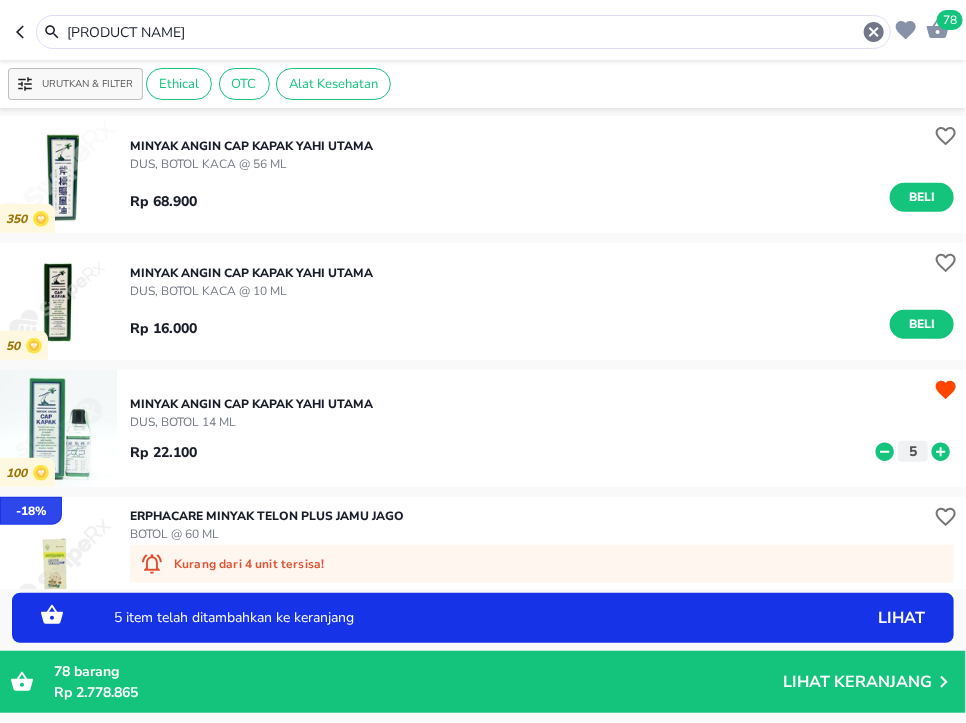 click on "[PRODUCT NAME]" at bounding box center (463, 32) 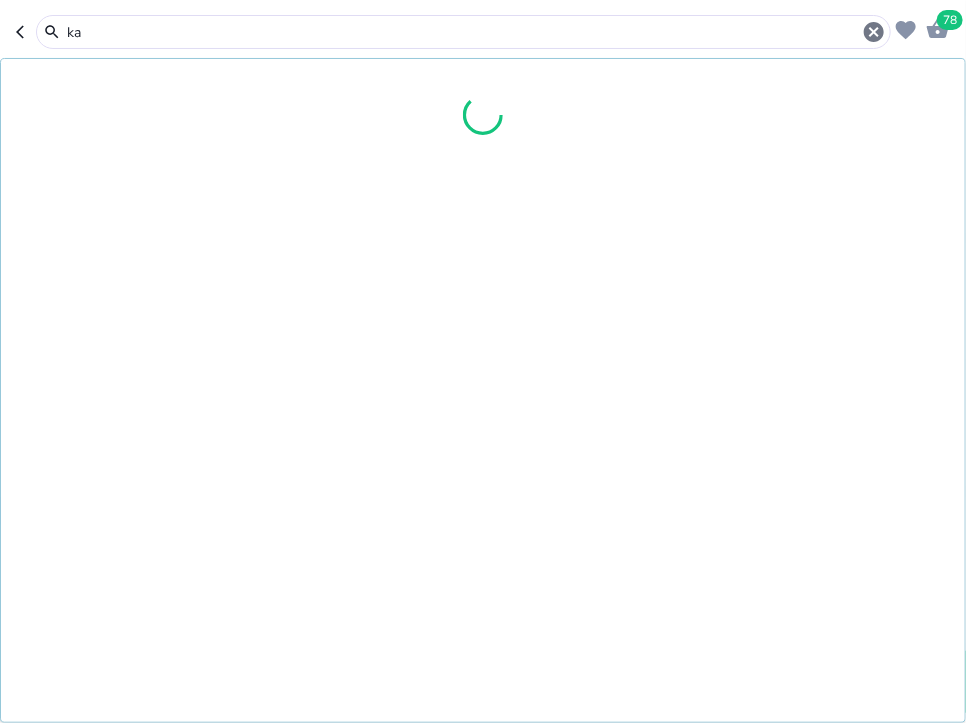 type on "k" 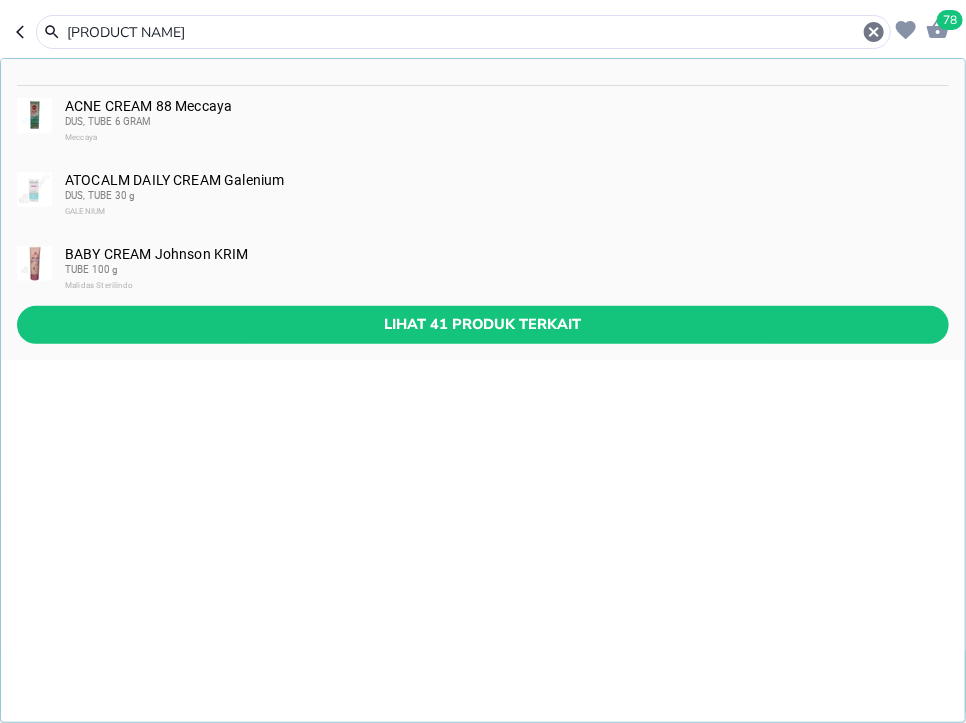 click on "[PRODUCT NAME]" at bounding box center (463, 32) 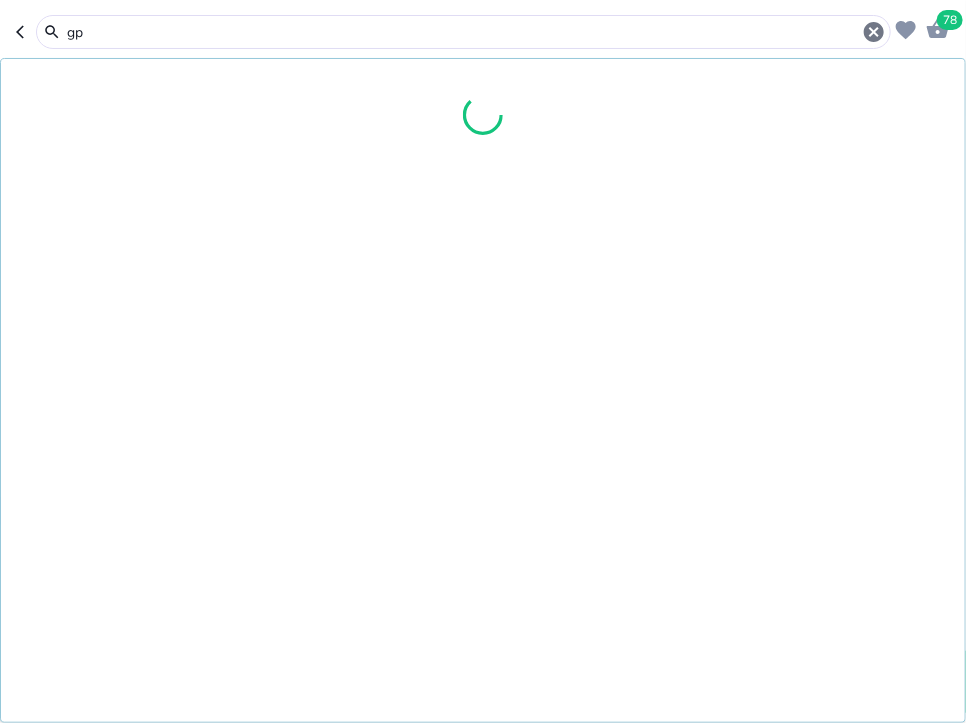 type on "g" 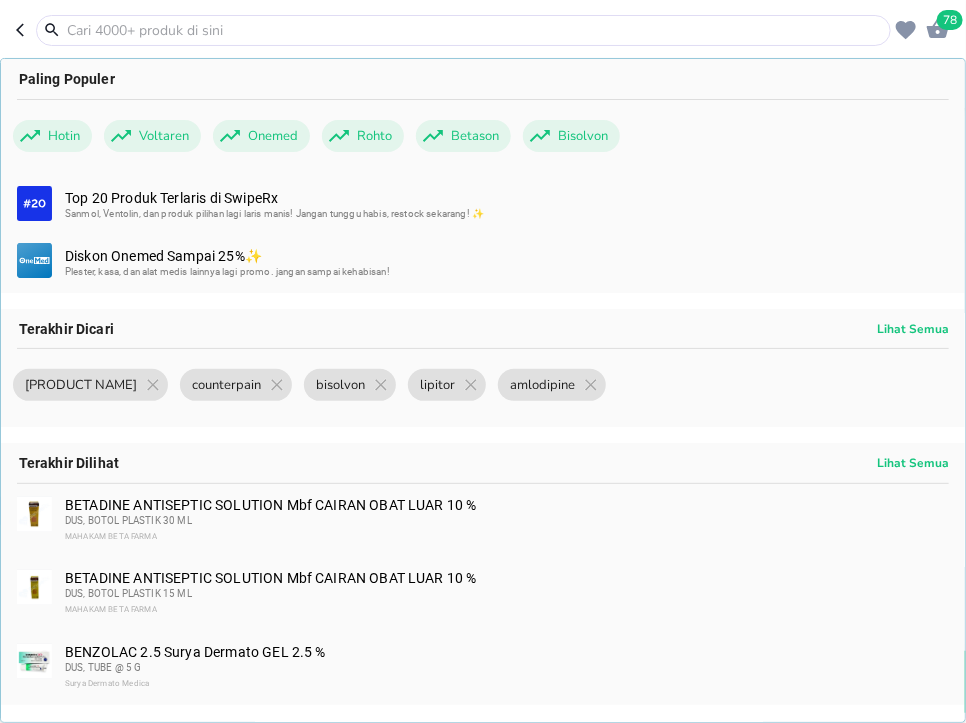 type 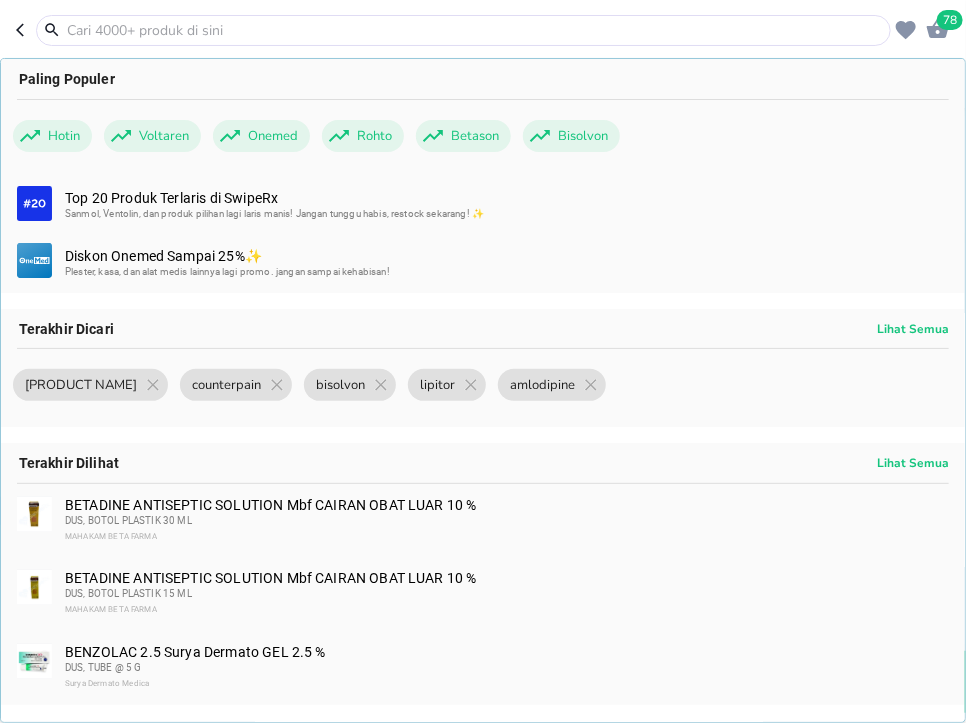 click on "[PRODUCT NAME]" at bounding box center (506, 668) 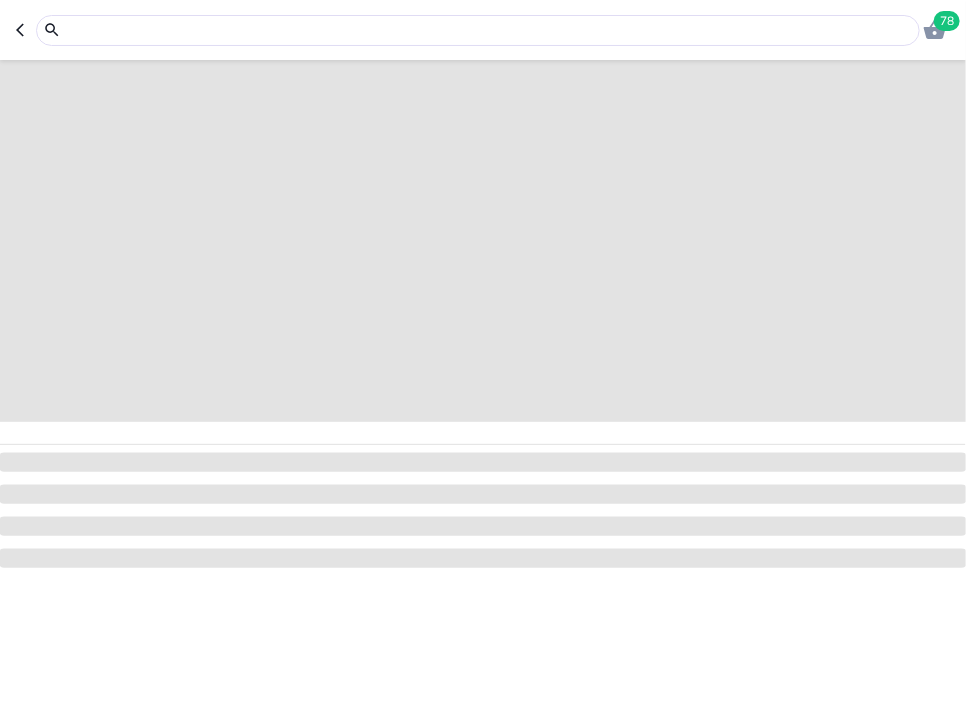 click at bounding box center [490, 30] 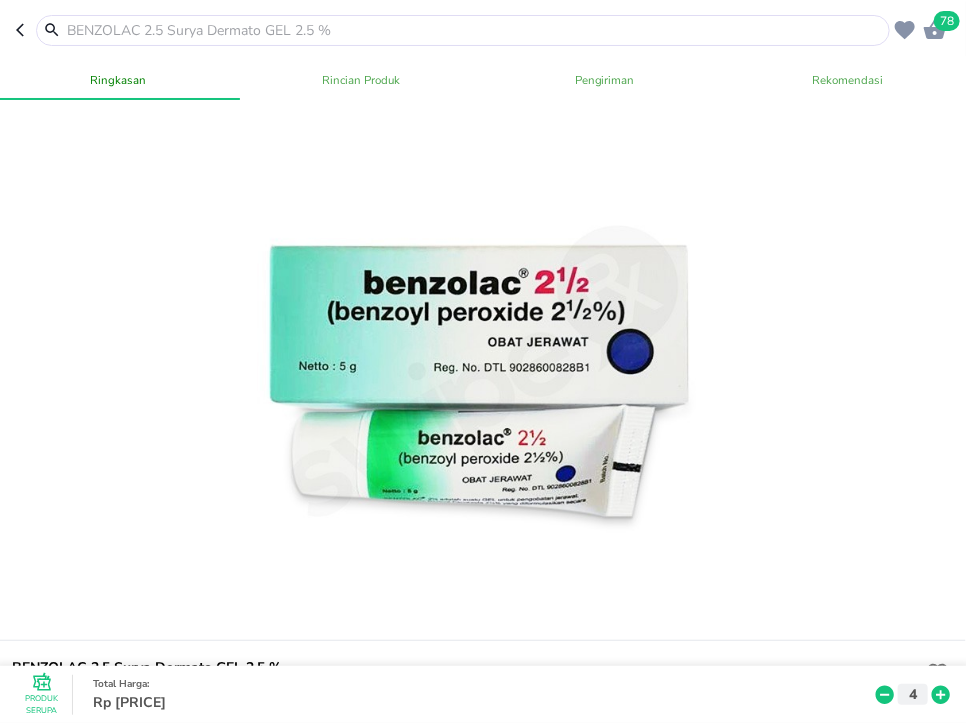 click at bounding box center [475, 30] 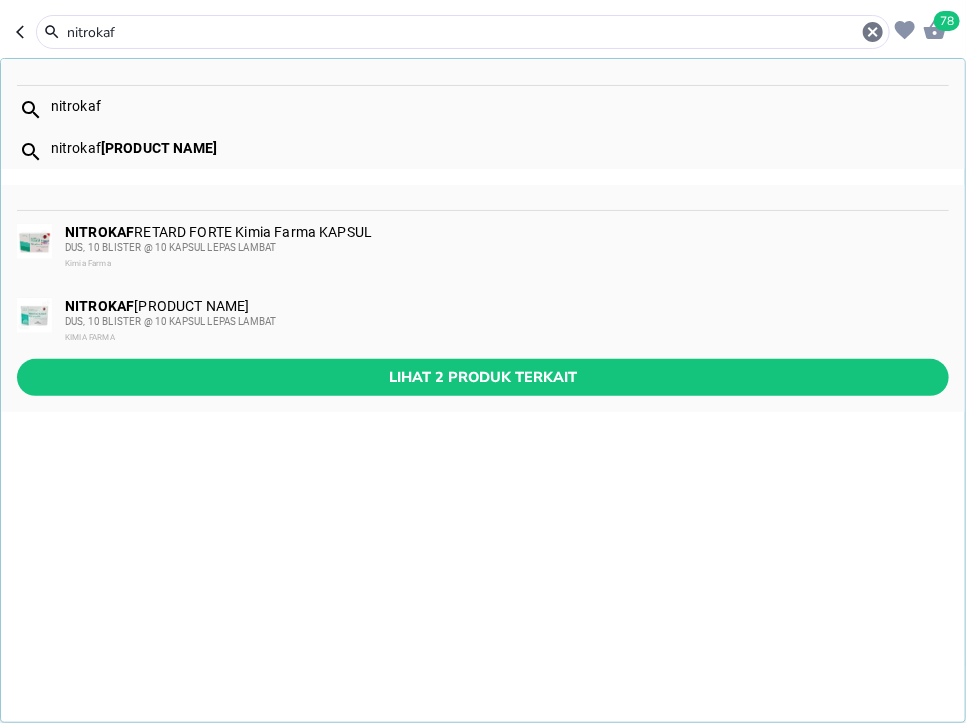 type on "nitrokaf" 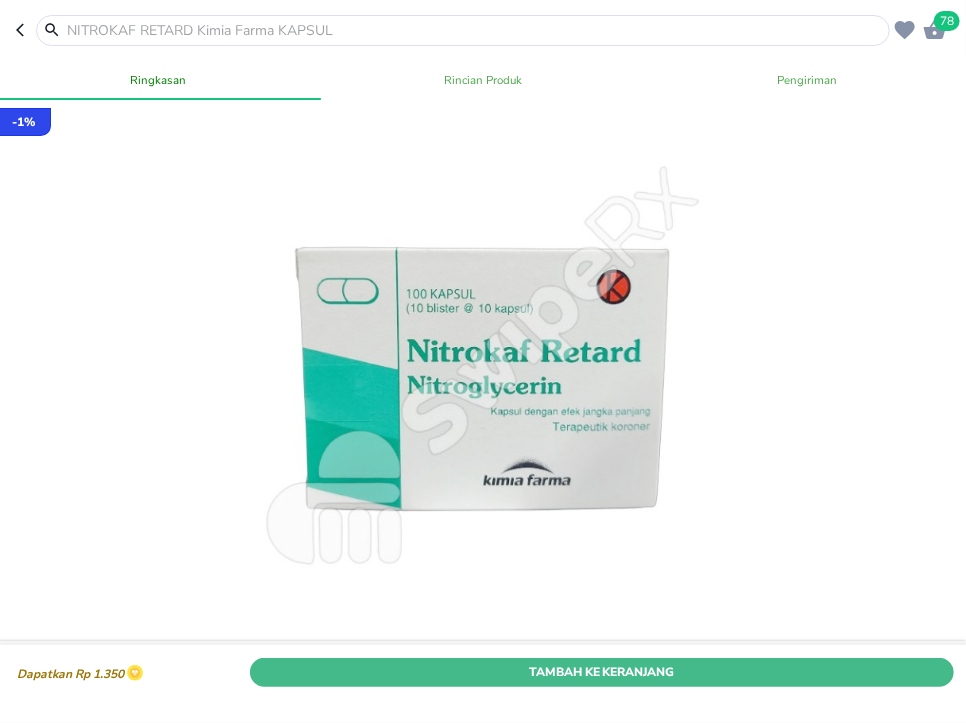 click on "Tambah Ke Keranjang" at bounding box center [602, 672] 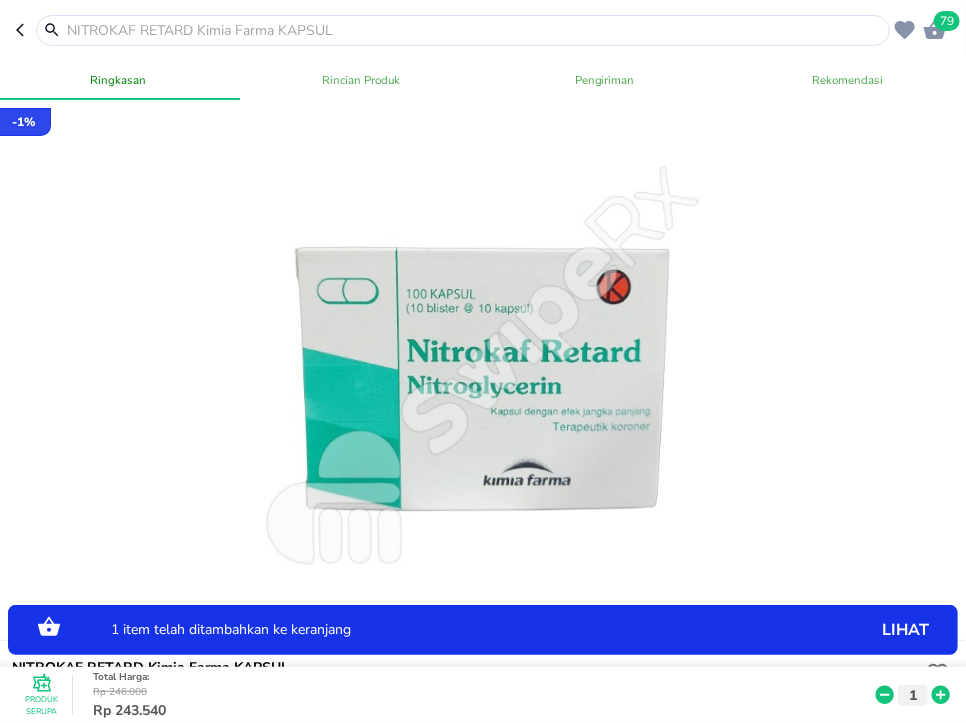 click at bounding box center [475, 30] 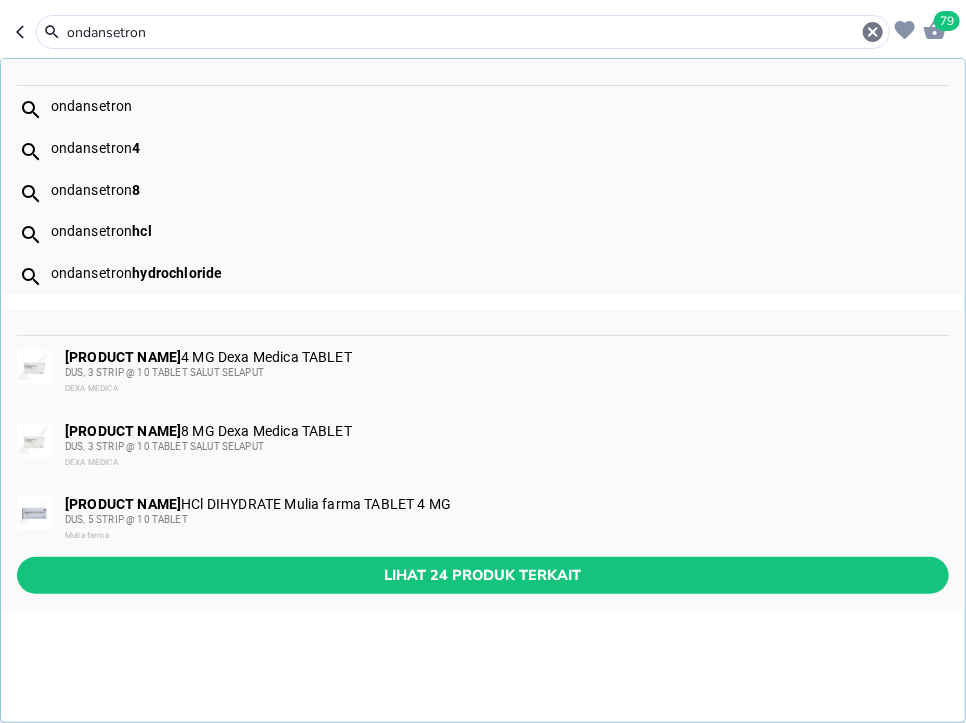 type on "ondansetron" 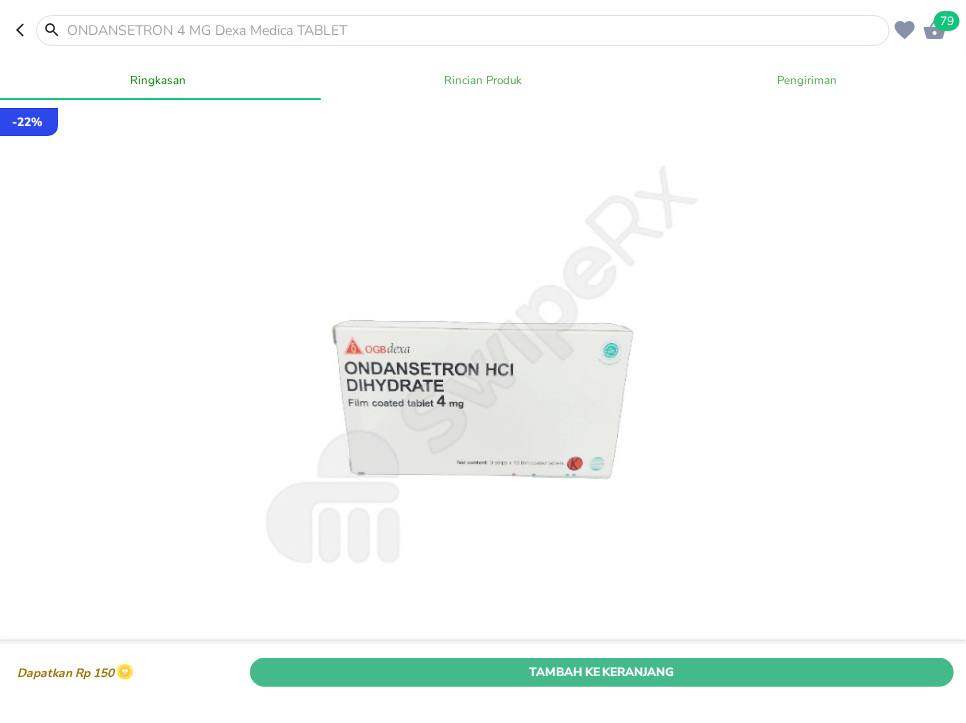 click on "Tambah Ke Keranjang" at bounding box center (602, 672) 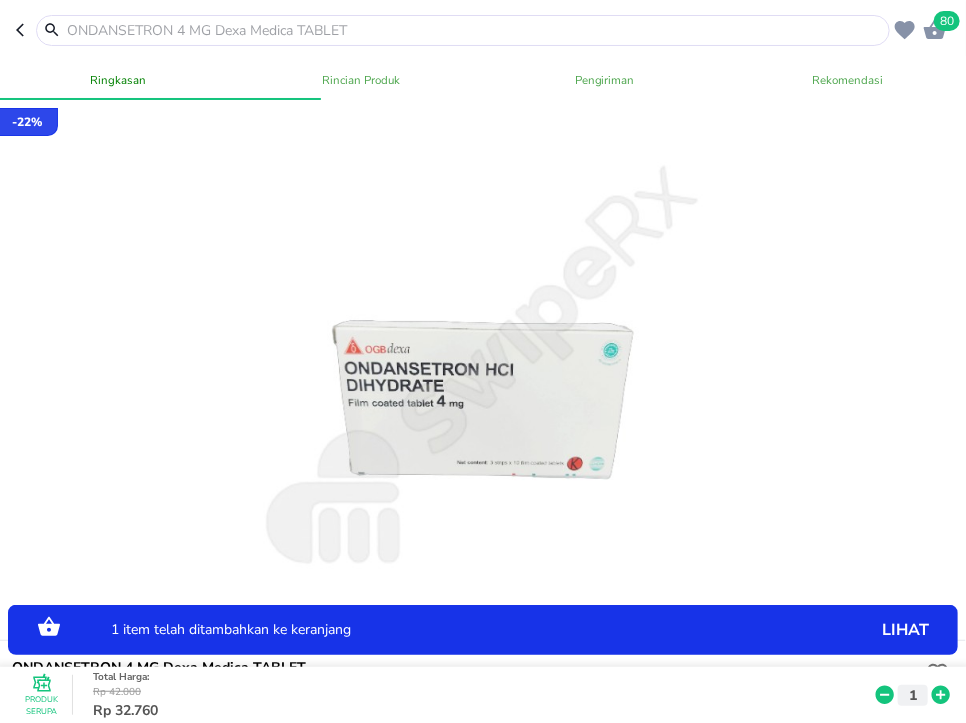 click 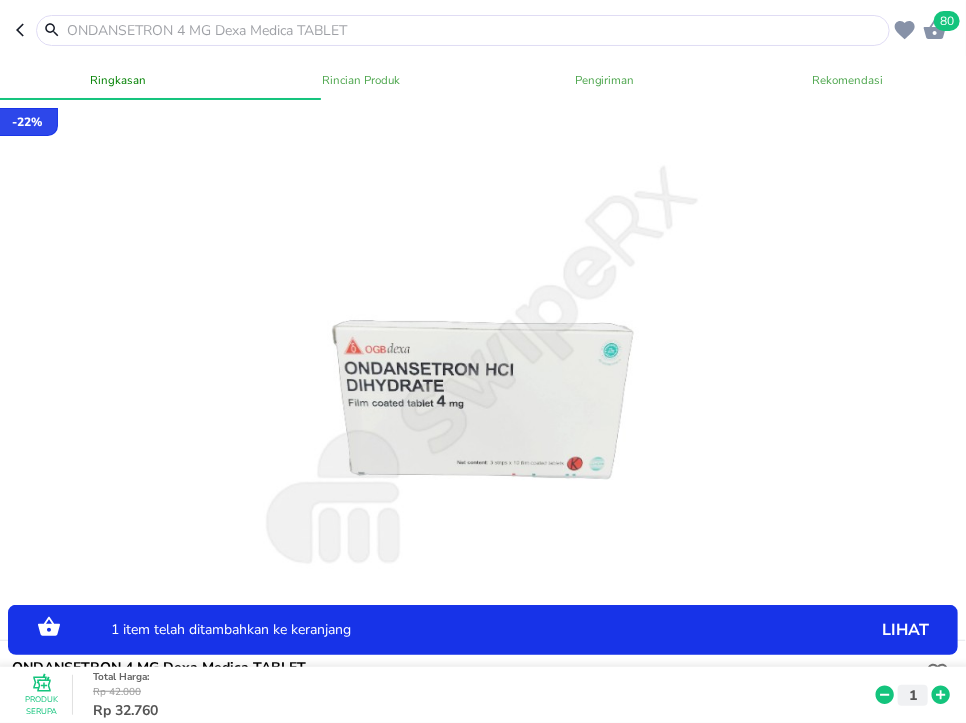click at bounding box center (475, 30) 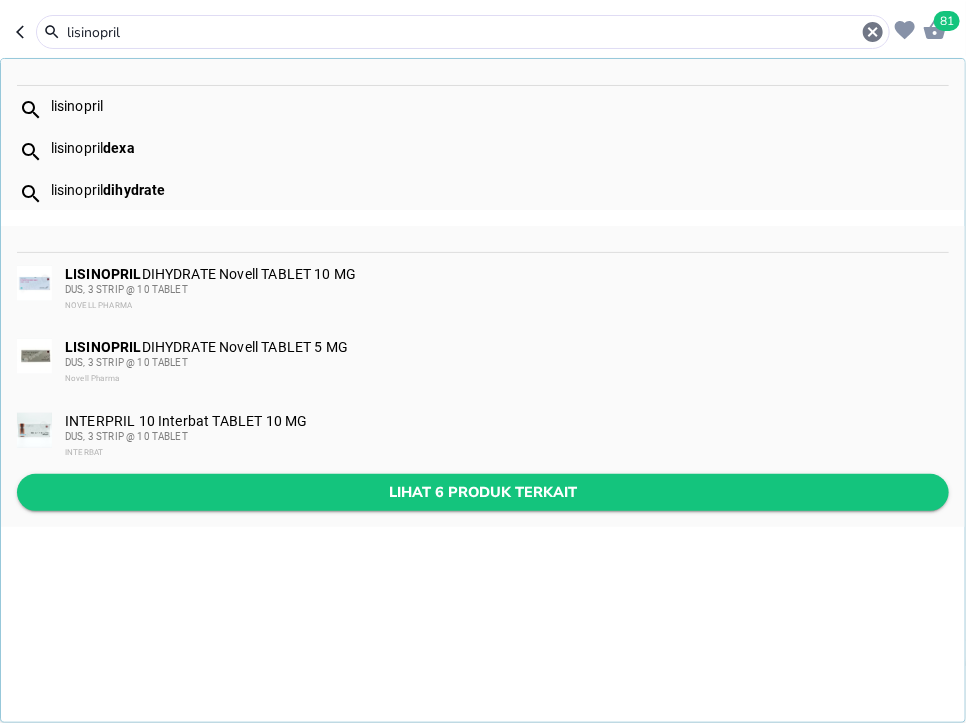 type on "lisinopril" 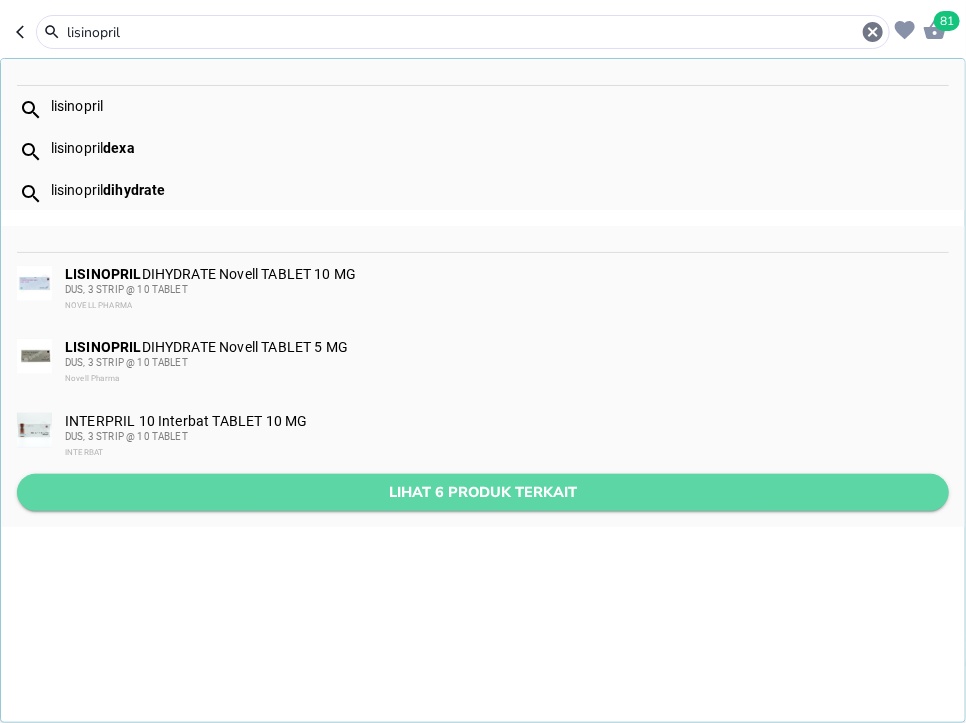click on "Lihat 6 produk terkait" at bounding box center [483, 492] 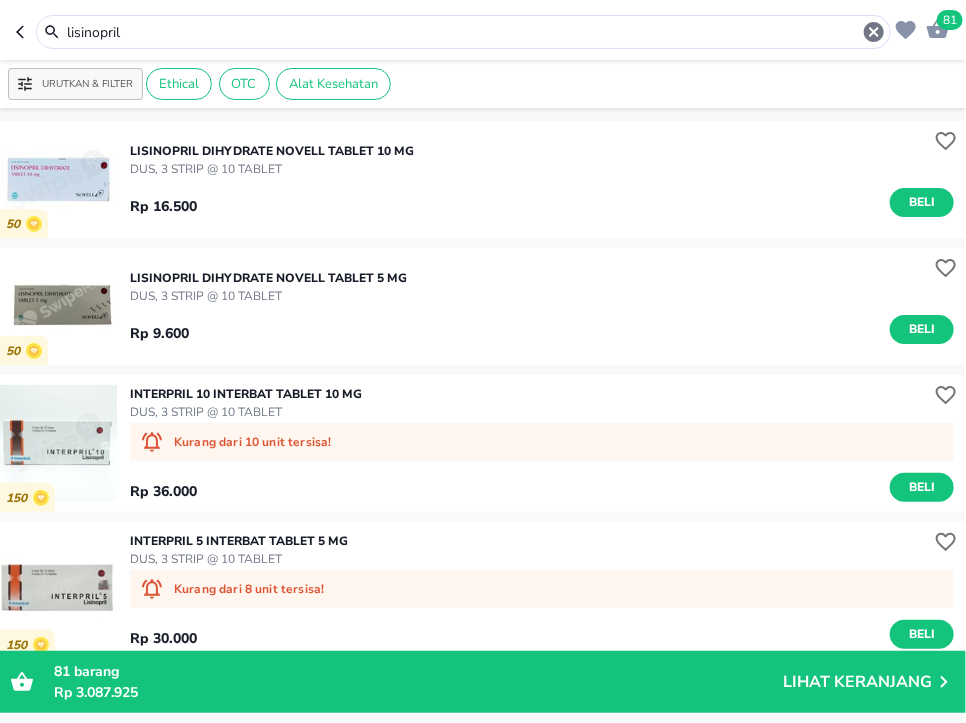 click on "lisinopril" at bounding box center [463, 32] 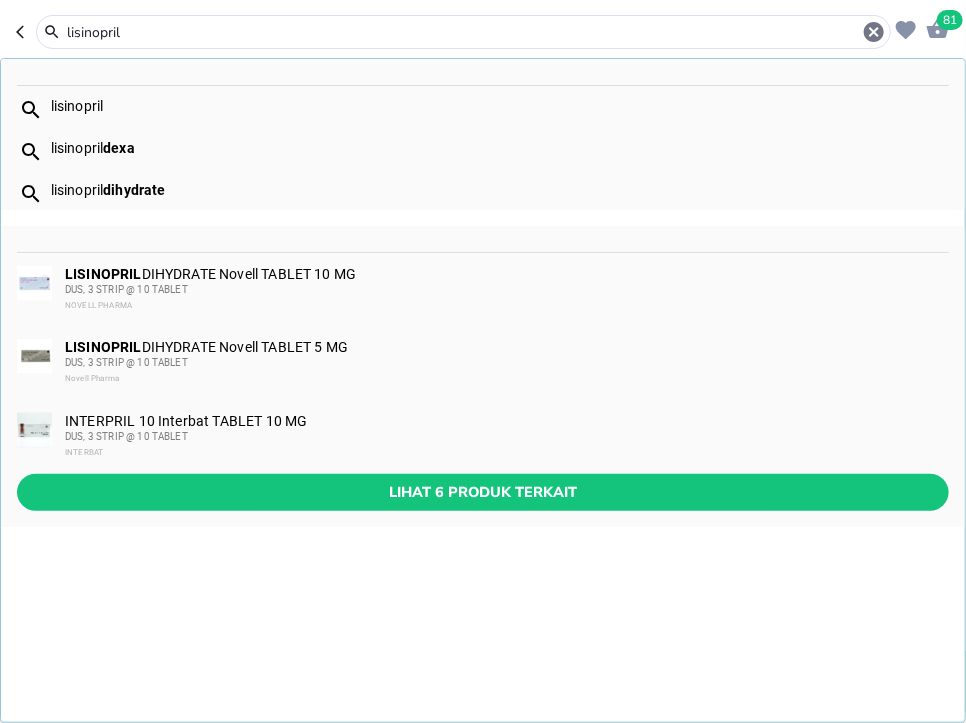 click on "lisinopril" at bounding box center [463, 32] 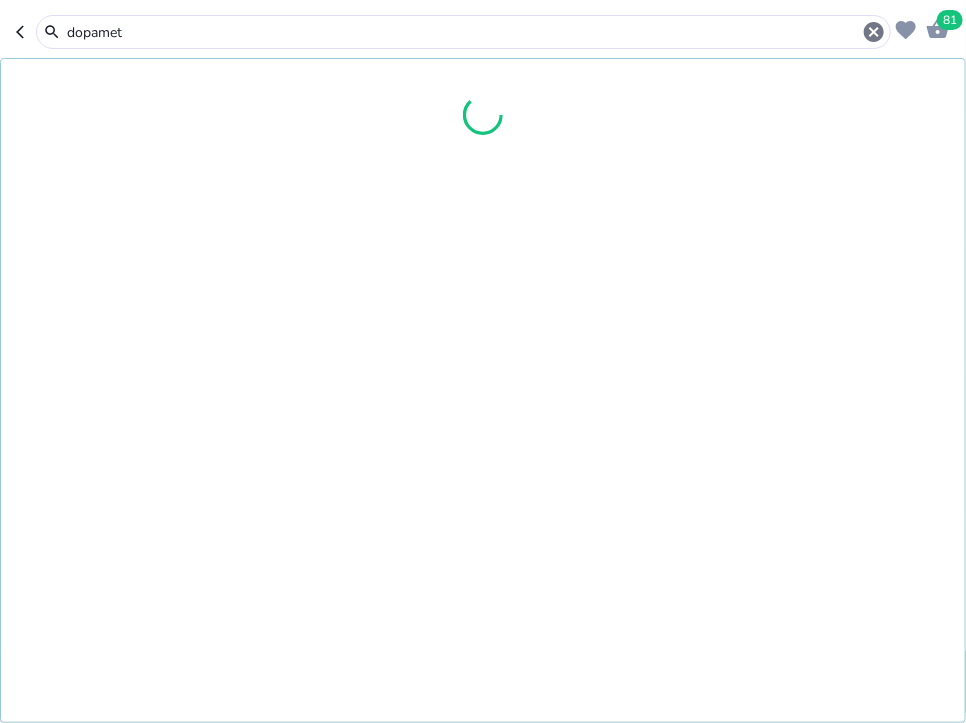 scroll, scrollTop: 129, scrollLeft: 0, axis: vertical 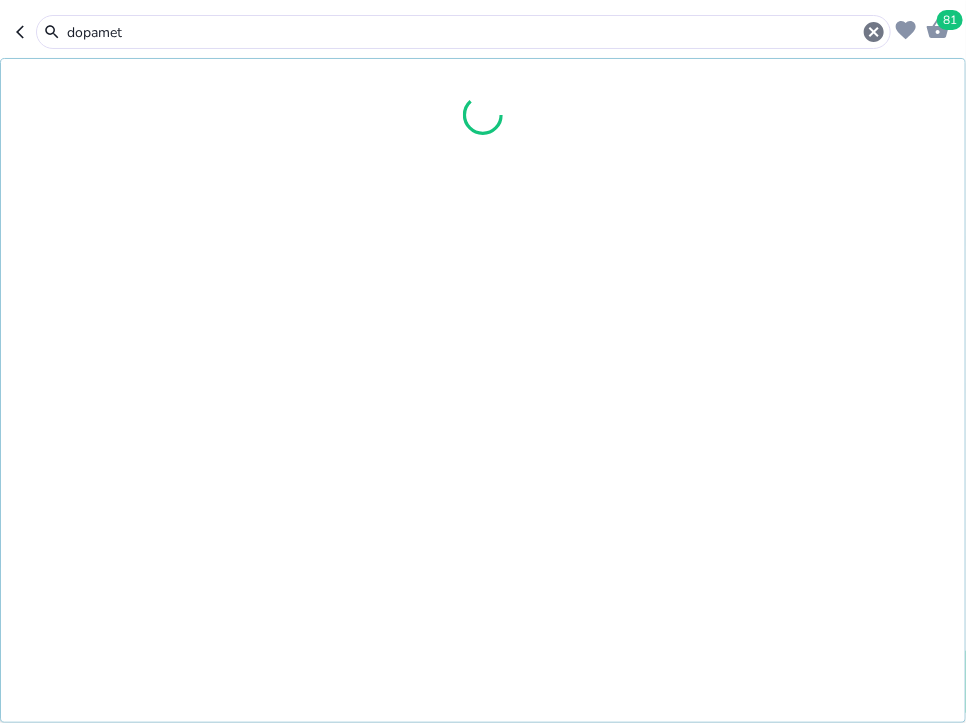 type on "dopamet" 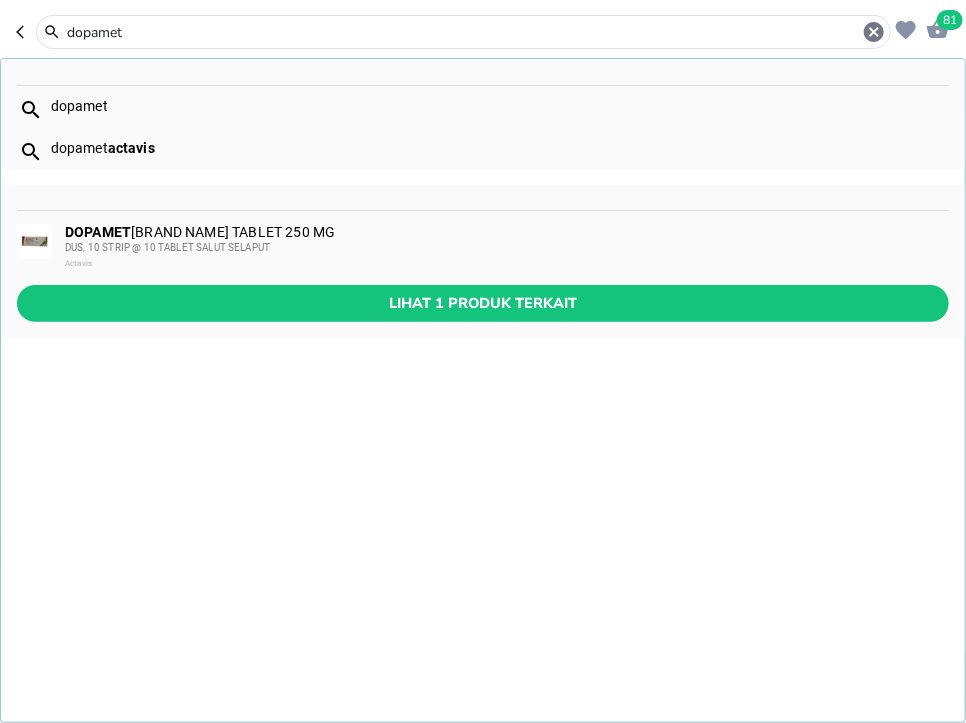 click on "[PRODUCT NAME] Actavis TABLET 250 MG   DUS, 10 STRIP @ 10 TABLET SALUT SELAPUT     Actavis" at bounding box center [506, 248] 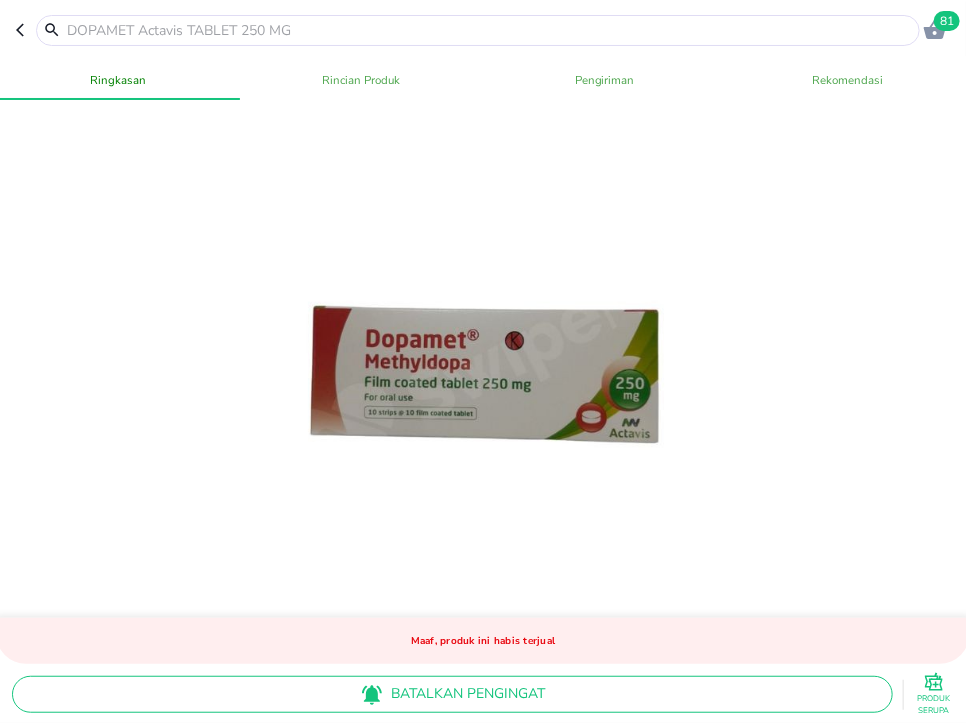 click at bounding box center (490, 30) 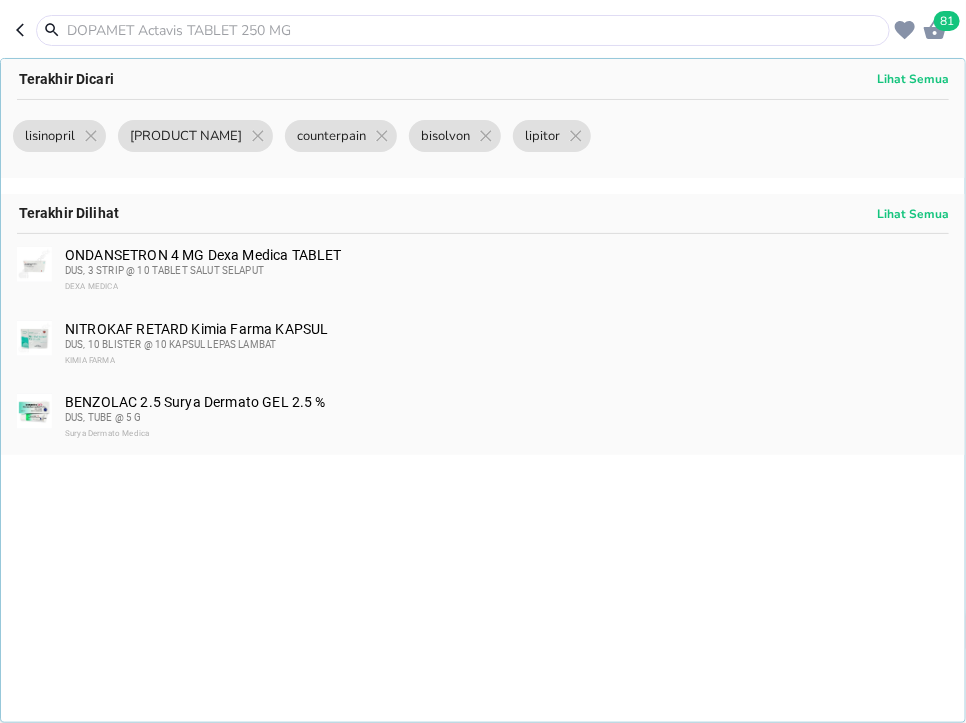 type on "t" 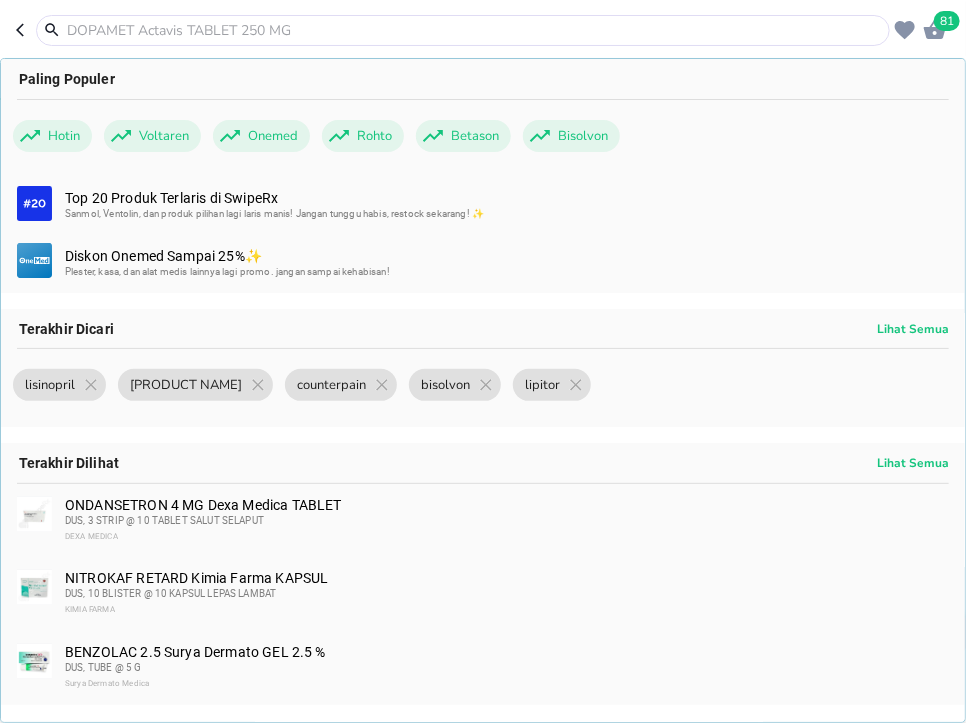 click at bounding box center (475, 30) 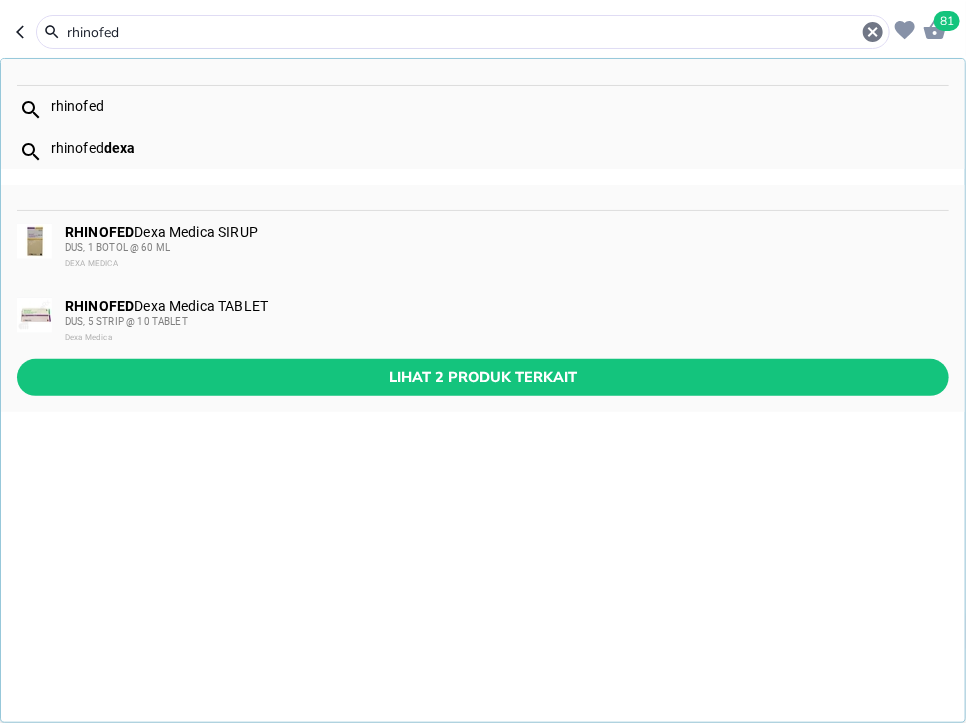type on "rhinofed" 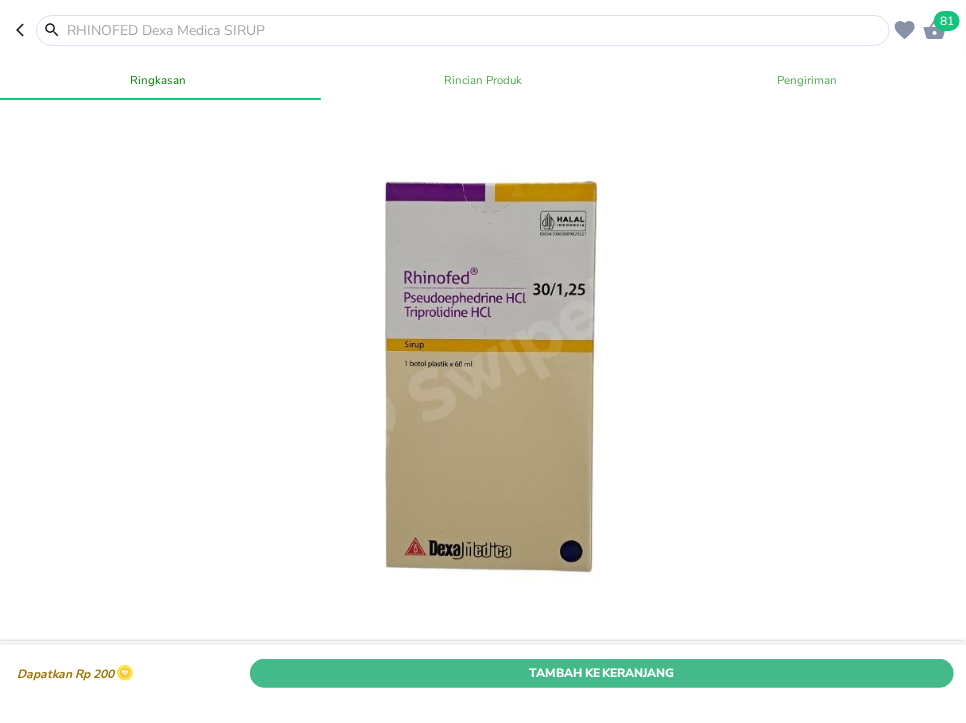 click on "Tambah Ke Keranjang" at bounding box center [602, 672] 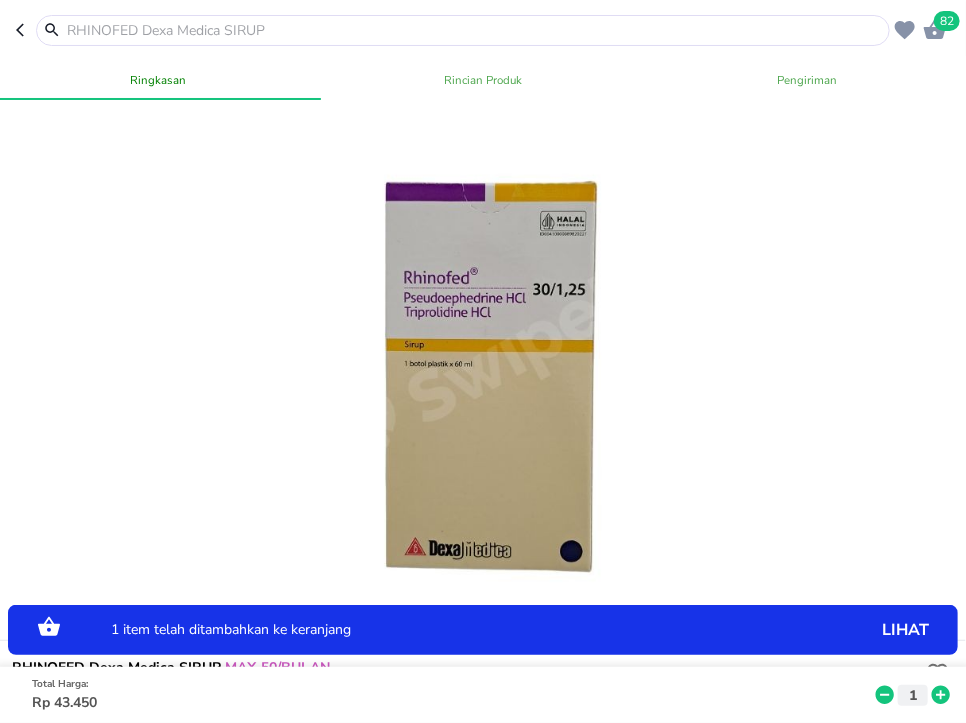 click 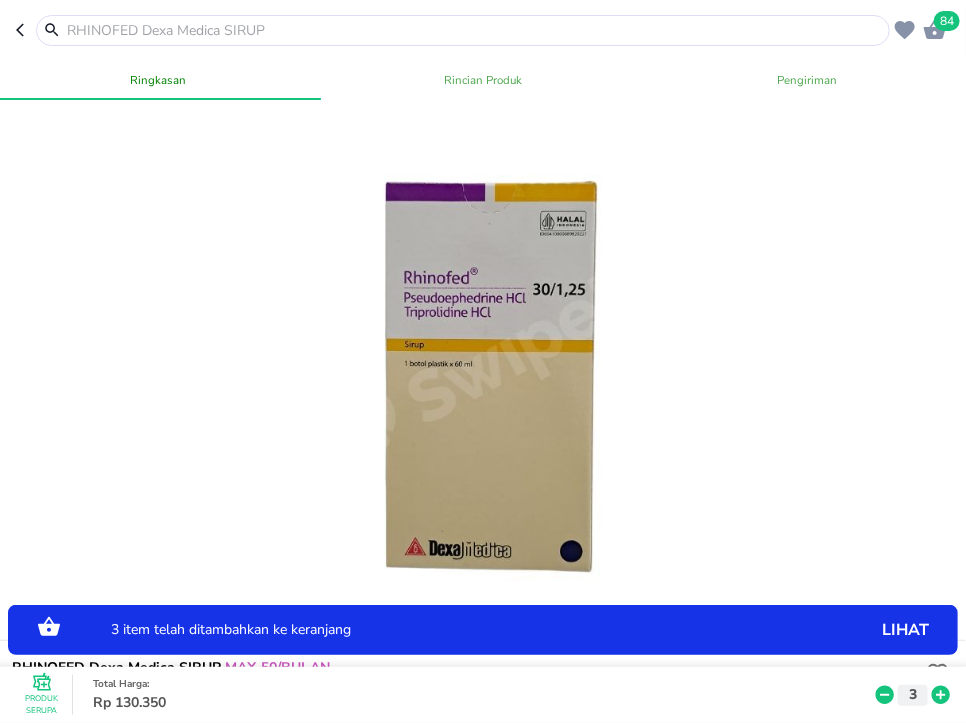 click 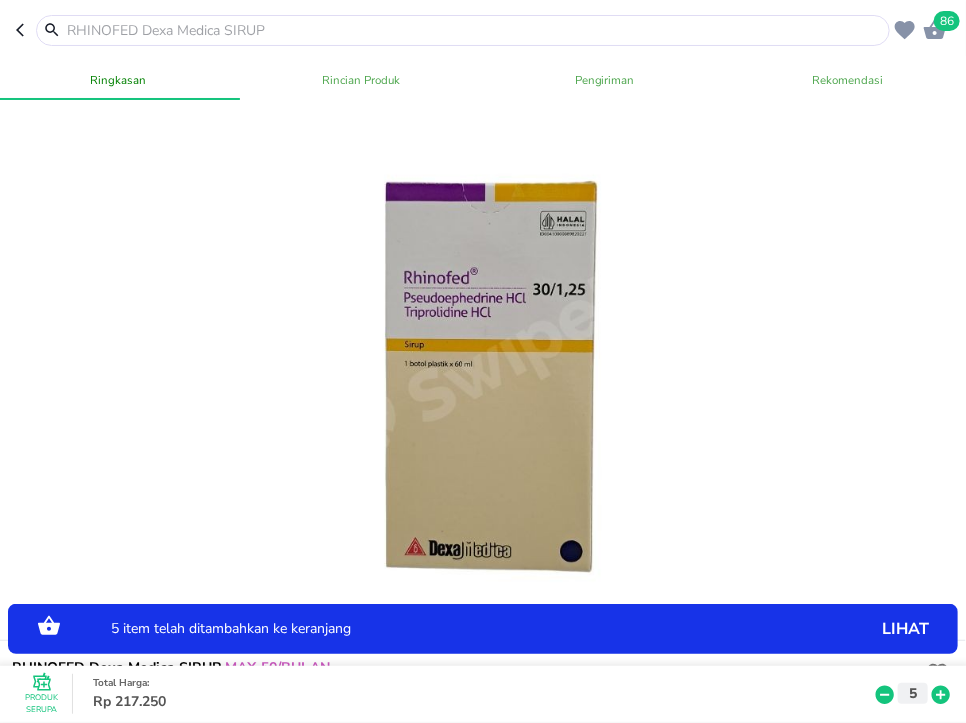 click 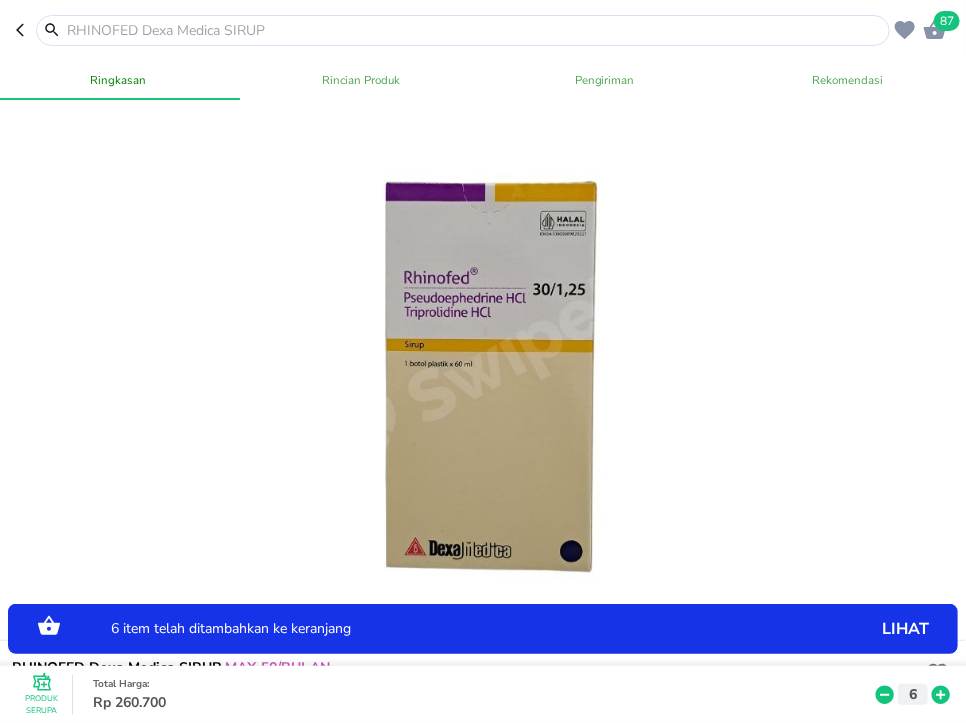 click at bounding box center (475, 30) 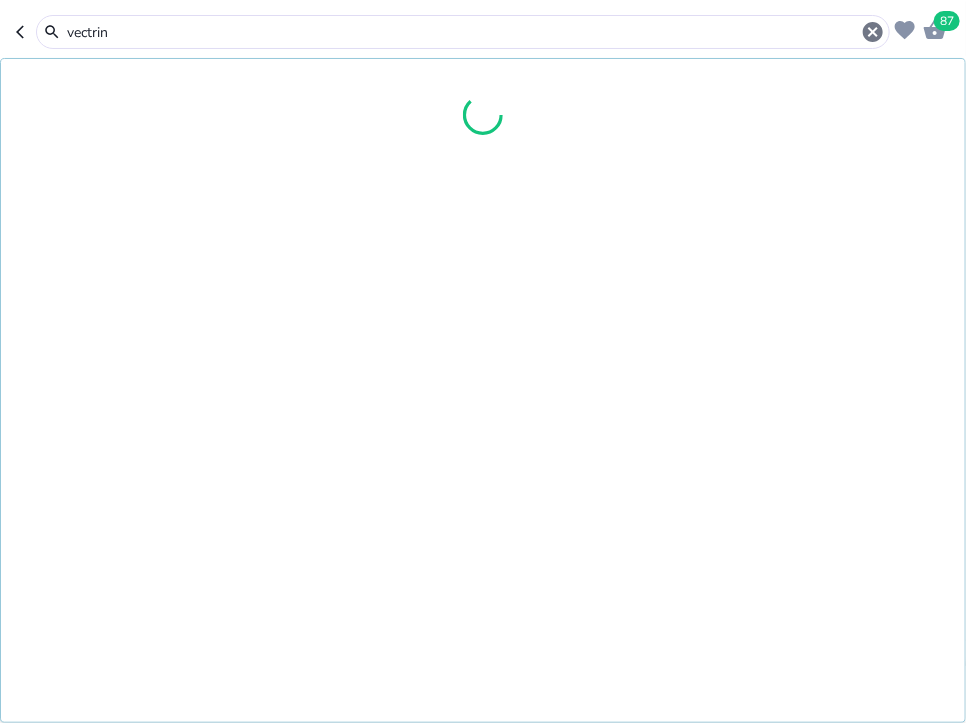 type on "[PRODUCT NAME]" 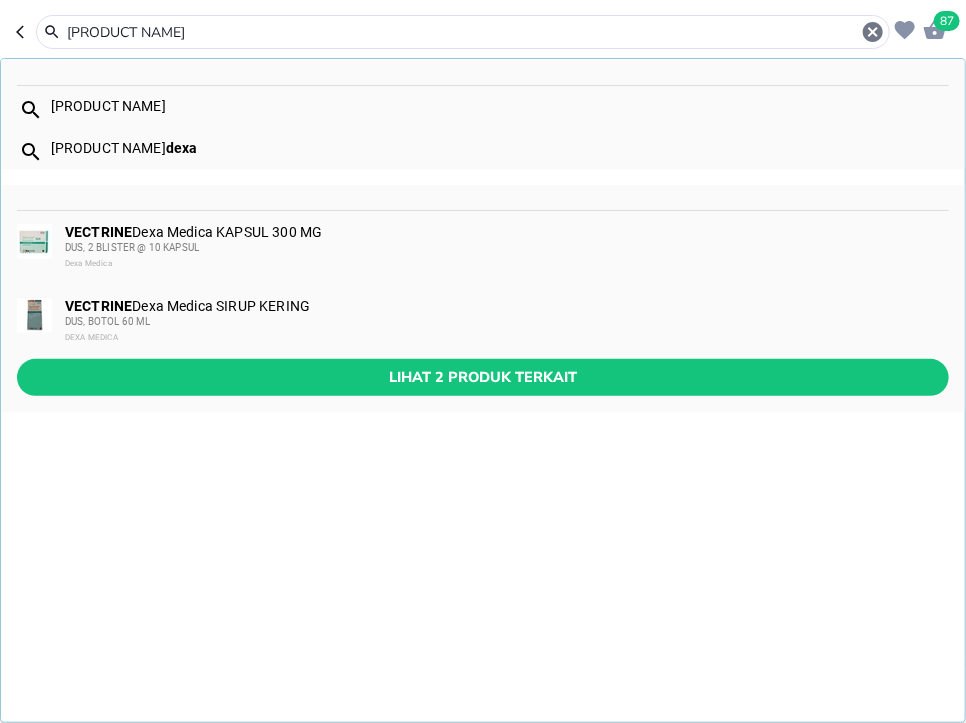 click on "DUS, BOTOL 60 ML" at bounding box center [506, 322] 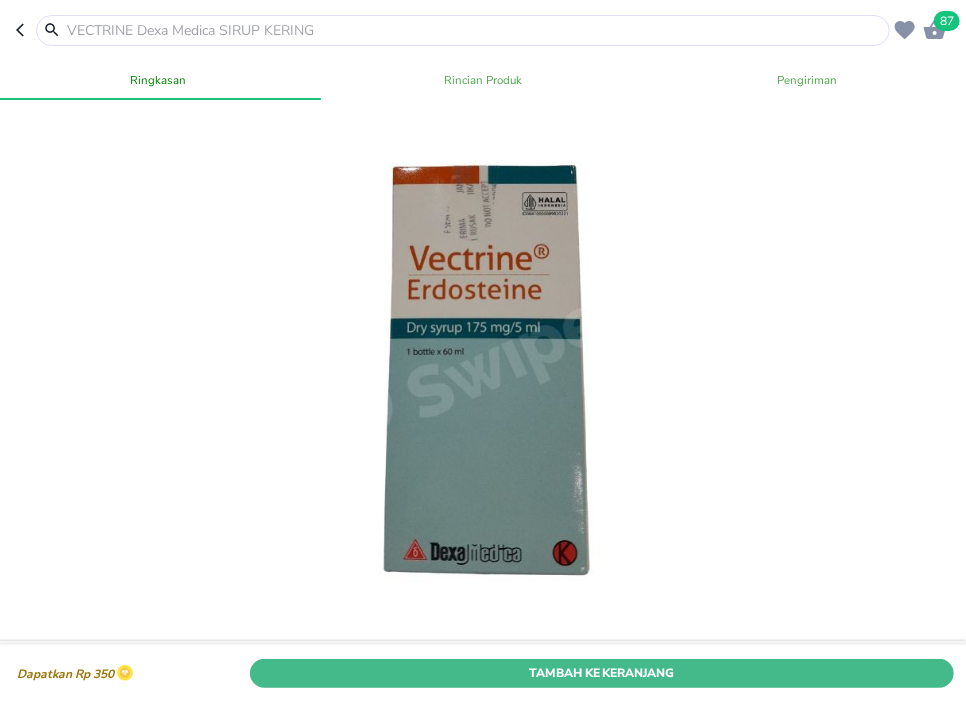 click on "Tambah Ke Keranjang" at bounding box center (602, 672) 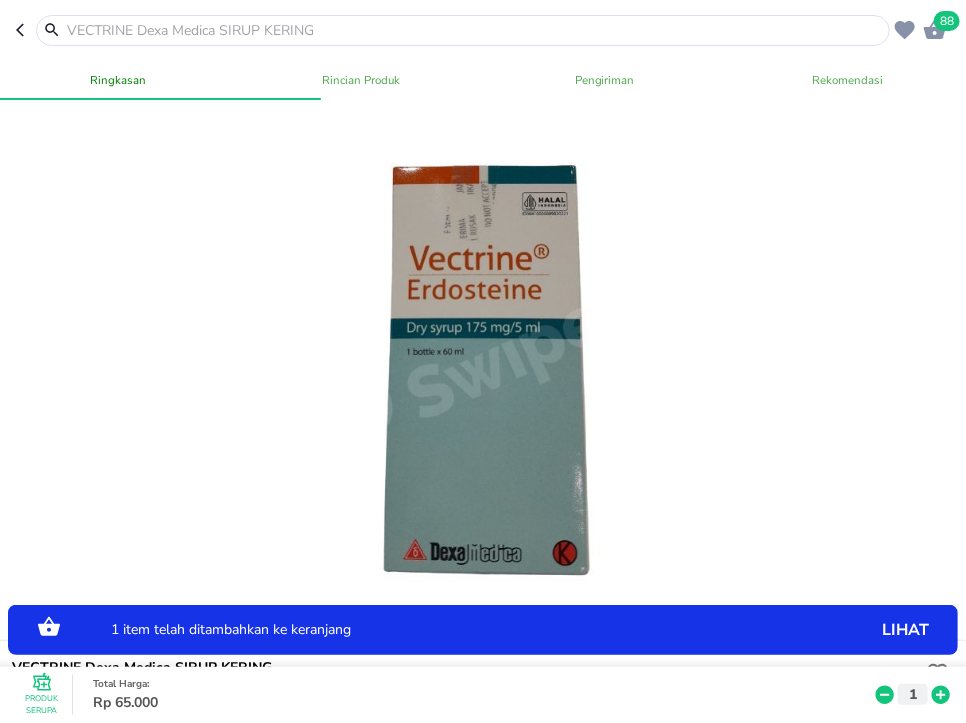 click 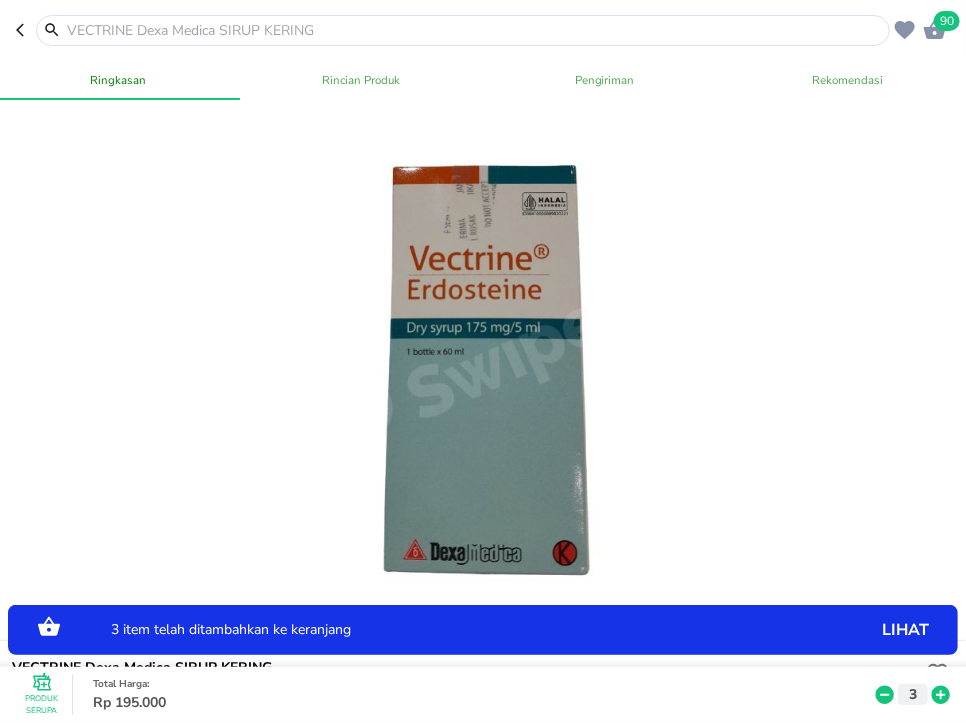click 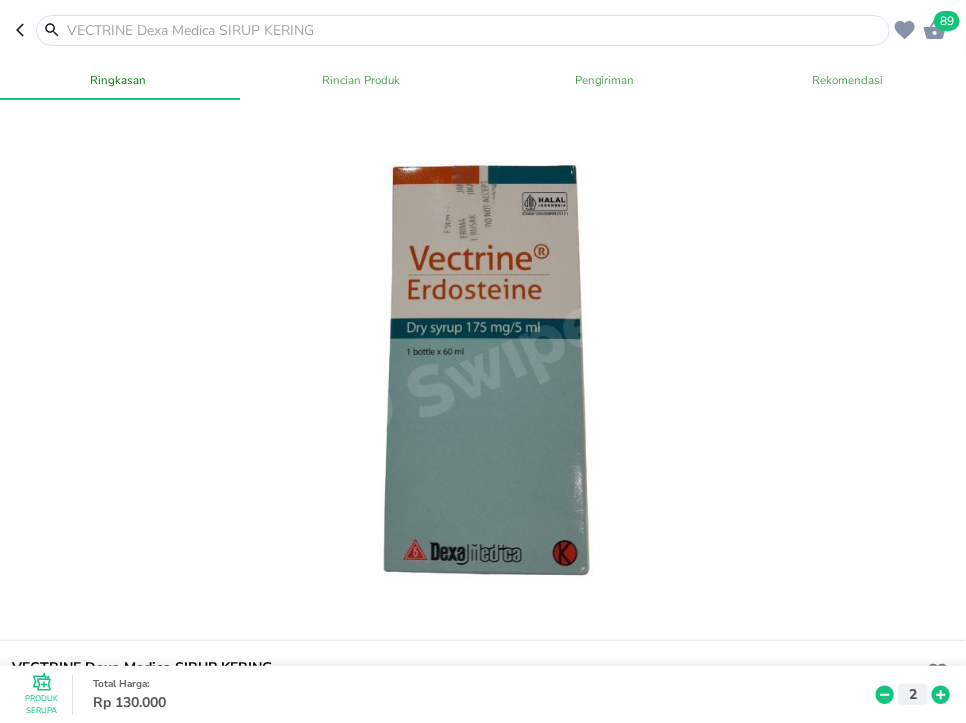click at bounding box center (475, 30) 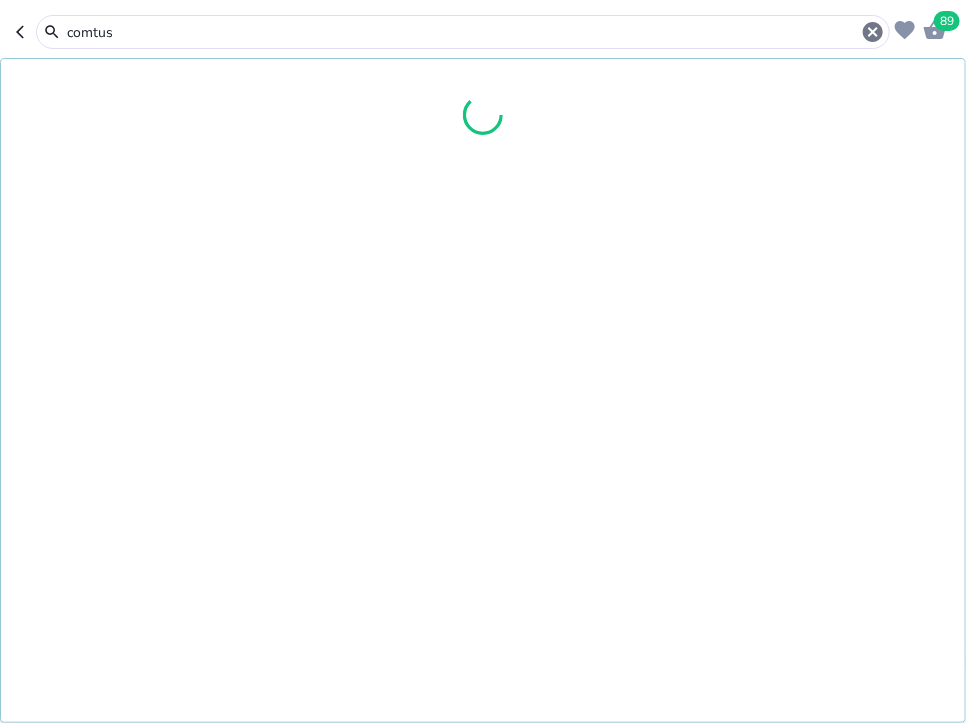 type on "comtusi" 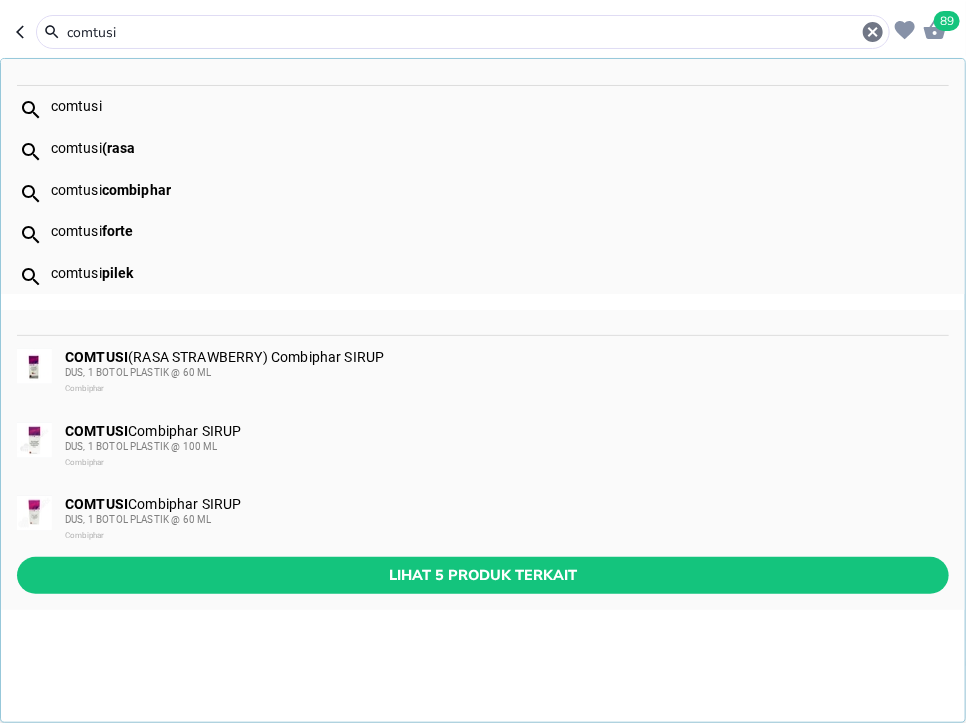 click on "DUS, 1 BOTOL PLASTIK @ 60 ML" at bounding box center (506, 373) 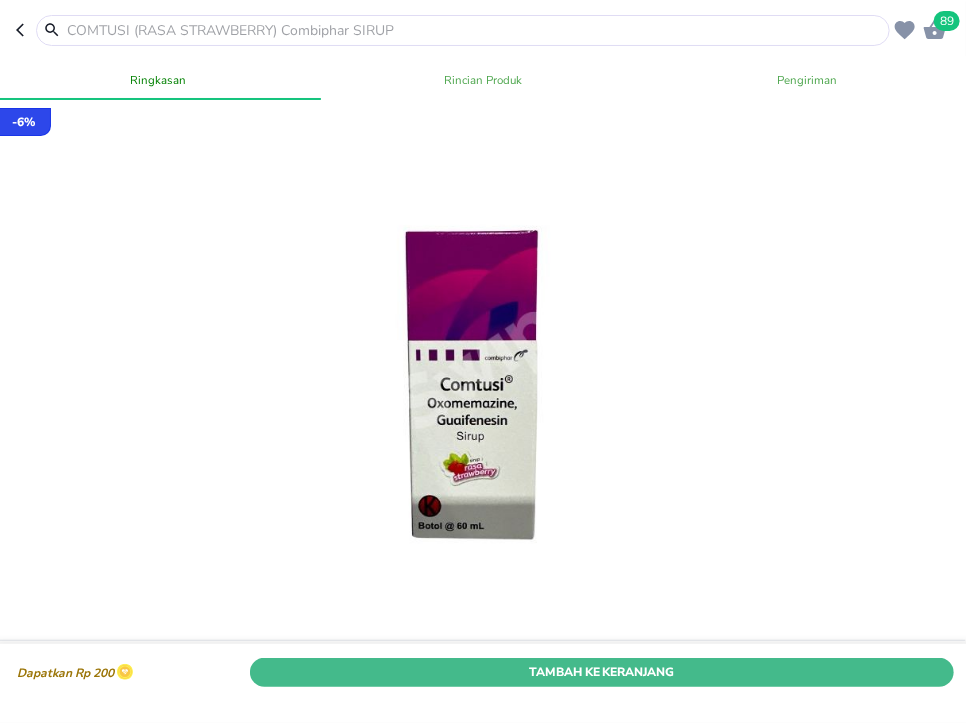 click on "Tambah Ke Keranjang" at bounding box center [602, 672] 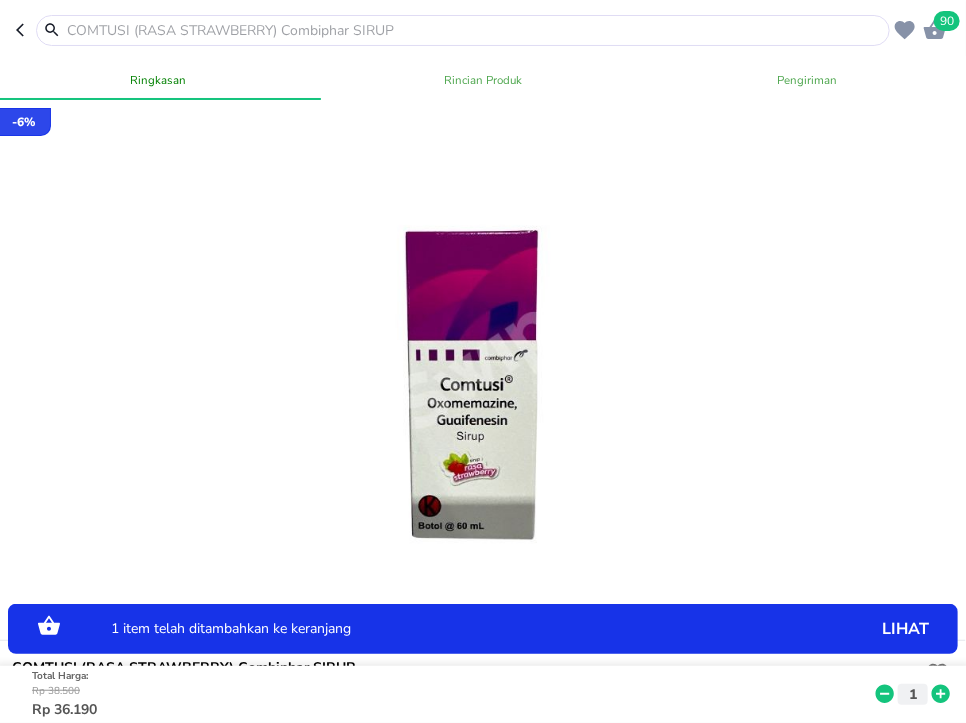 click 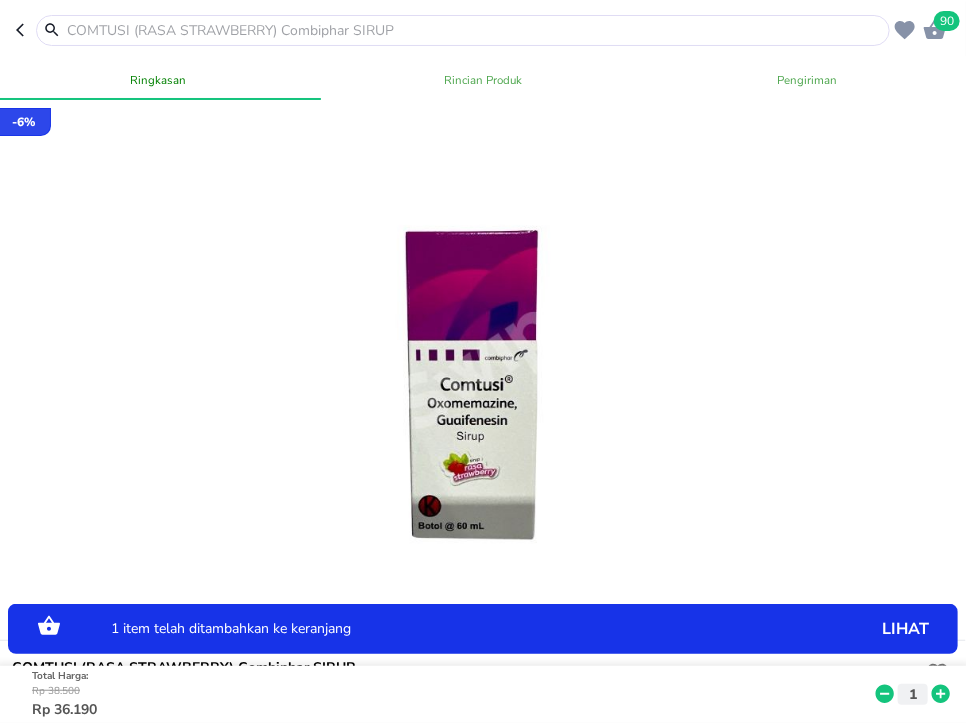 click 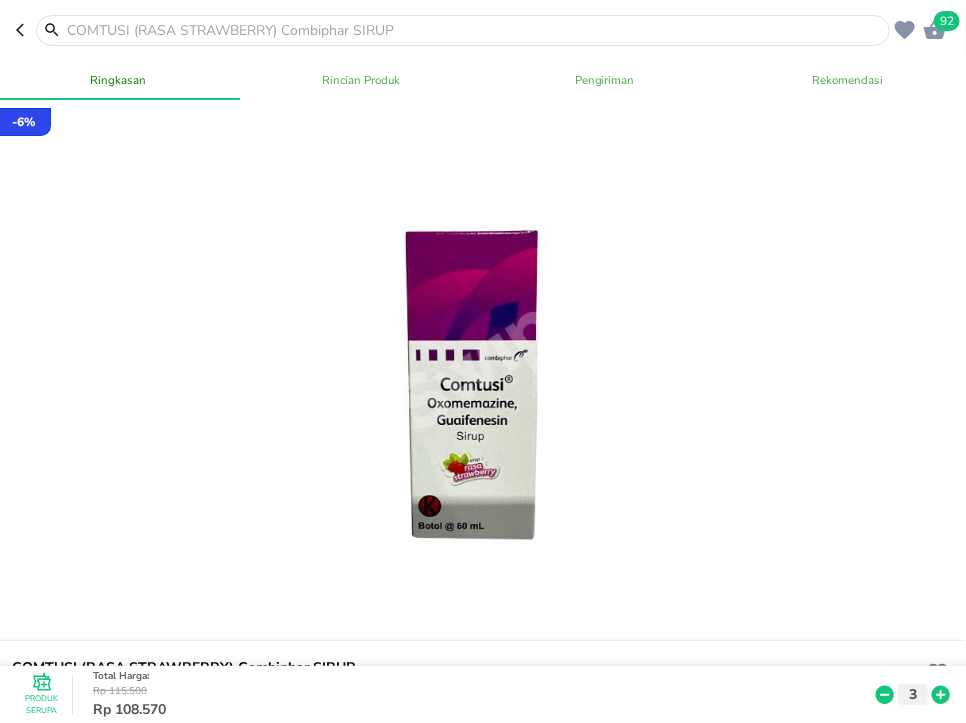 click at bounding box center (475, 30) 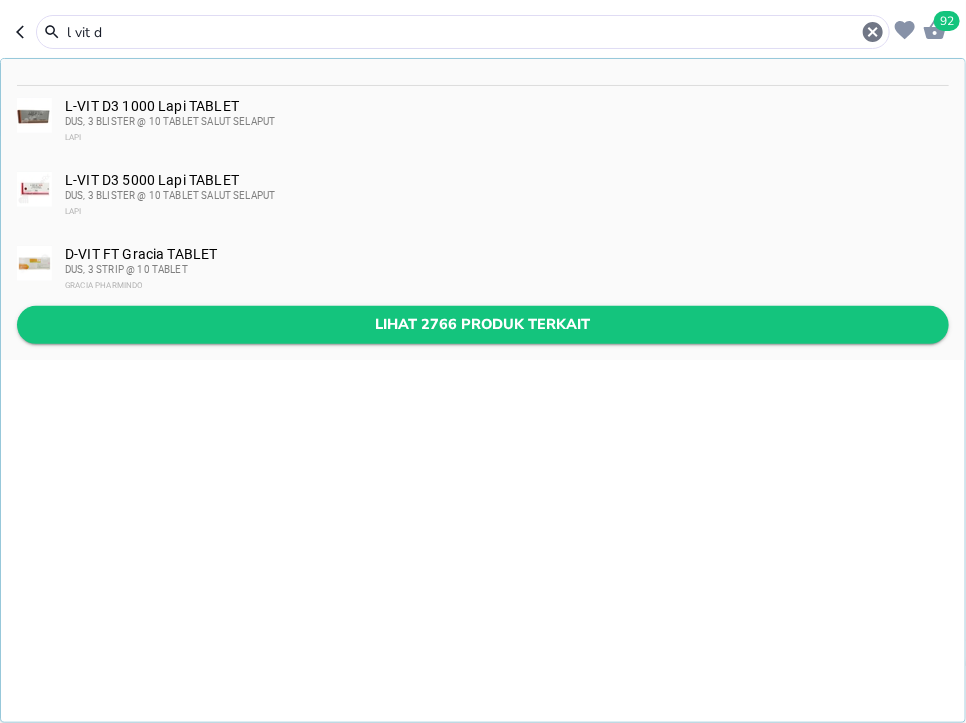 type on "l vit d" 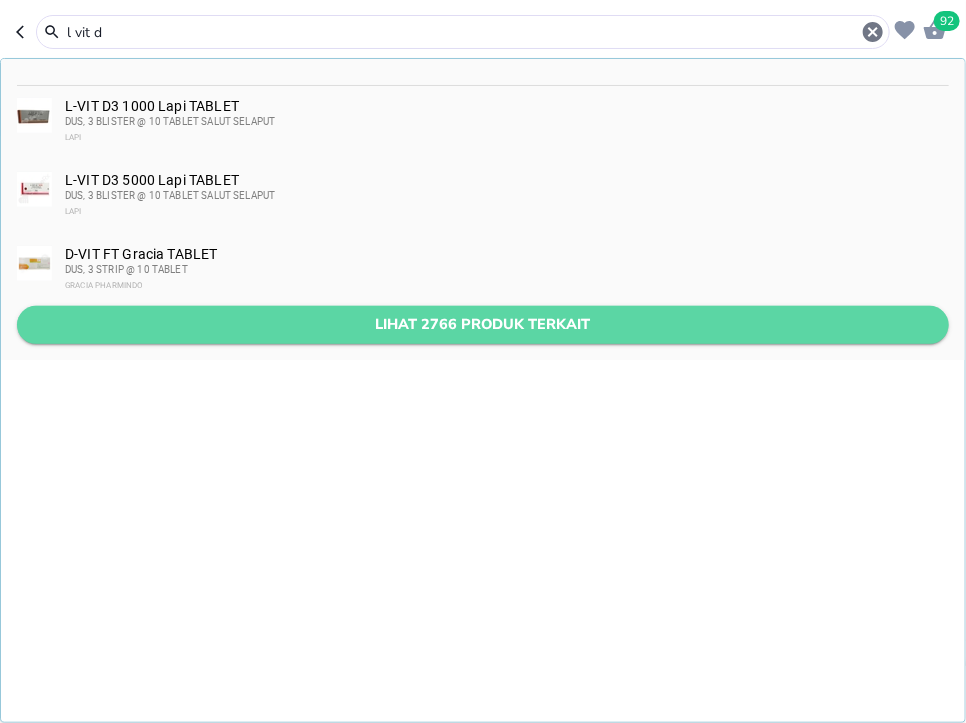 click on "Lihat 2766 produk terkait" at bounding box center [483, 324] 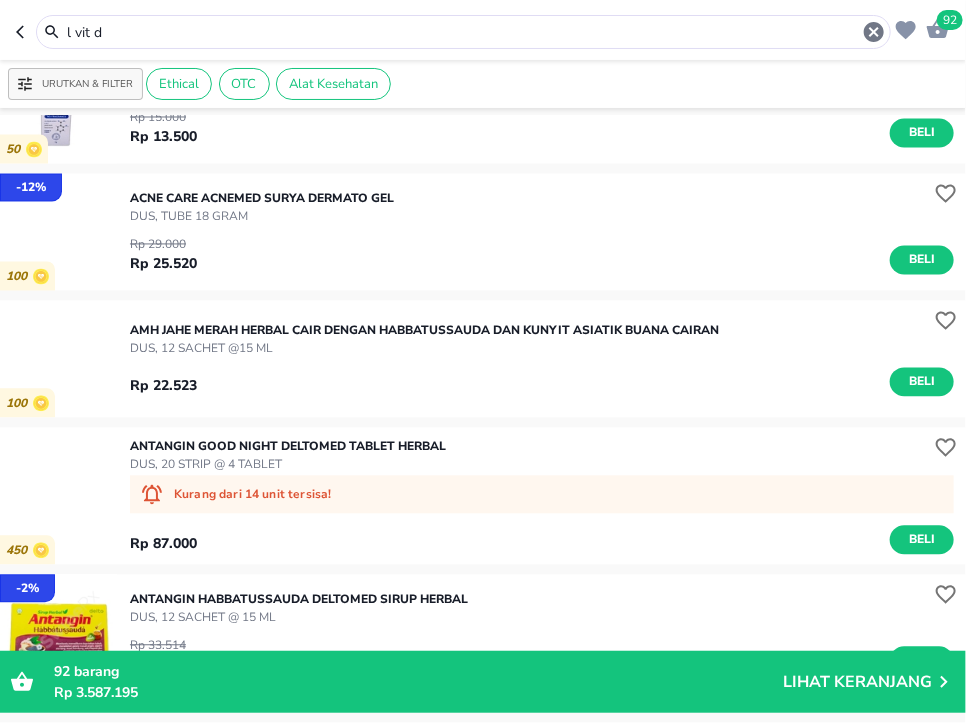 scroll, scrollTop: 1296, scrollLeft: 0, axis: vertical 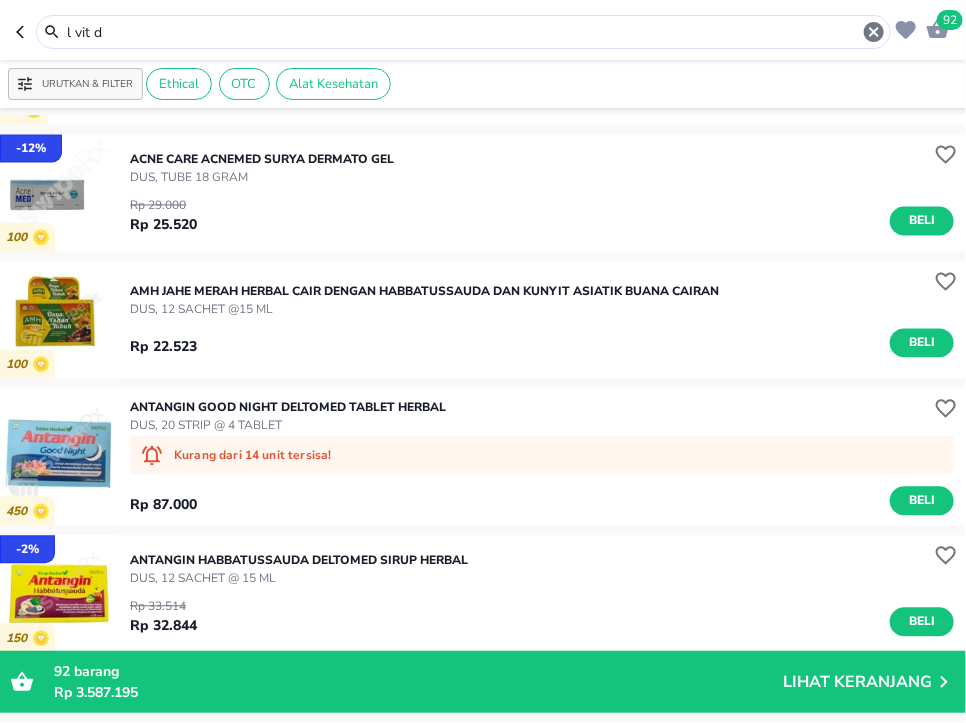click on "l vit d" at bounding box center [463, 32] 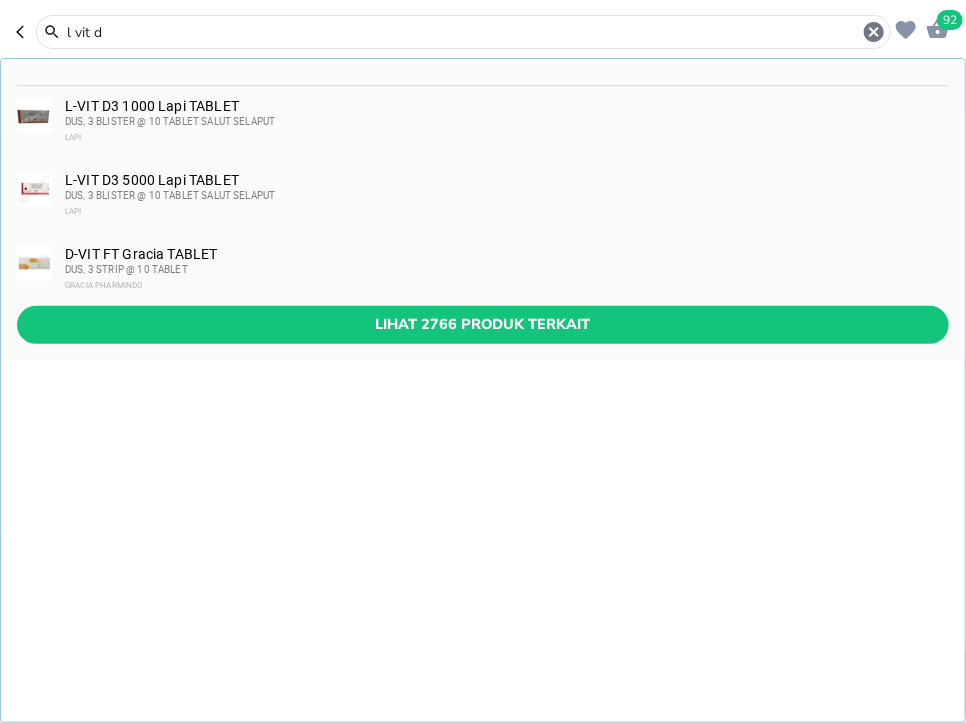 click on "l vit d" at bounding box center [463, 32] 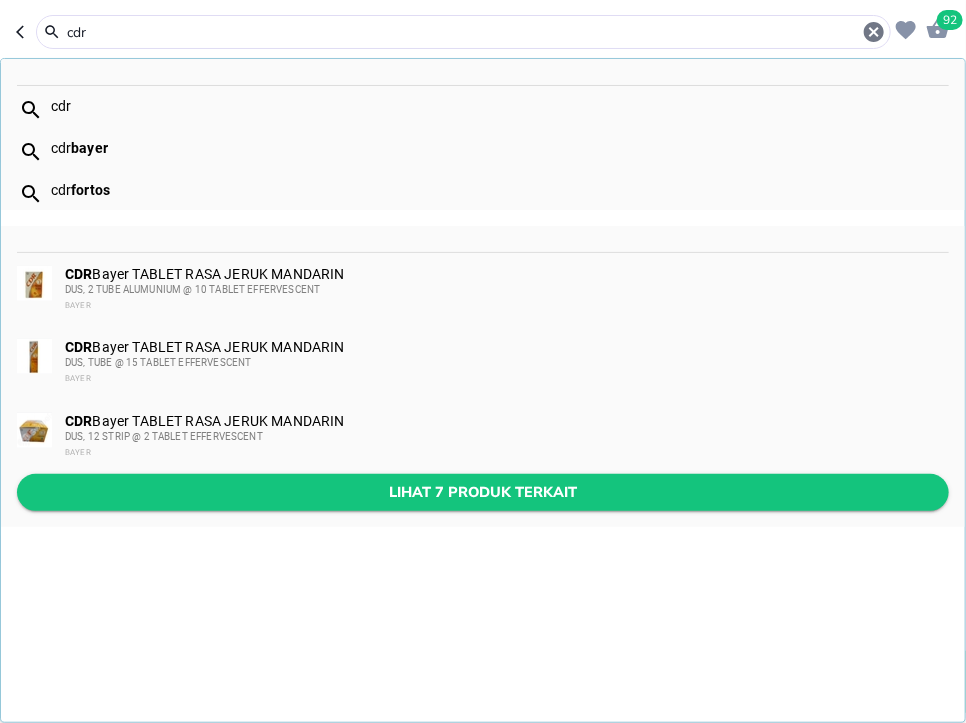 click on "Lihat 7 produk terkait" at bounding box center [483, 492] 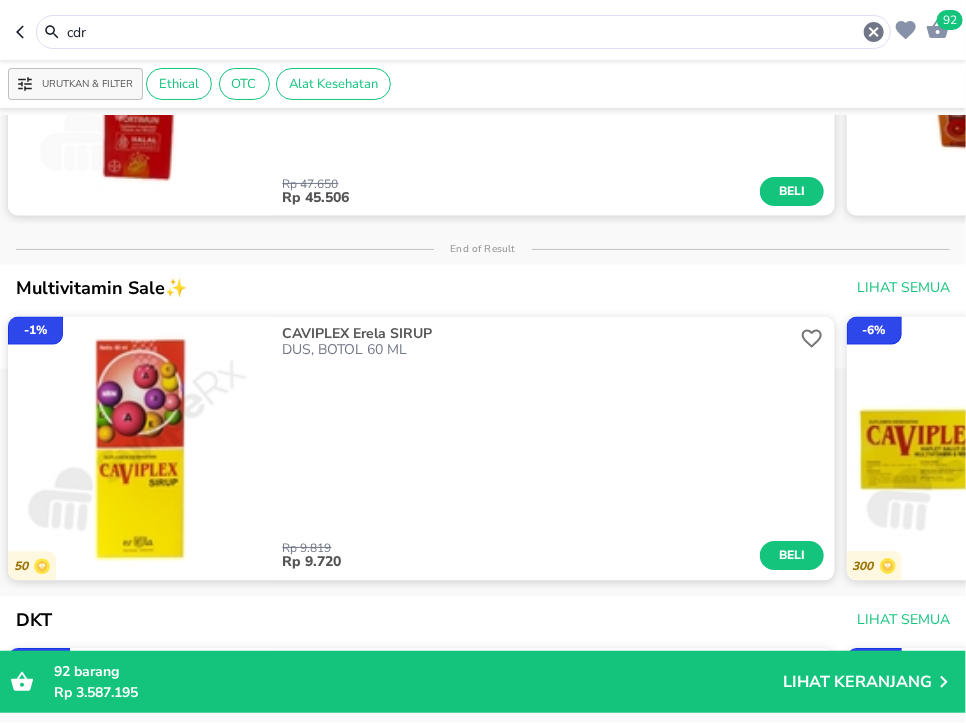 scroll, scrollTop: 113, scrollLeft: 0, axis: vertical 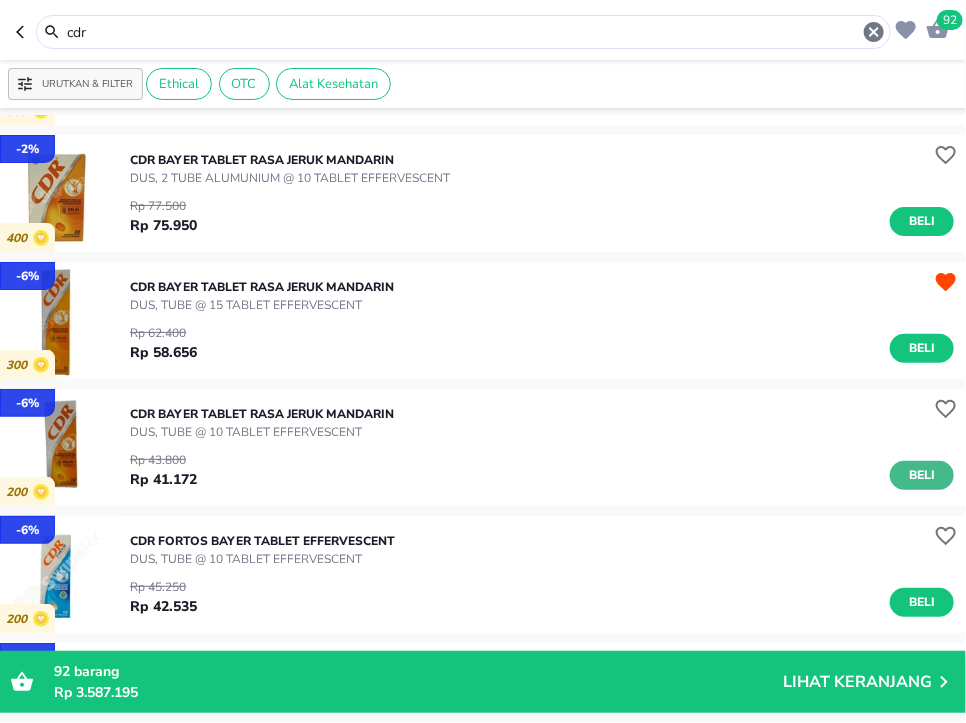click on "Beli" at bounding box center [922, 475] 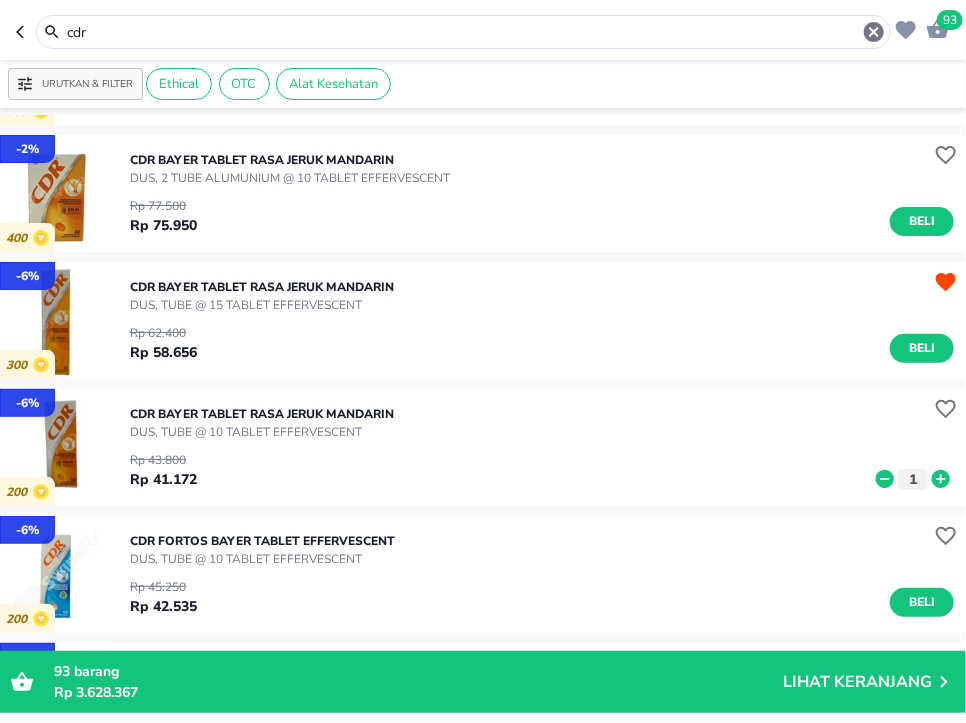 click 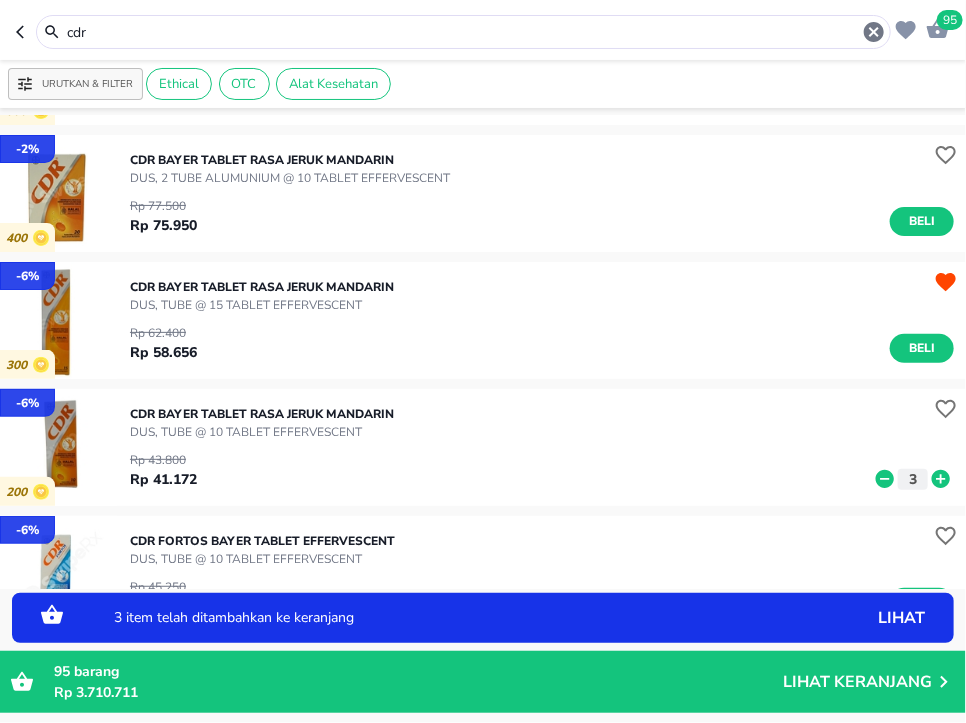 click 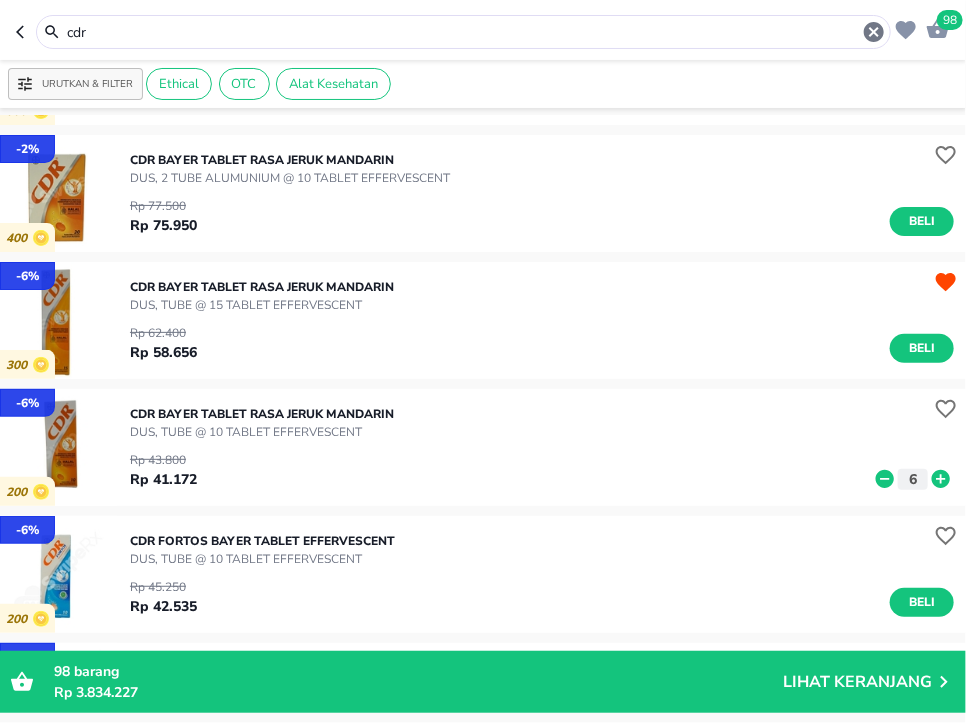 click on "cdr" at bounding box center [463, 32] 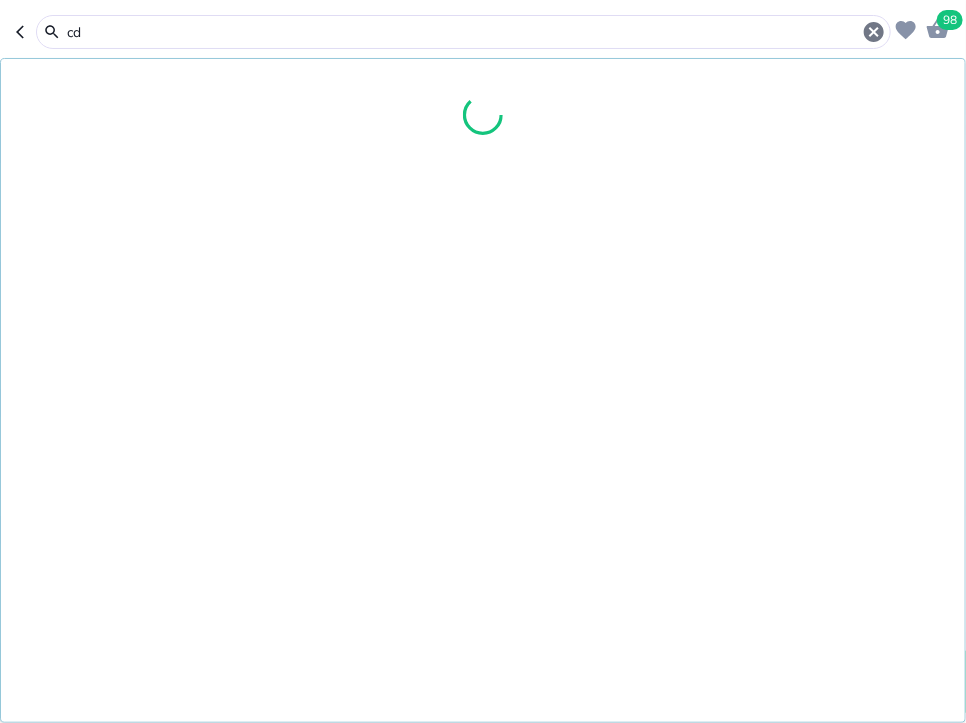 type on "c" 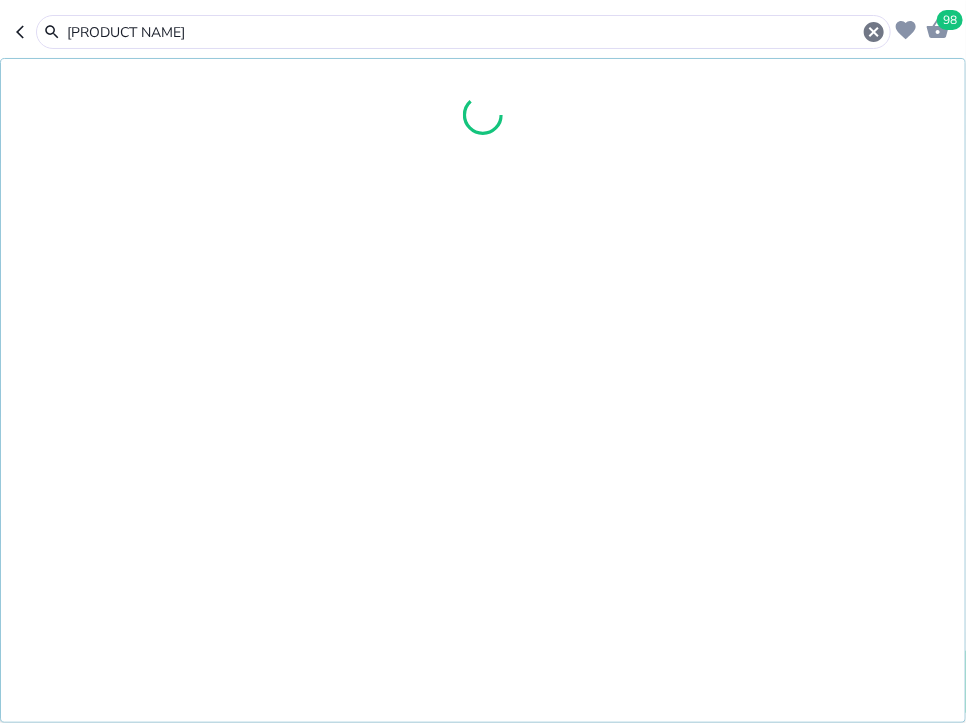 type on "meprothion" 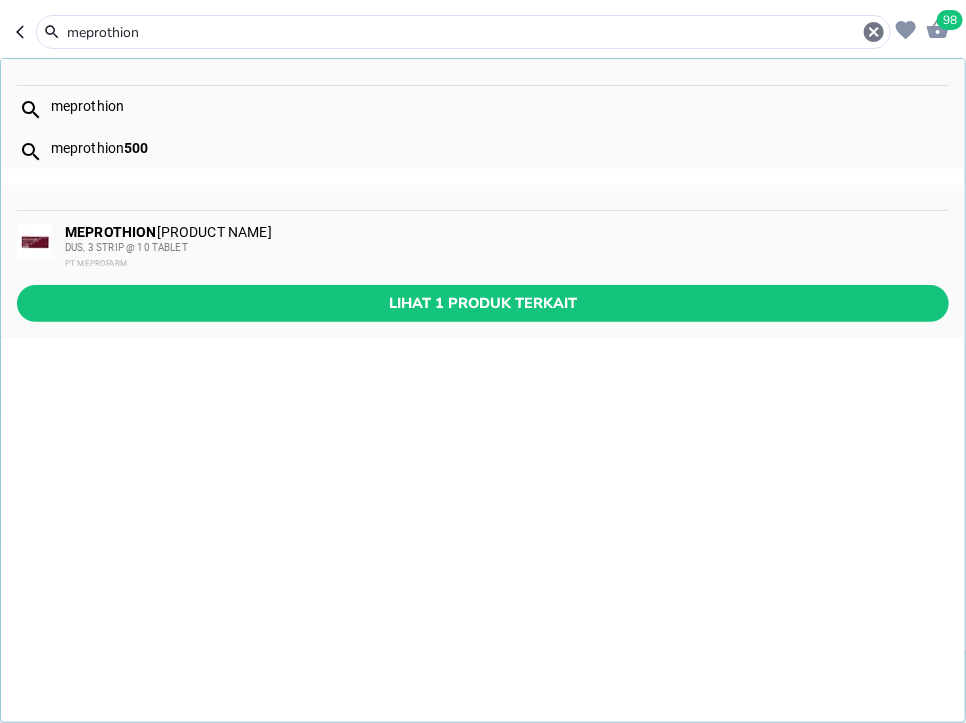 click on "MEPROTHION 500 Meprofarm TABLET DUS, 3 STRIP @ 10 TABLET PT MEPROFARM" at bounding box center (506, 248) 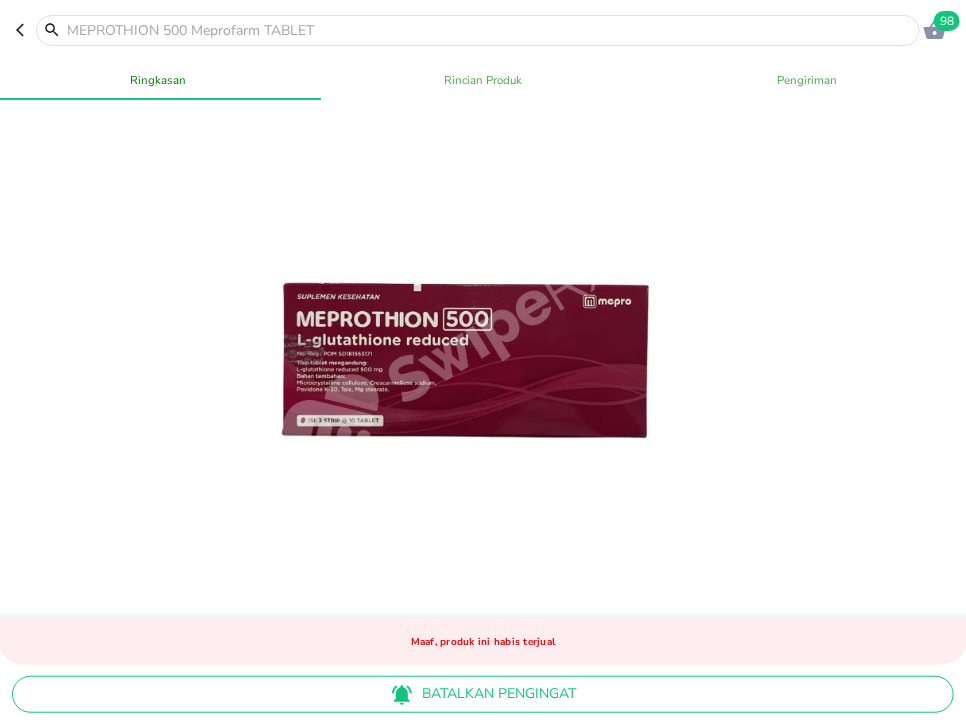 click at bounding box center [490, 30] 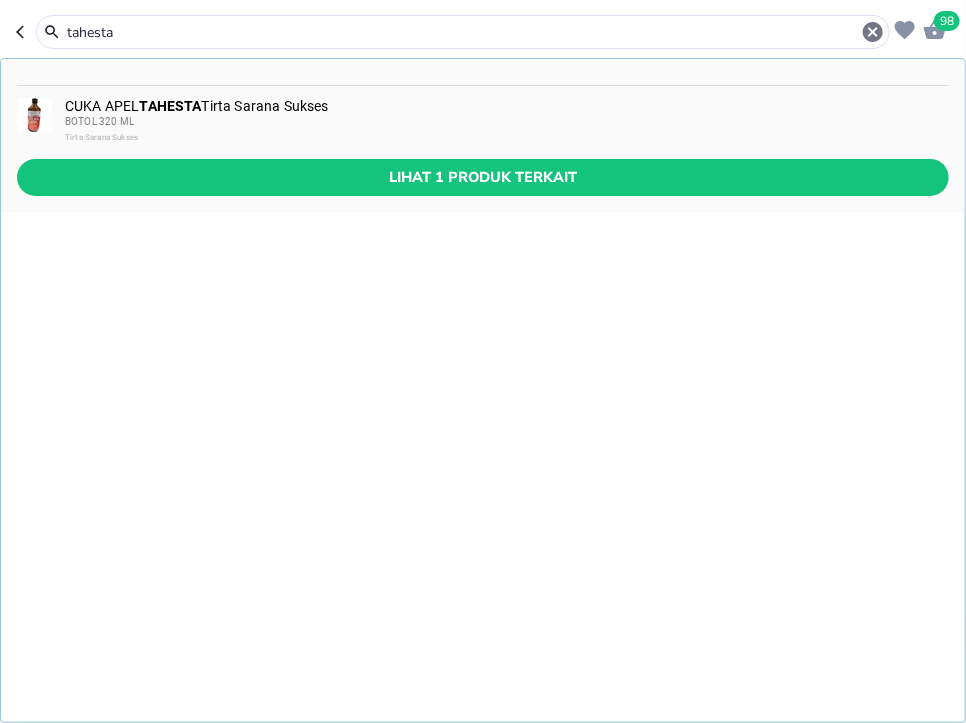 type on "tahesta" 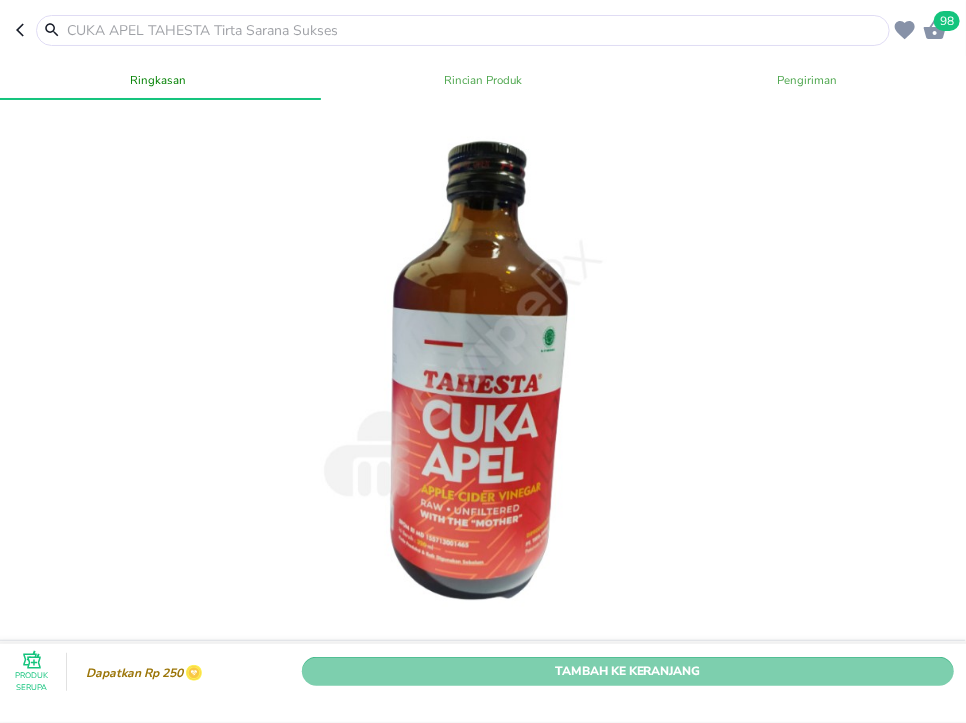 click on "Tambah Ke Keranjang" at bounding box center [628, 672] 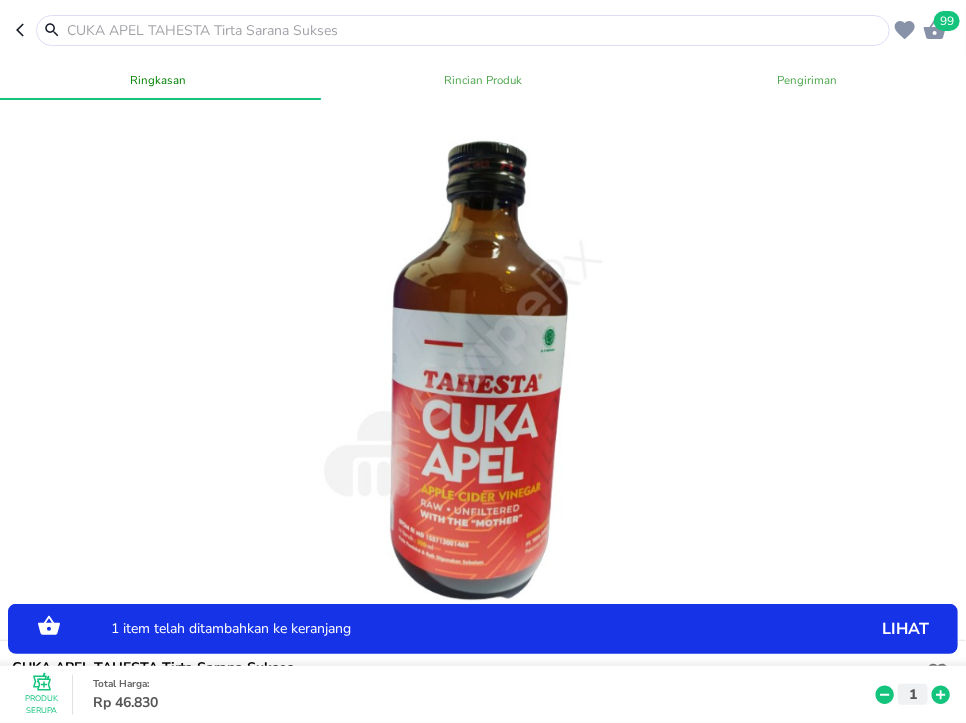 click 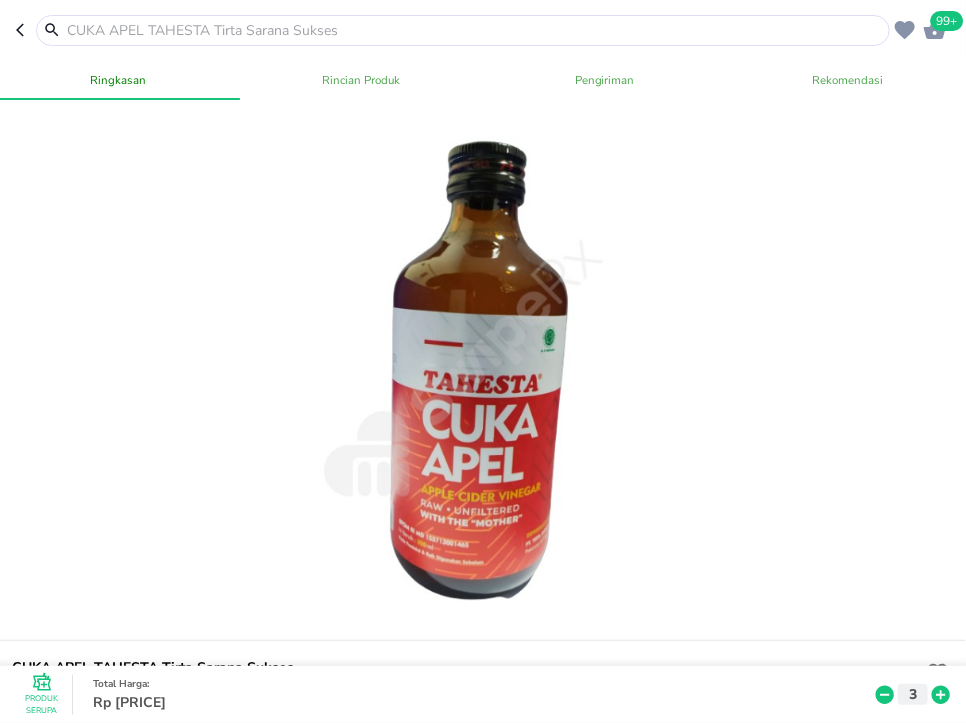 click at bounding box center [475, 30] 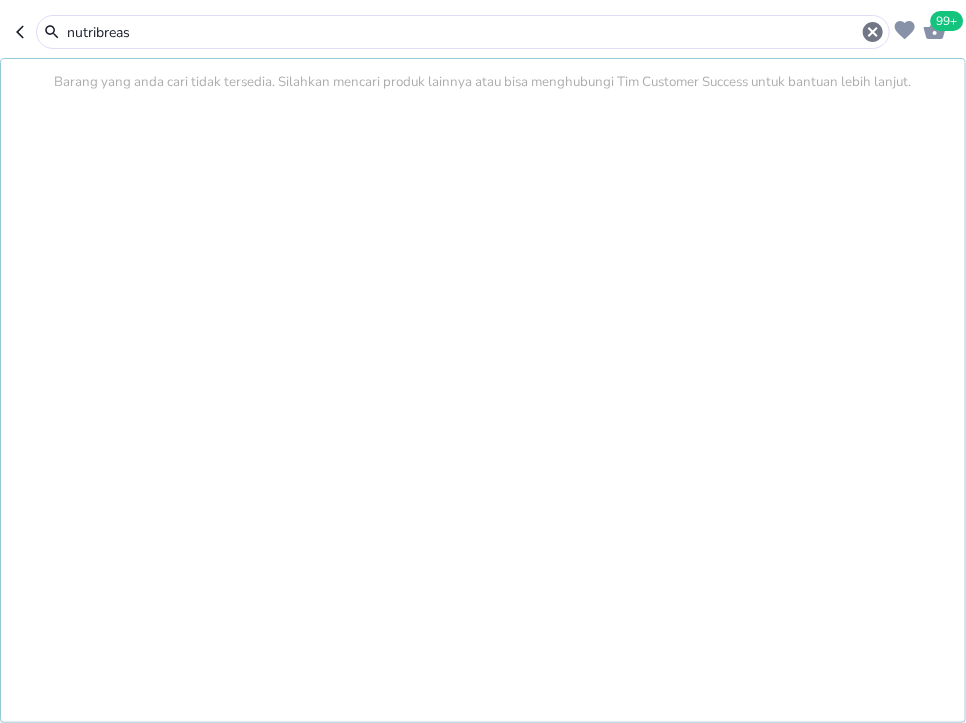 click on "nutribreas" at bounding box center [463, 32] 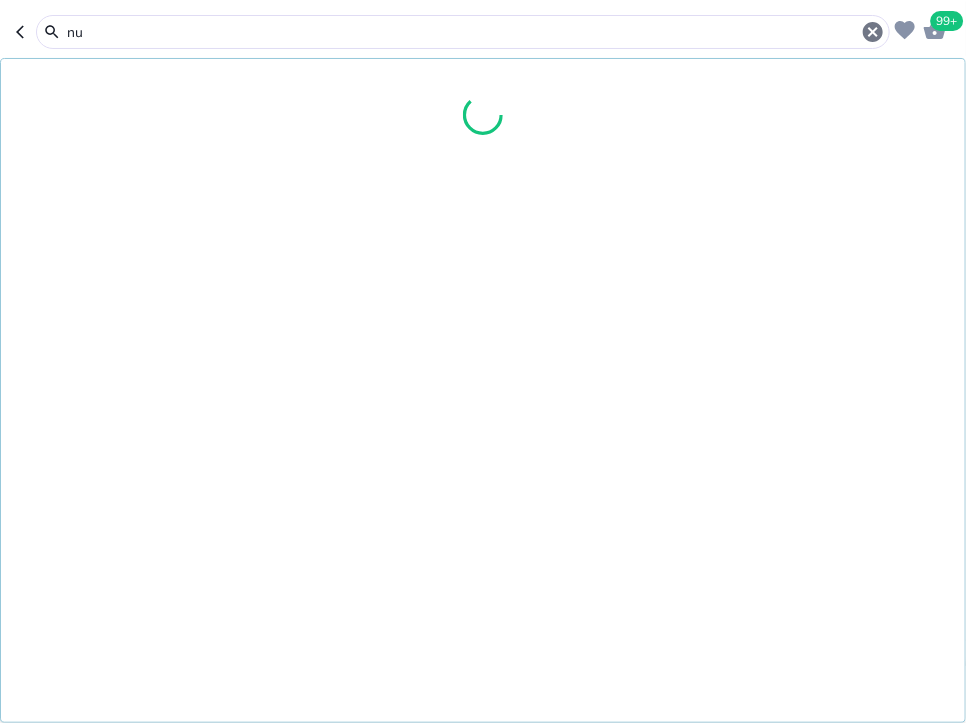 type on "n" 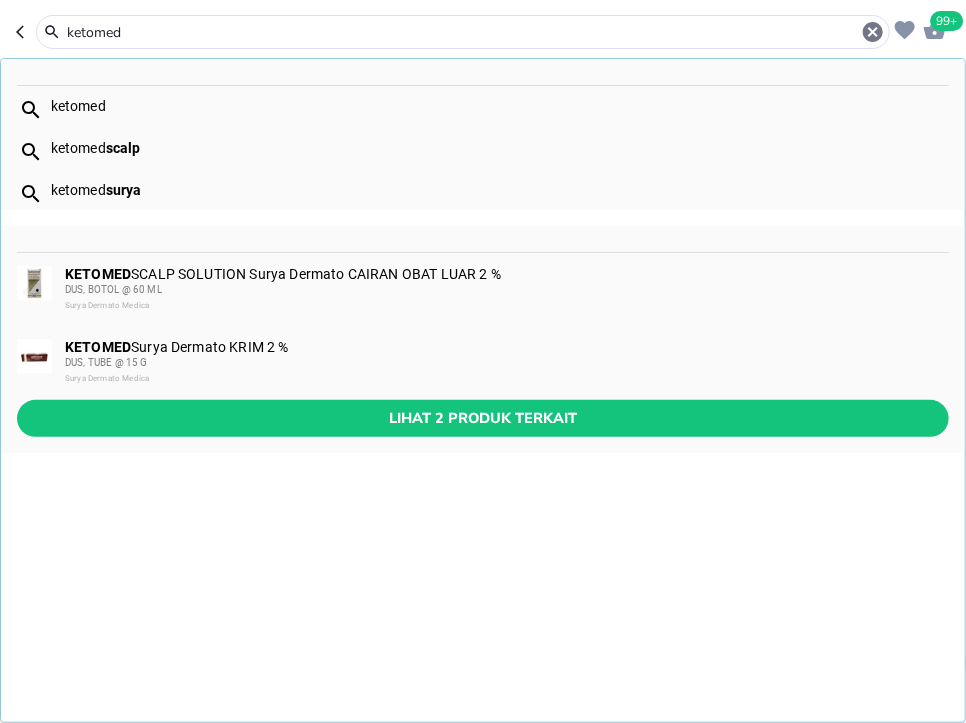type on "ketomed" 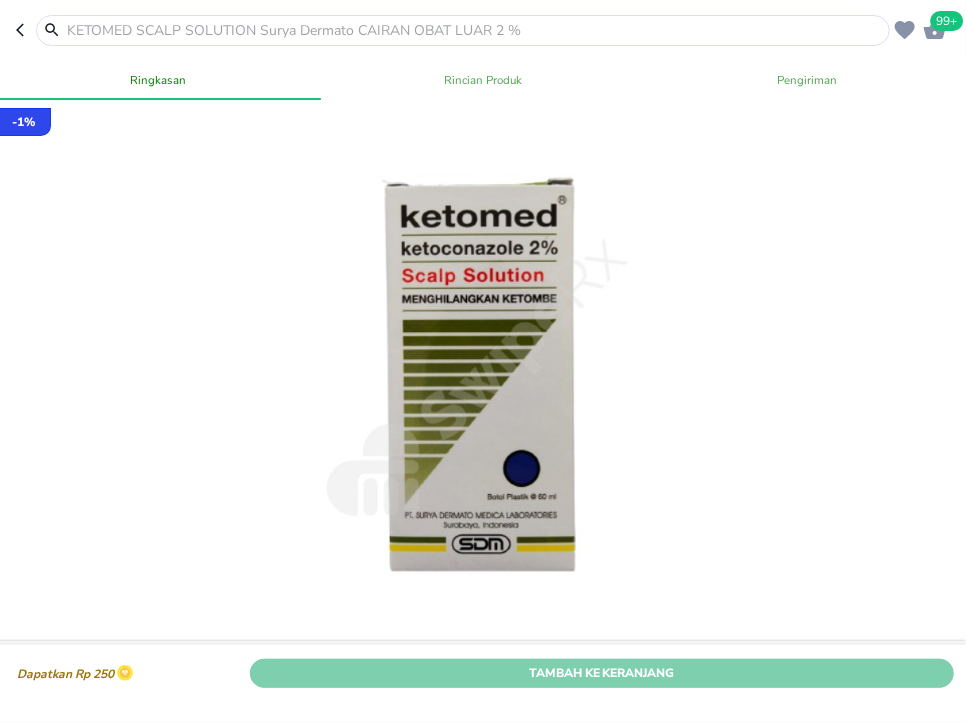 click on "Tambah Ke Keranjang" at bounding box center [602, 672] 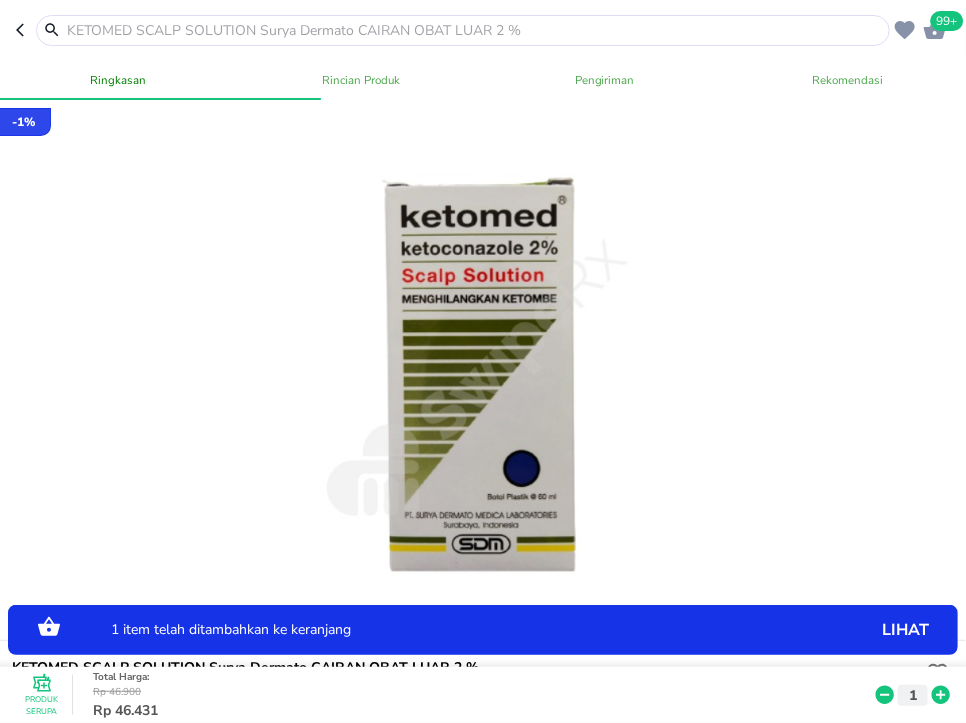 click 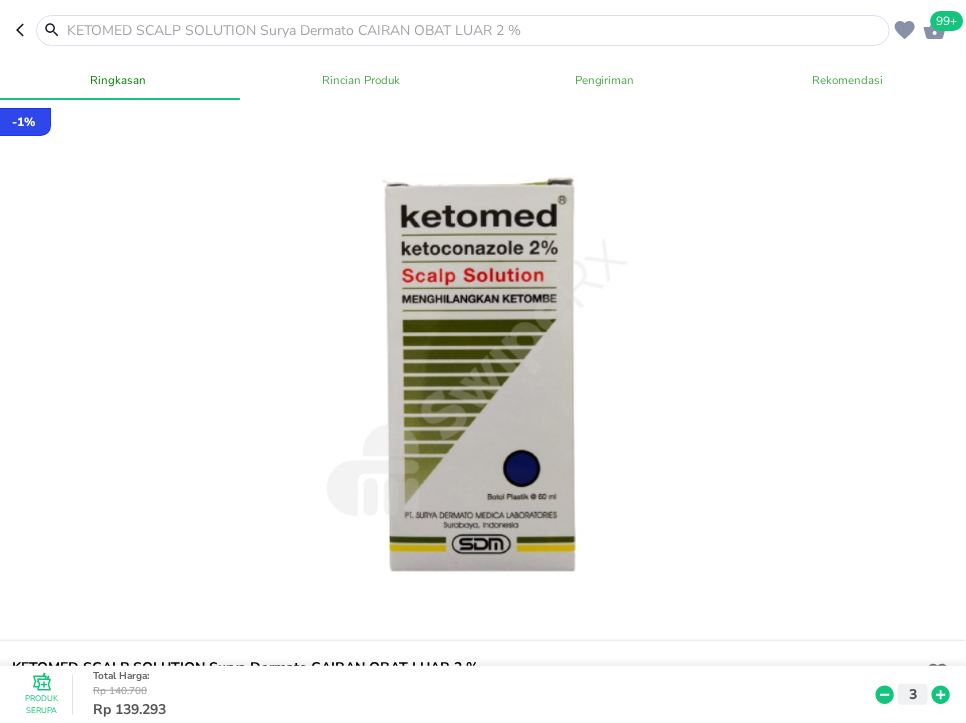 click at bounding box center (475, 30) 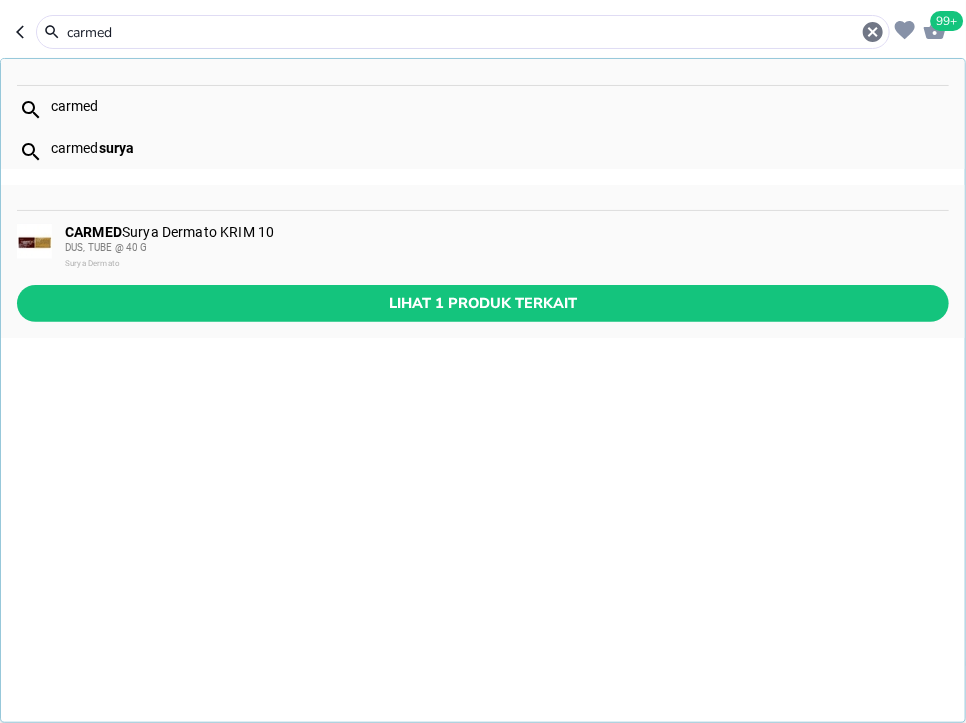 type on "carmed" 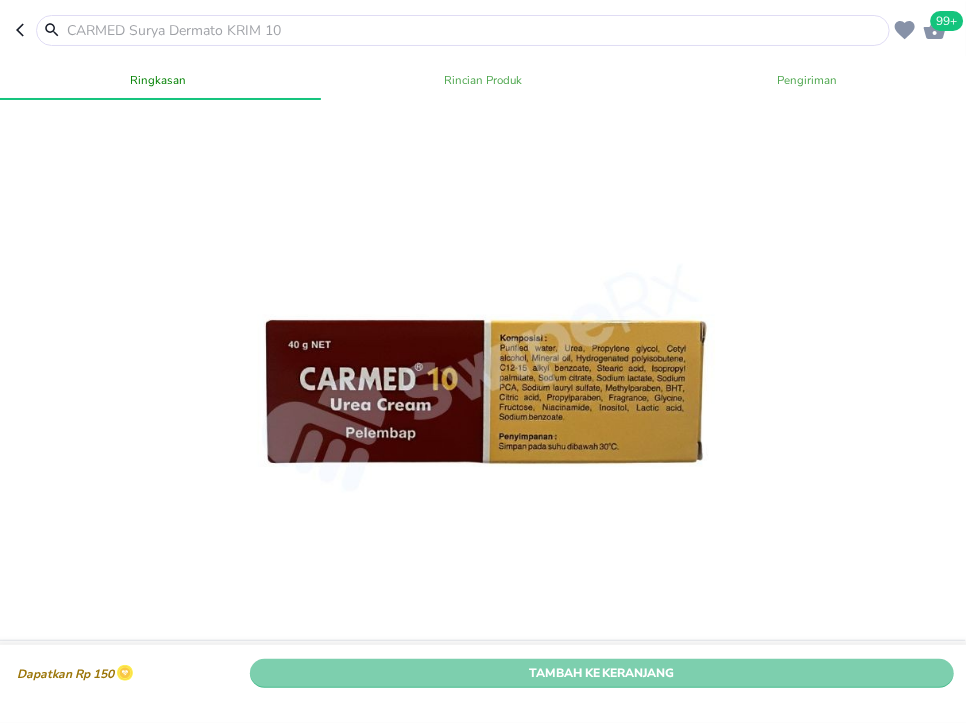 click on "Tambah Ke Keranjang" at bounding box center (602, 672) 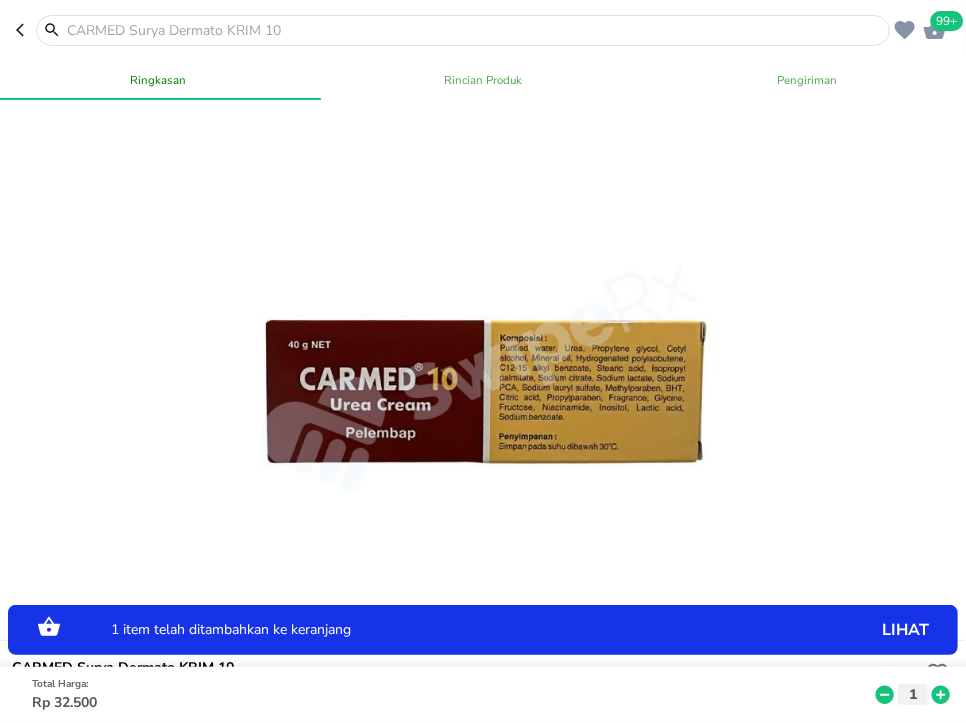 click 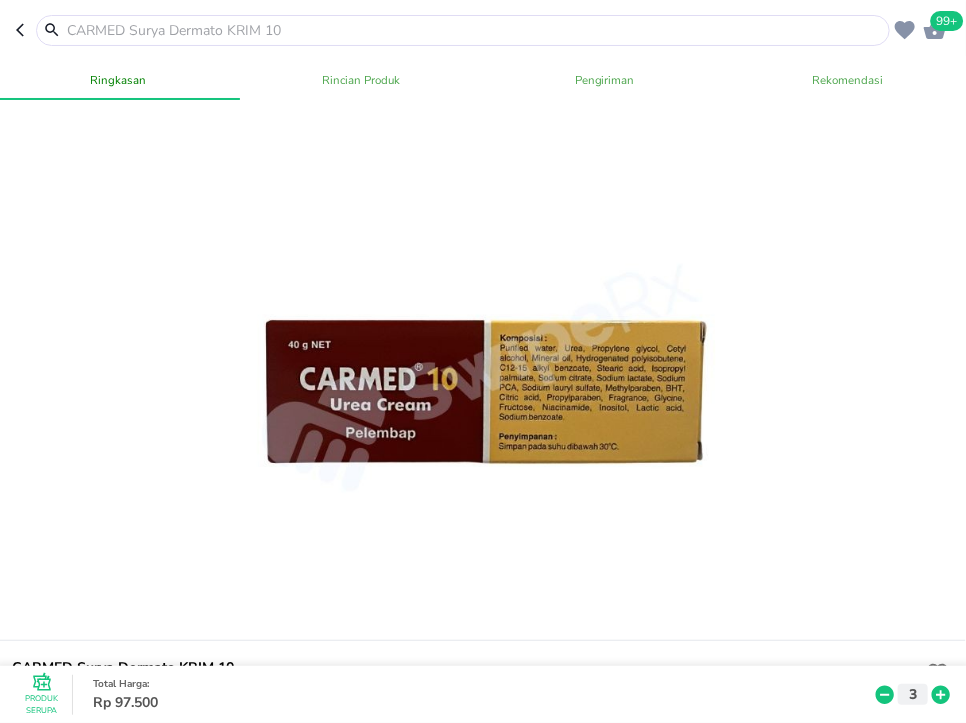 click at bounding box center (475, 30) 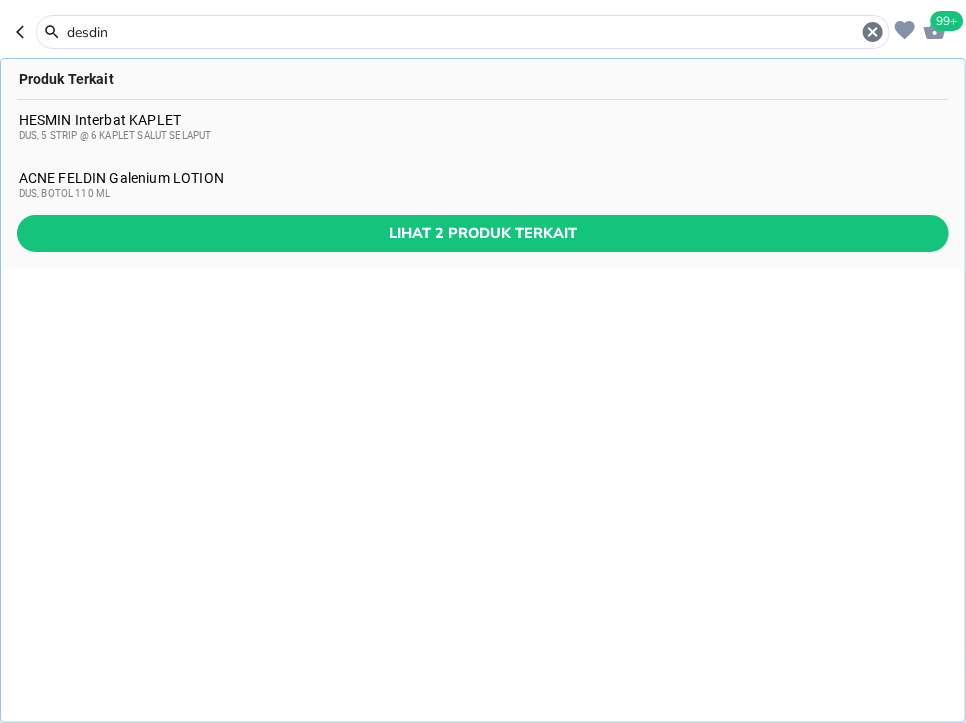 click on "desdin" at bounding box center [463, 32] 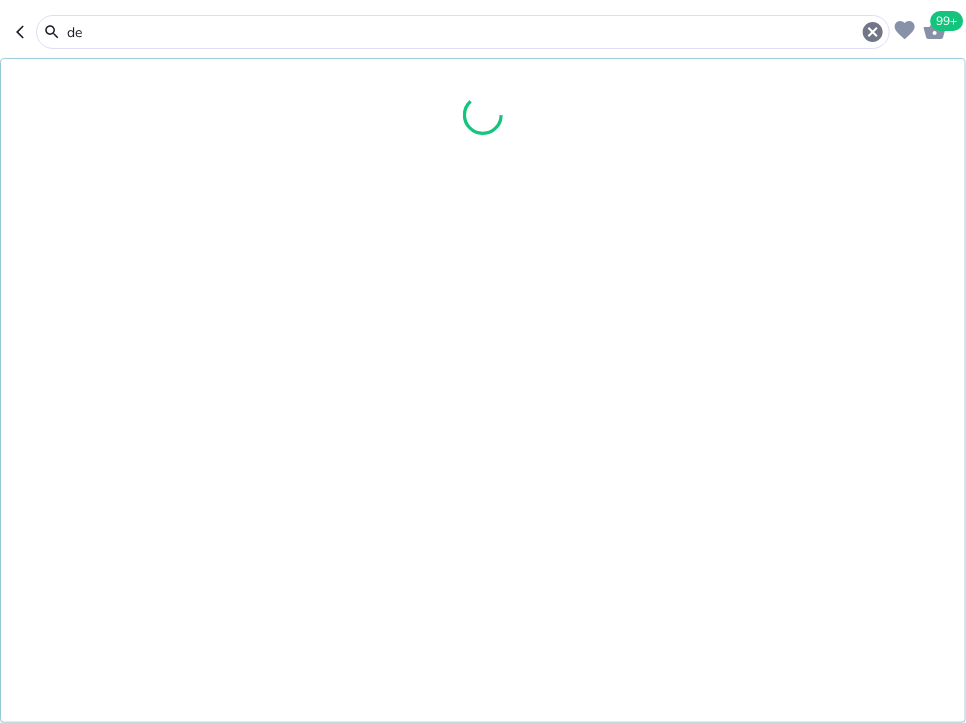 type on "d" 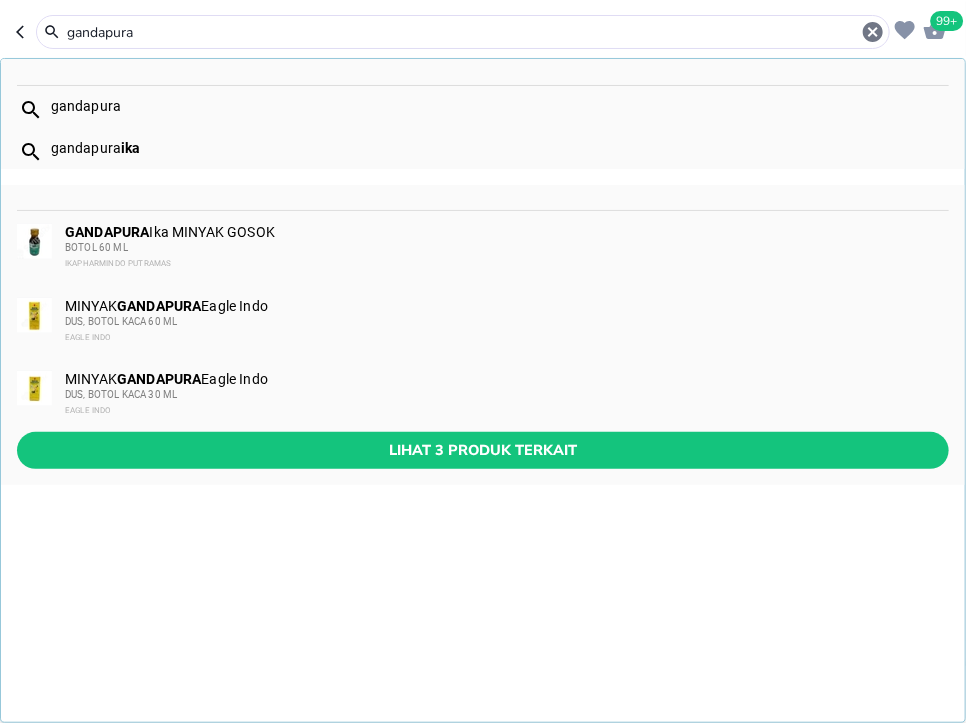 type on "gandapura" 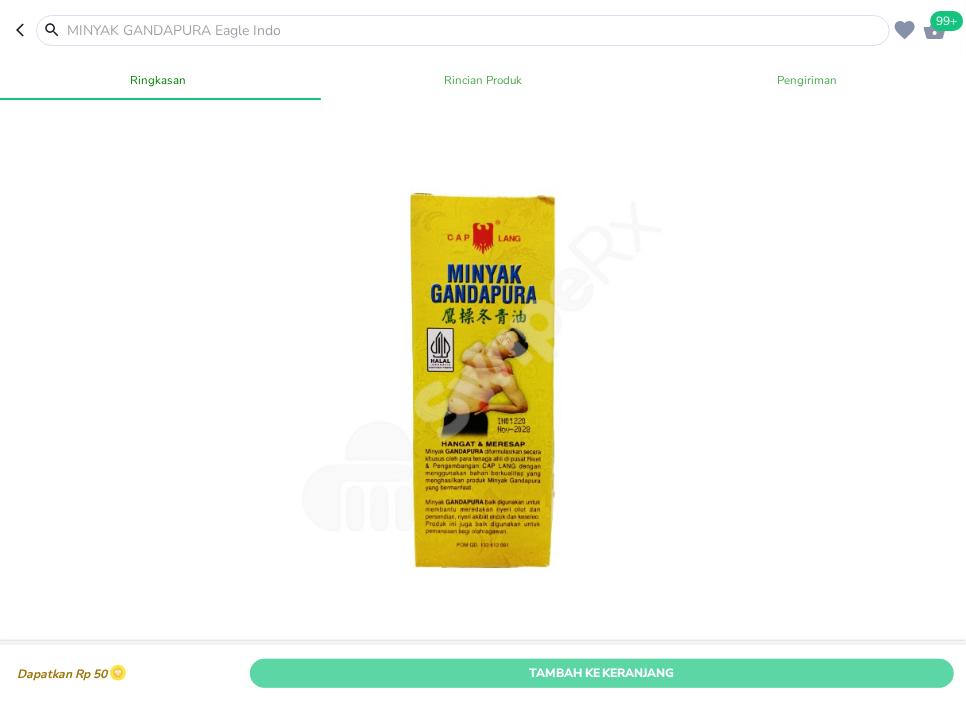 click on "Tambah Ke Keranjang" at bounding box center [602, 672] 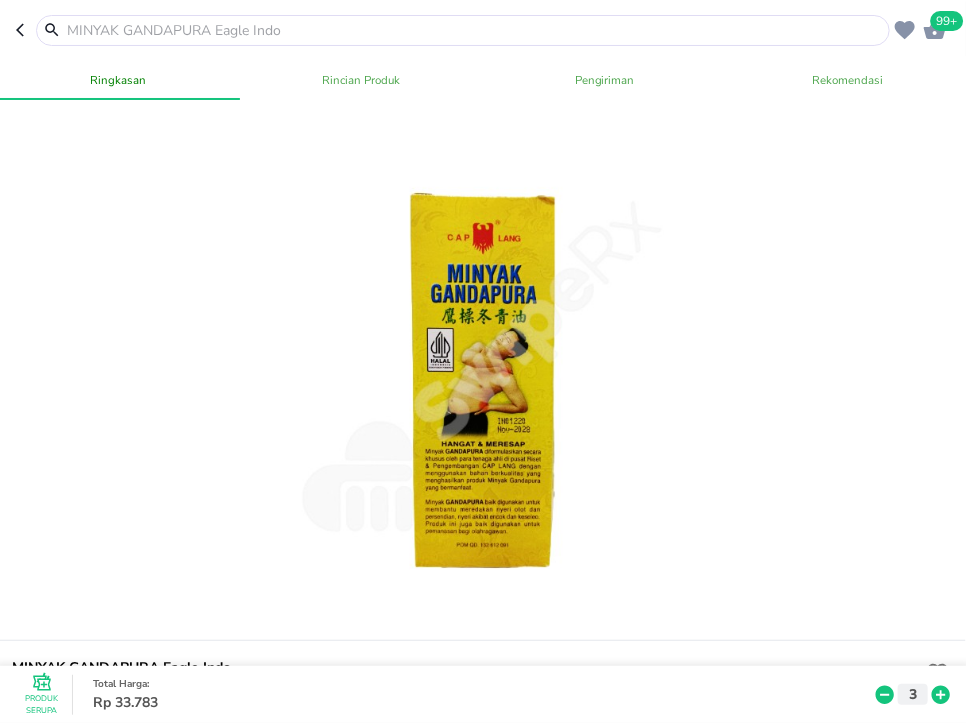 click at bounding box center [475, 30] 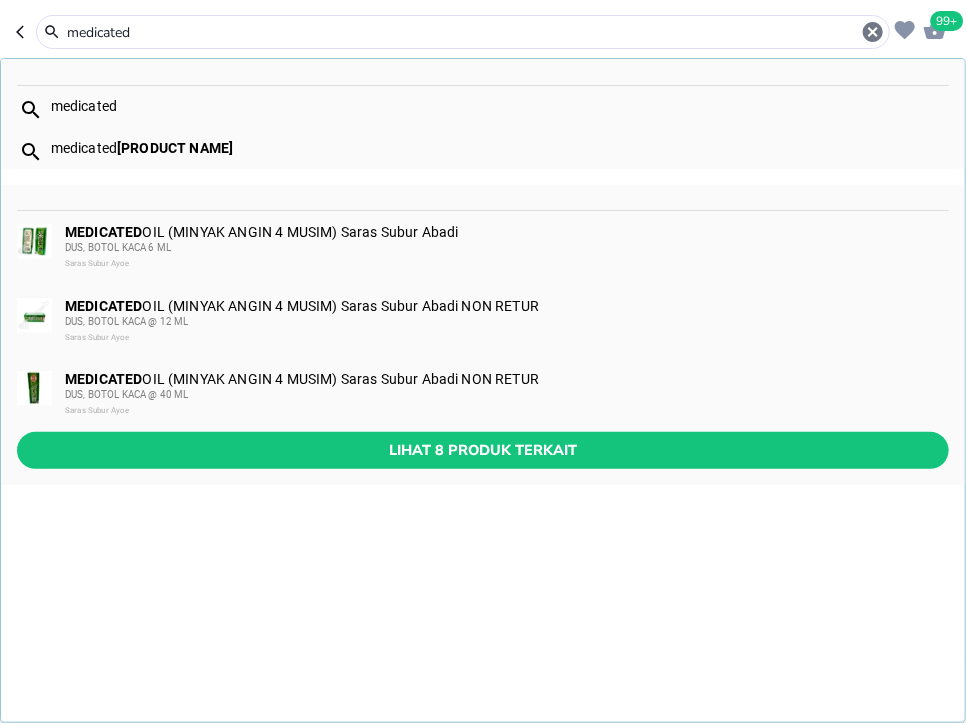 type on "medicated" 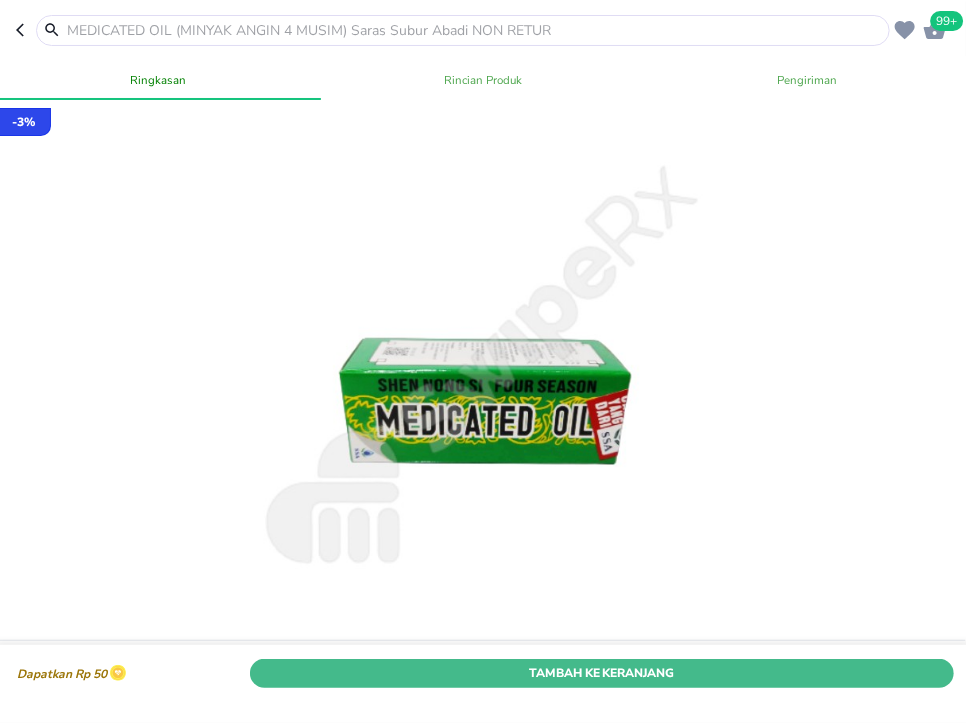 click on "Tambah Ke Keranjang" at bounding box center (602, 672) 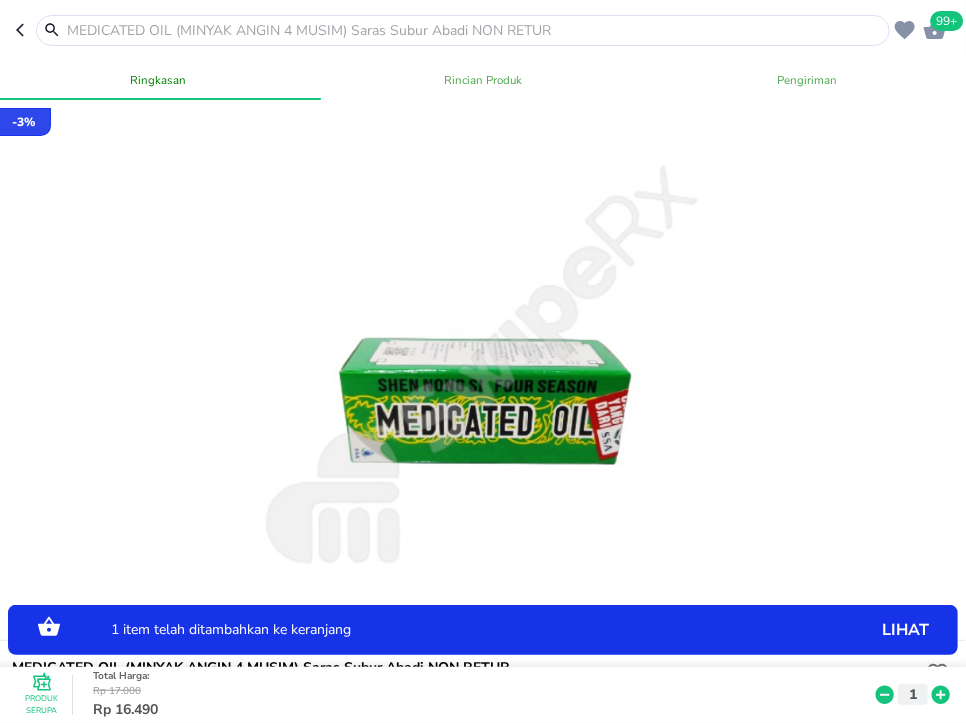 click 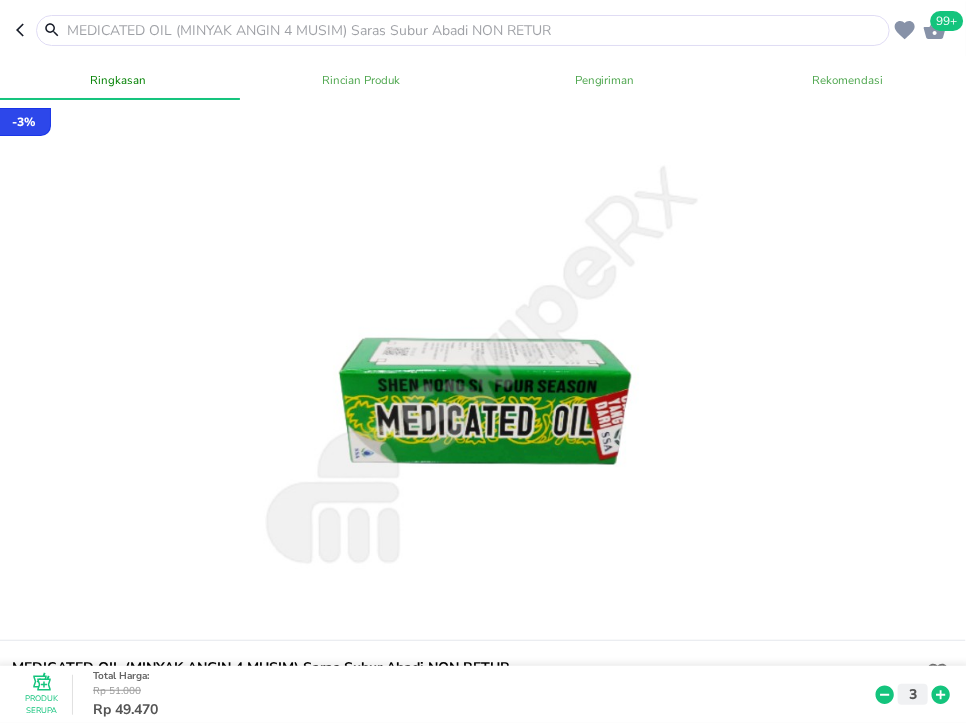 click at bounding box center [475, 30] 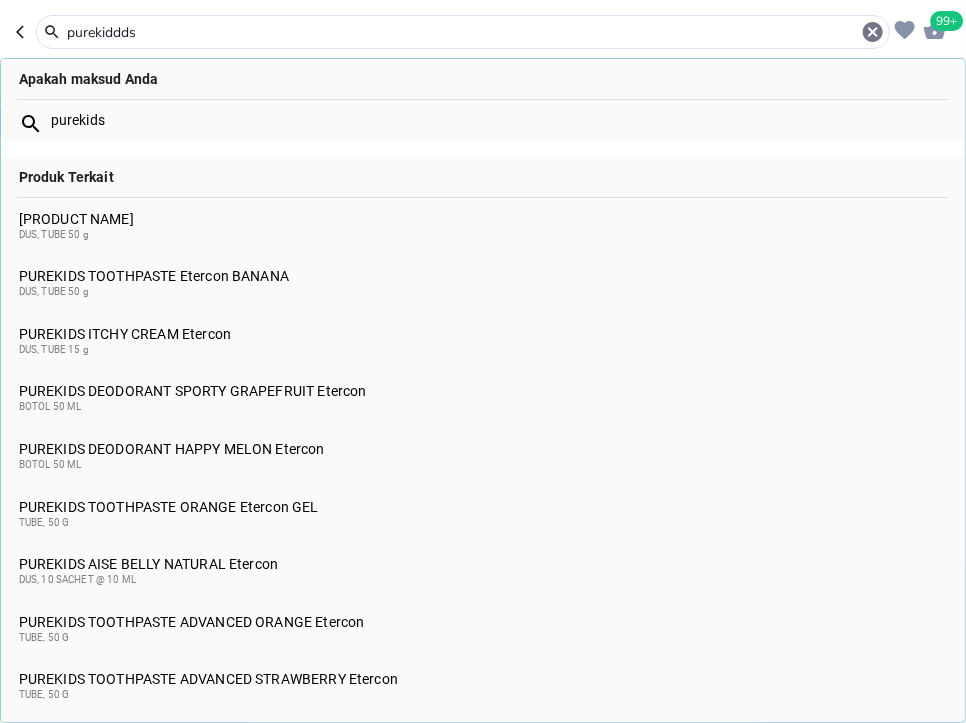 click on "purekiddds" at bounding box center [463, 32] 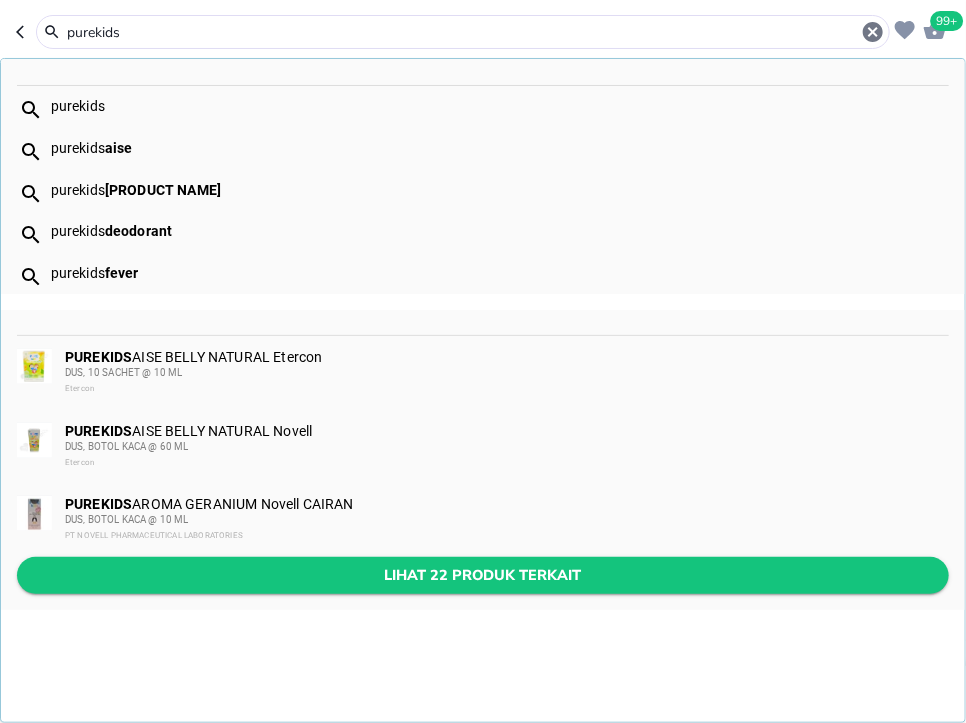 type on "purekids" 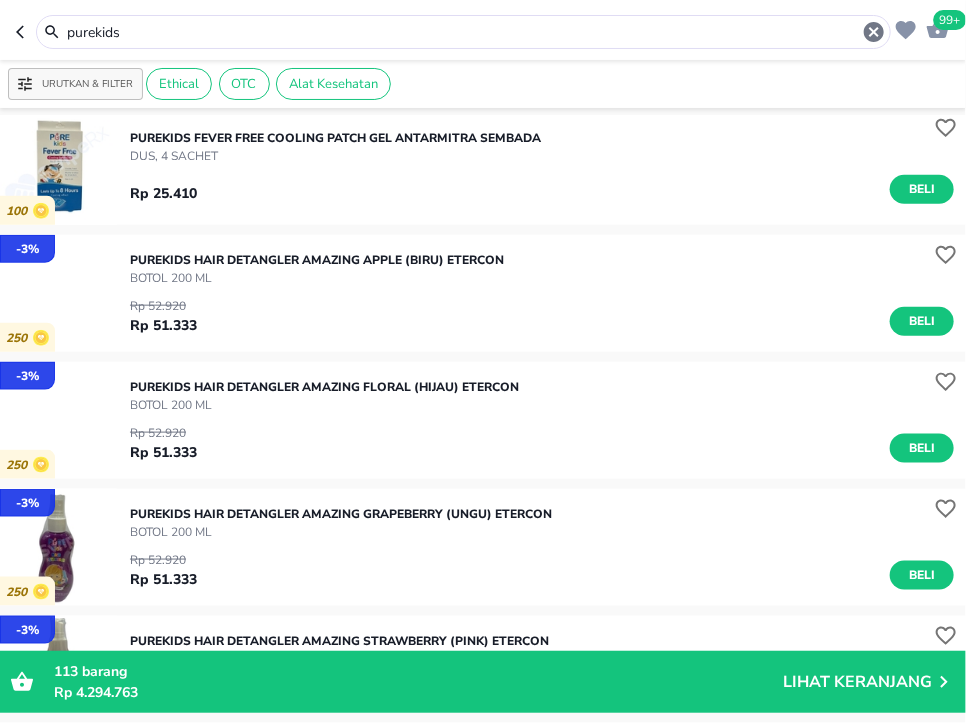 scroll, scrollTop: 518, scrollLeft: 0, axis: vertical 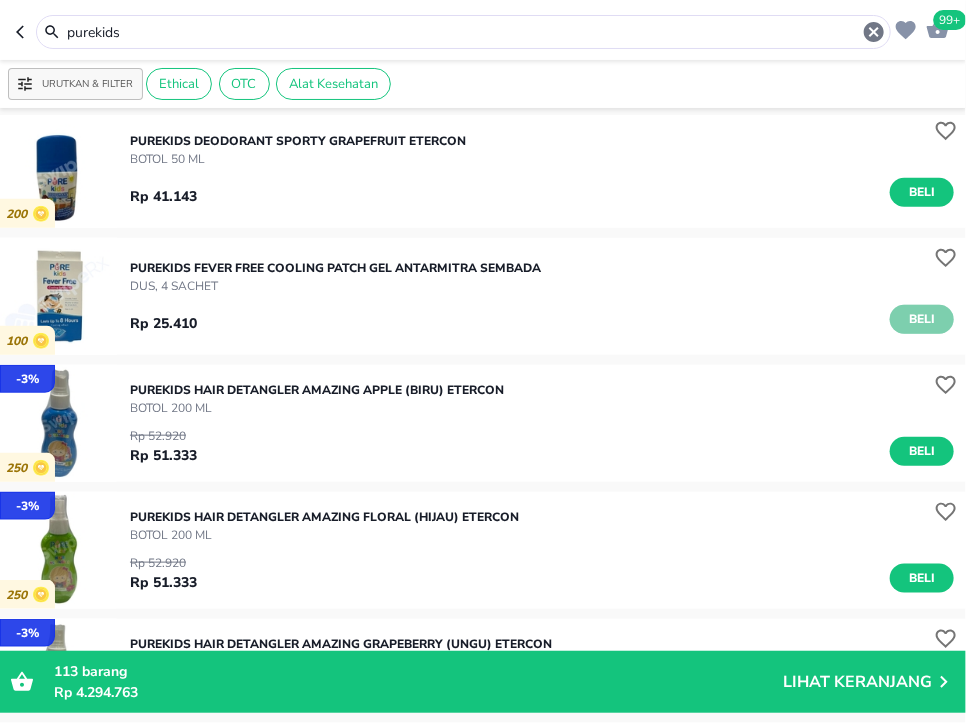 click on "Beli" at bounding box center [922, 319] 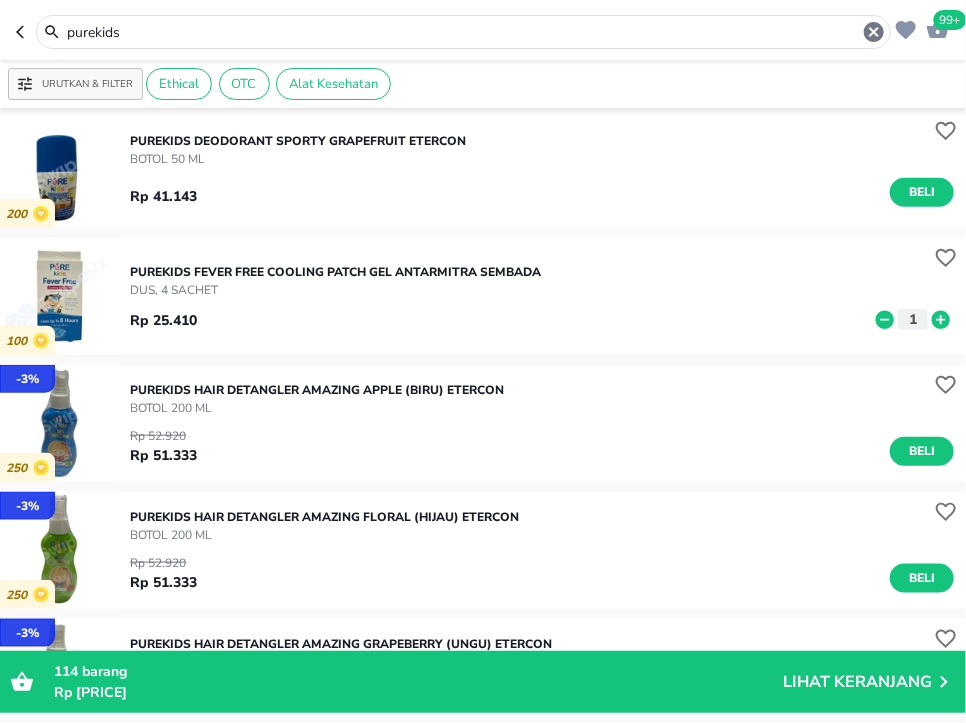 click on "purekids" at bounding box center [463, 32] 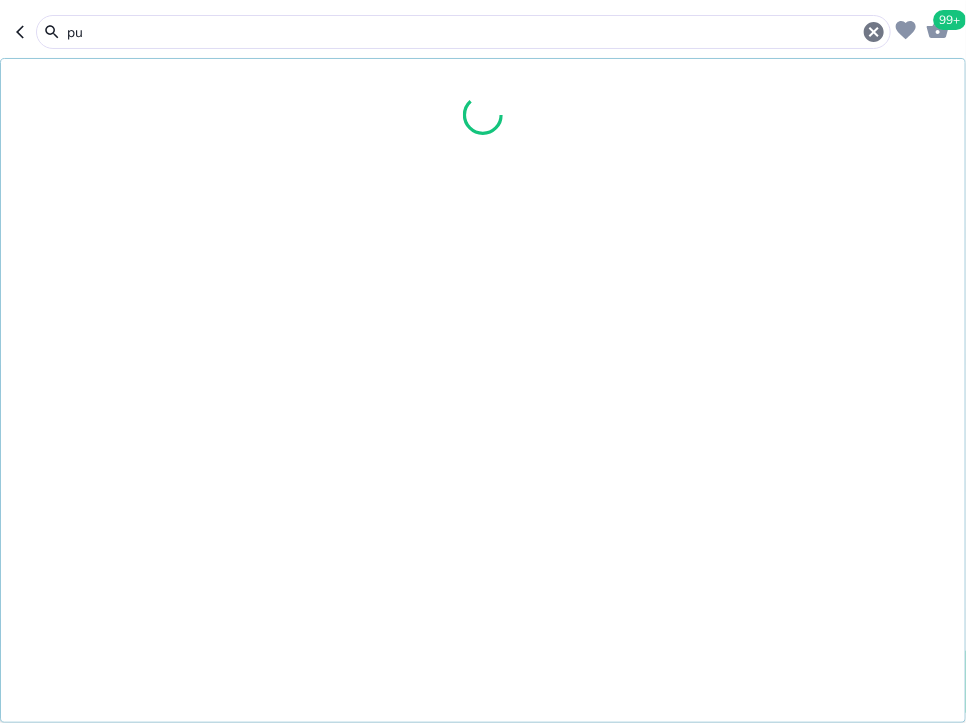 type on "p" 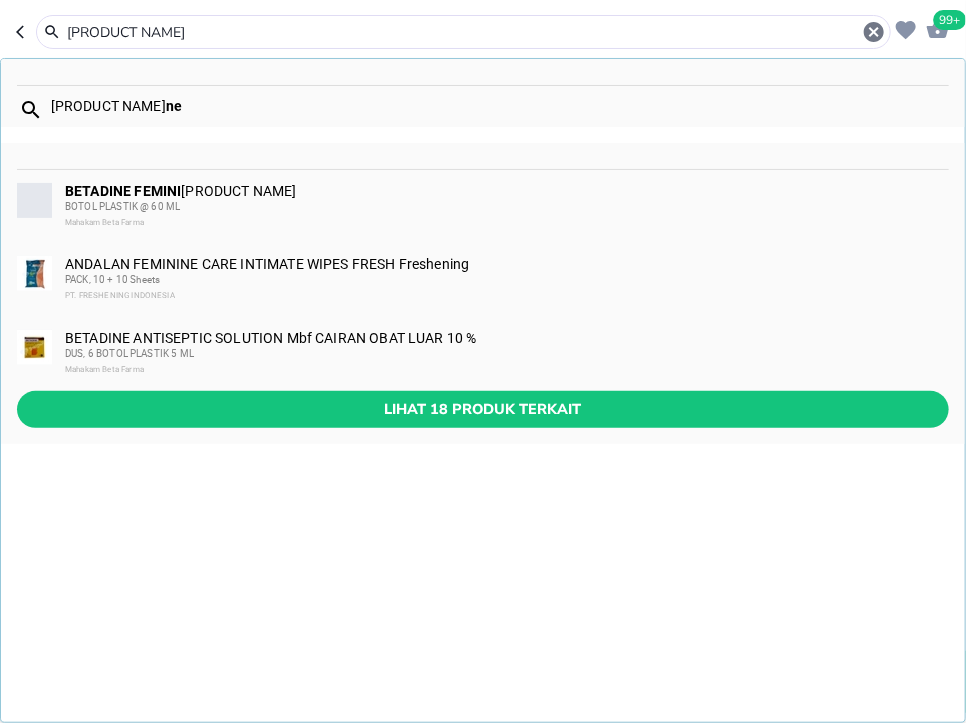 type on "[PRODUCT NAME]" 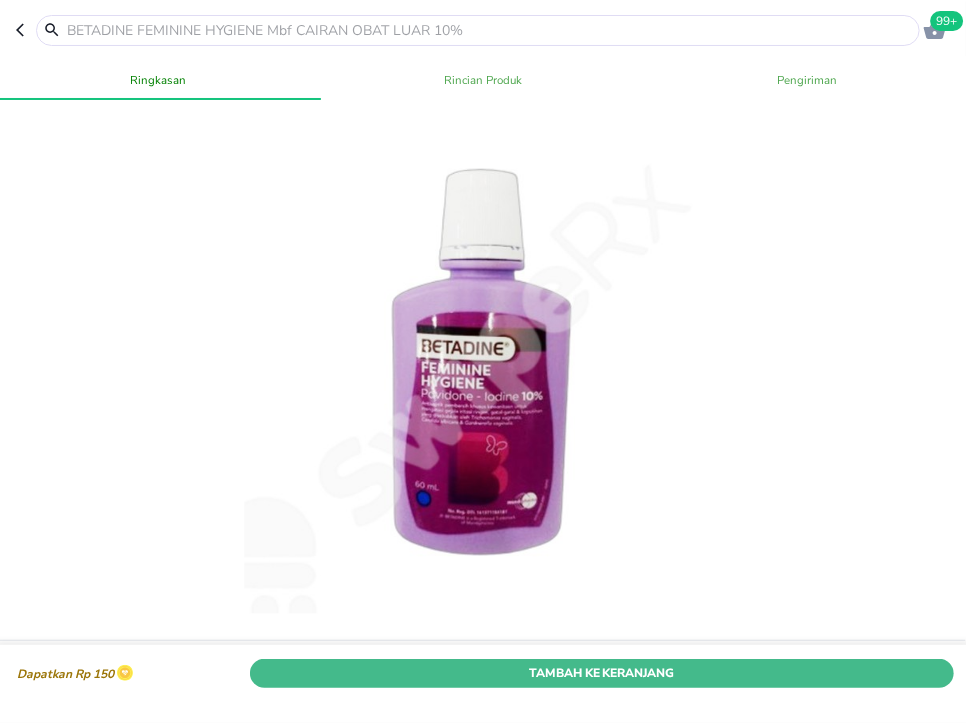 click on "Tambah Ke Keranjang" at bounding box center (602, 672) 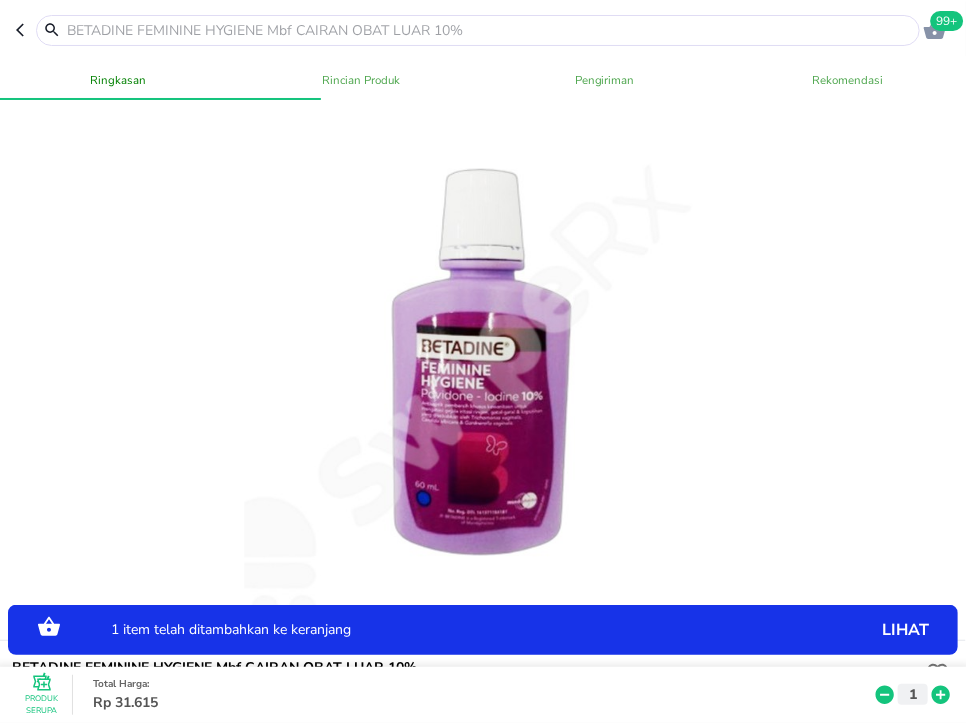 click 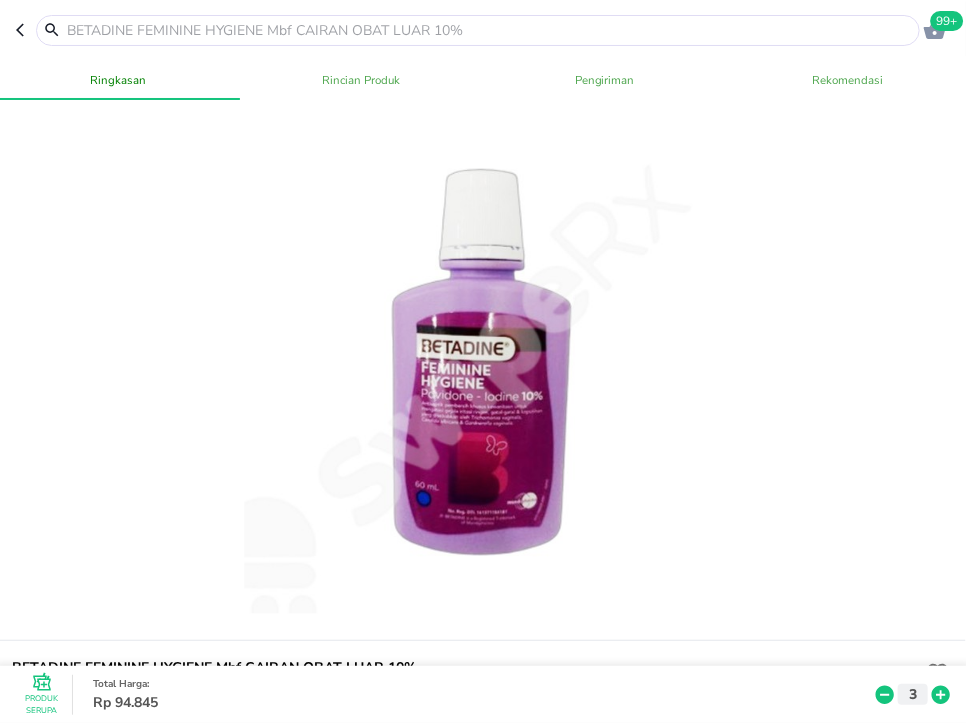 click at bounding box center [490, 30] 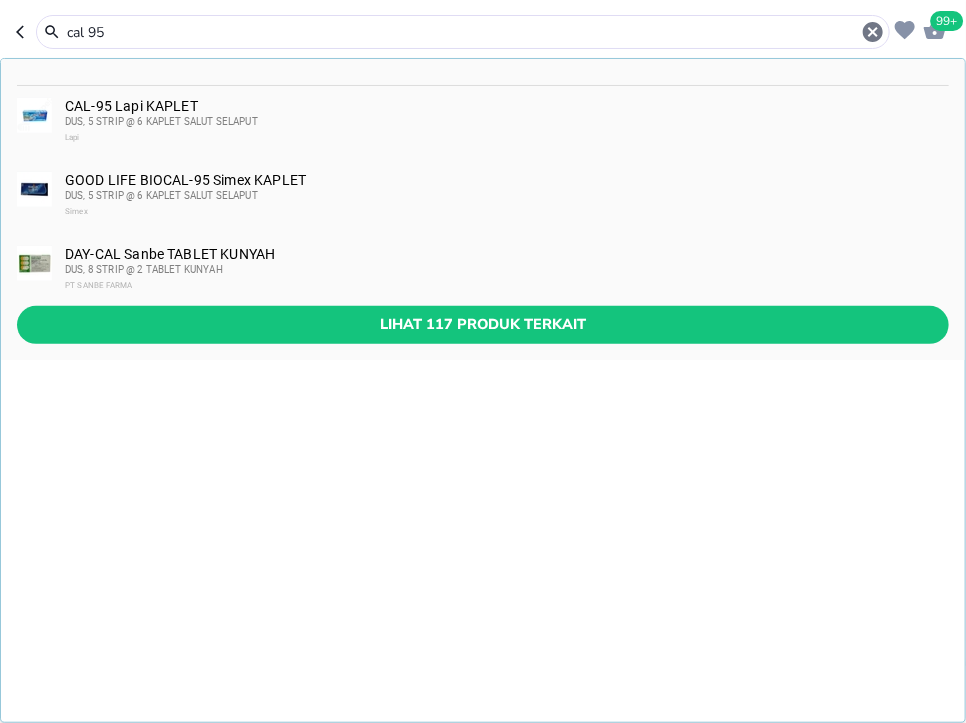 click on "cal 95" at bounding box center [463, 32] 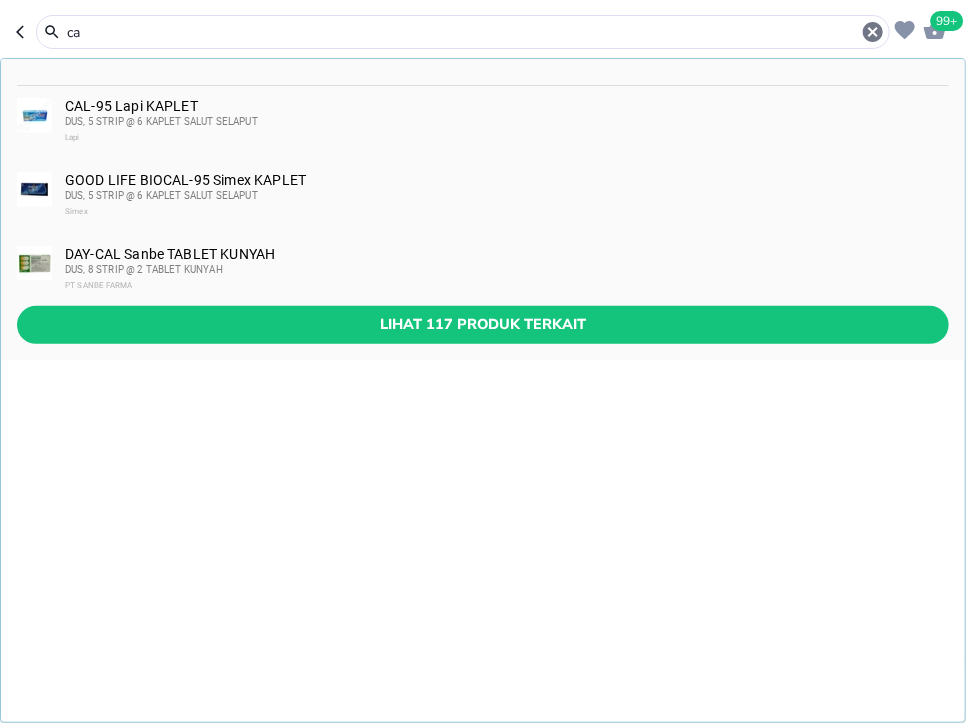 type on "c" 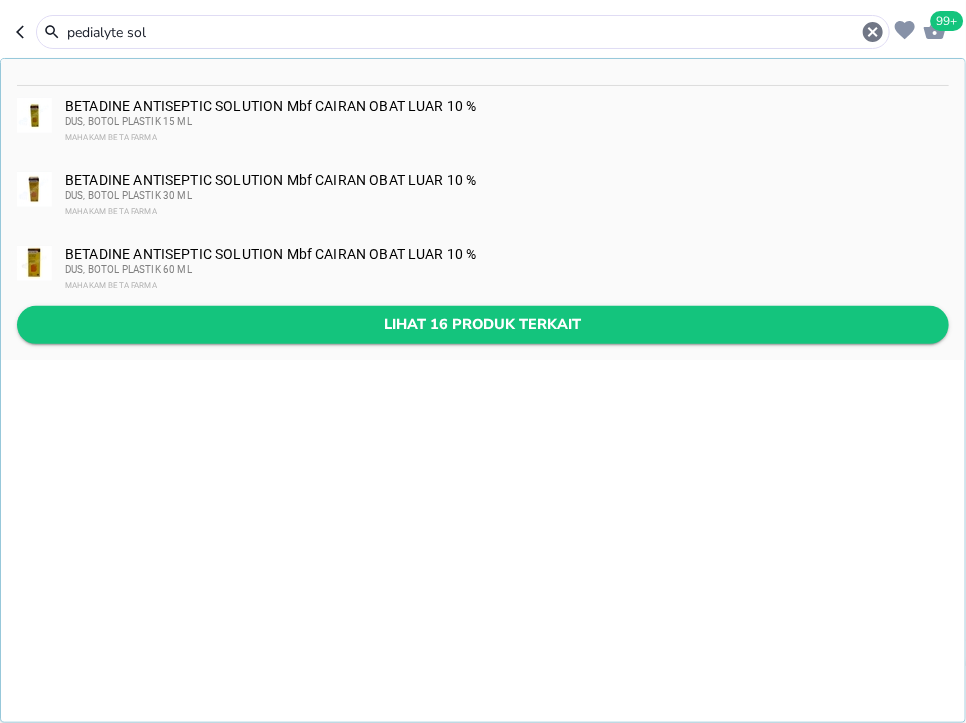 type on "pedialyte sol" 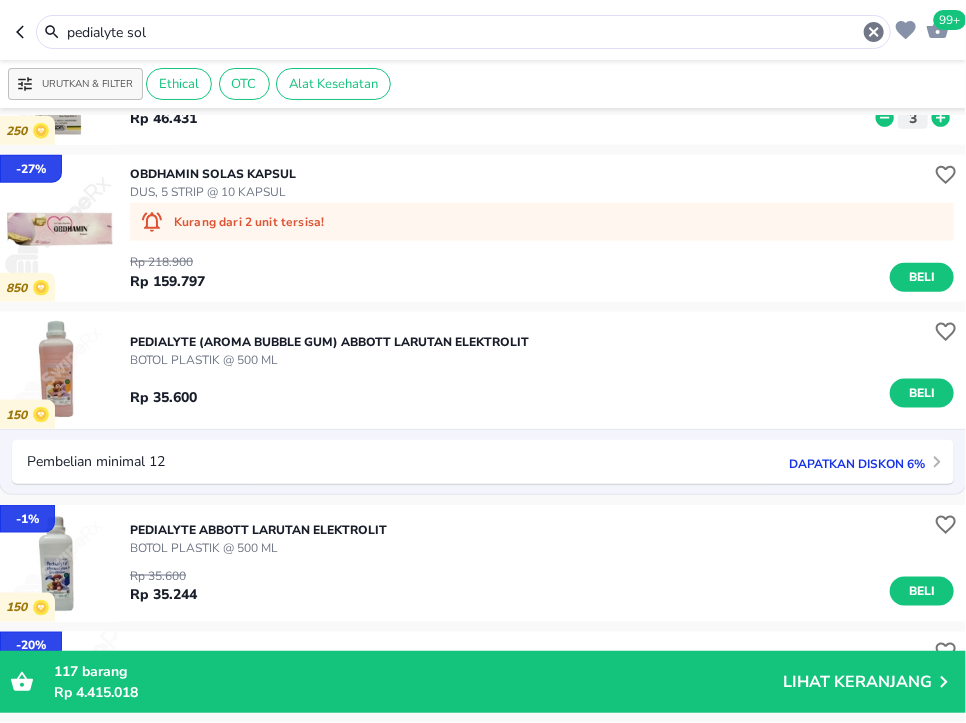 scroll, scrollTop: 777, scrollLeft: 0, axis: vertical 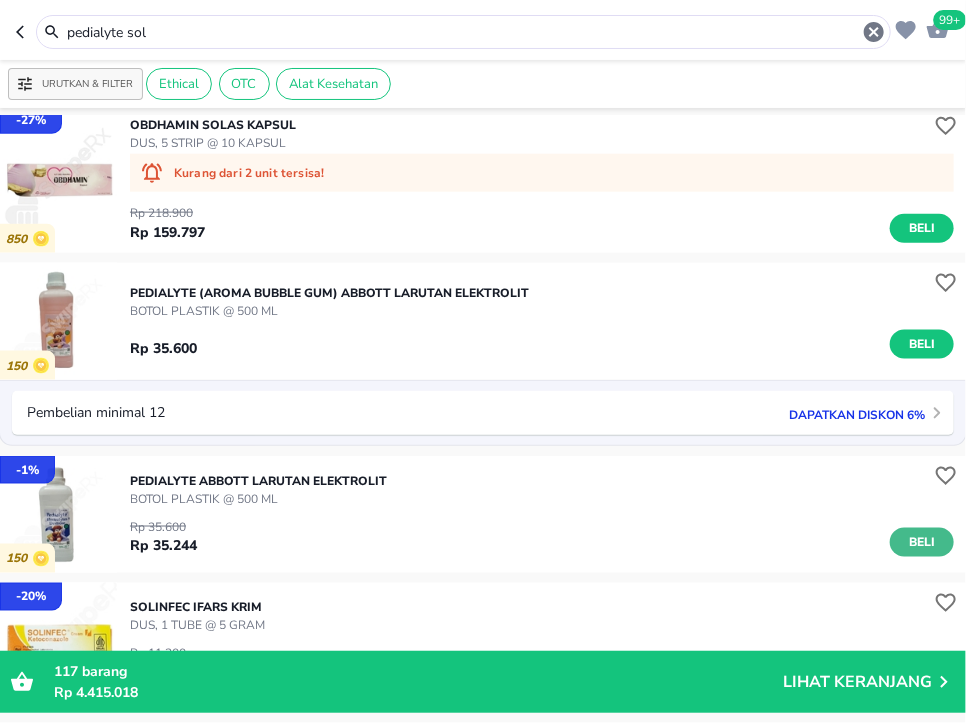 click on "Beli" at bounding box center (922, 542) 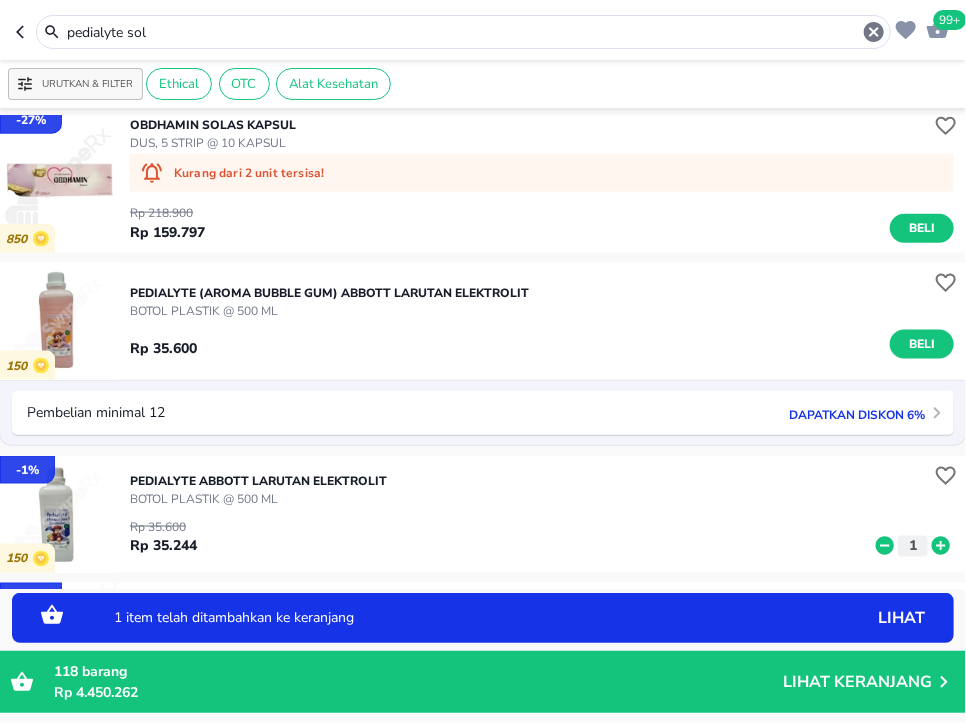 click 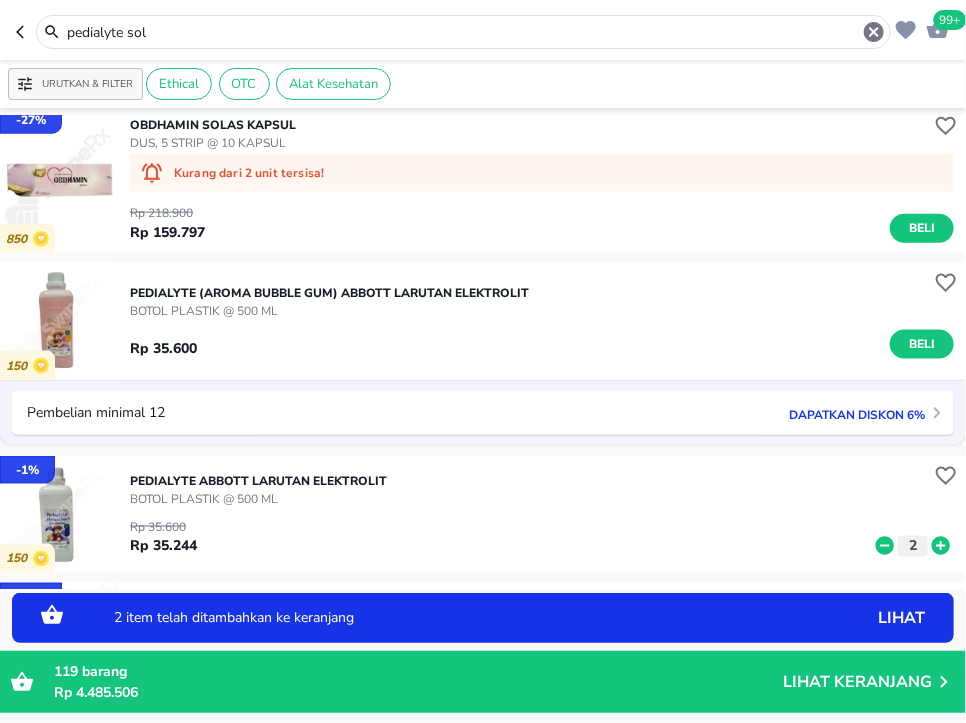 click 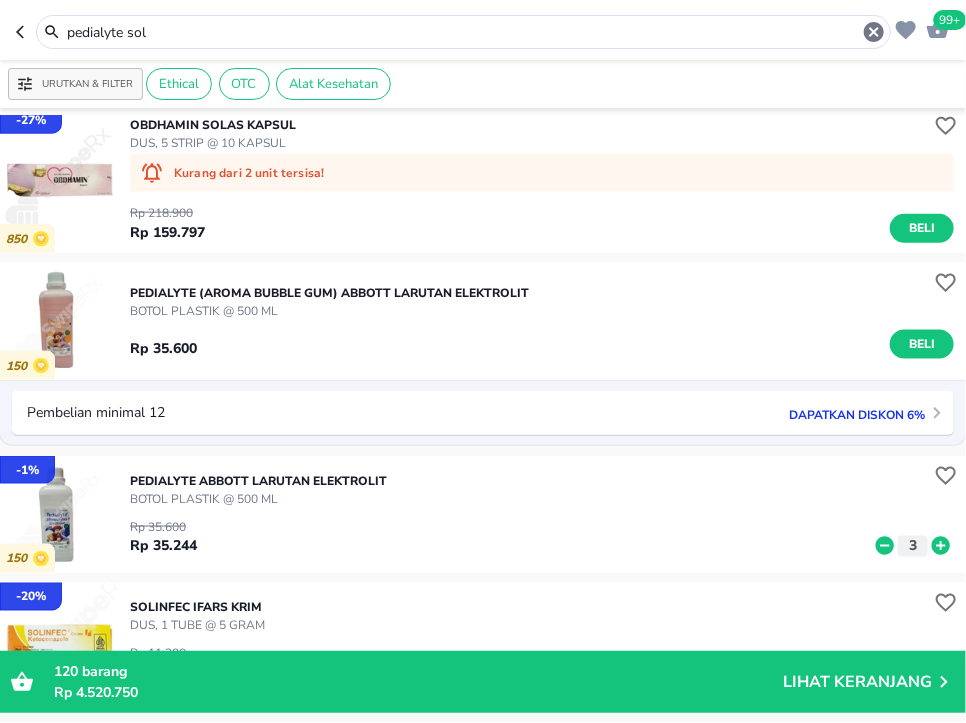click on "pedialyte sol" at bounding box center (463, 32) 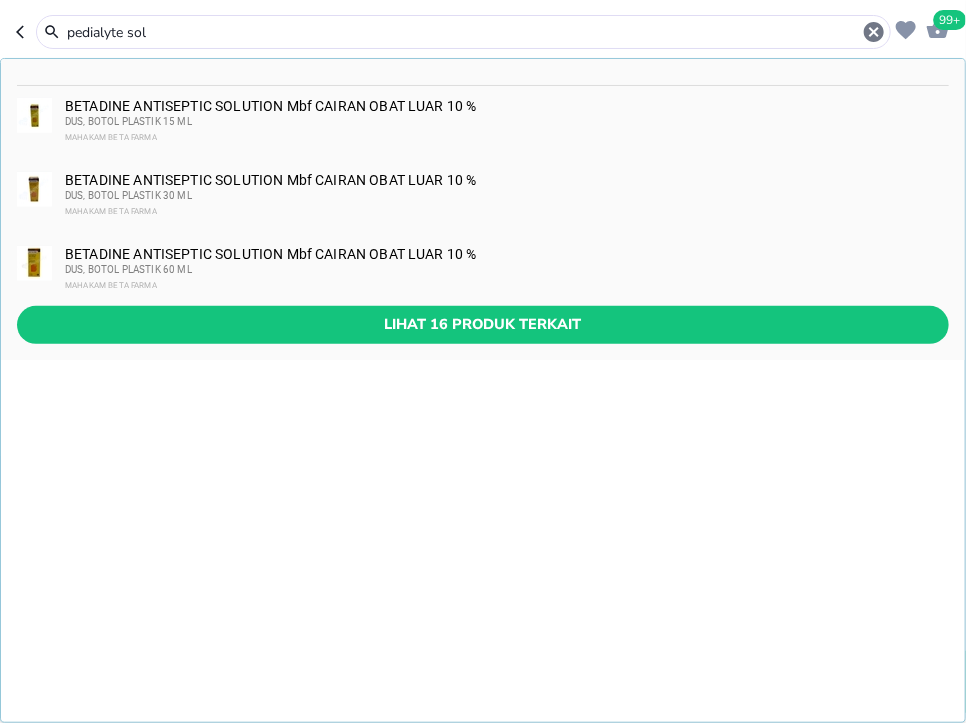 click on "pedialyte sol" at bounding box center (463, 32) 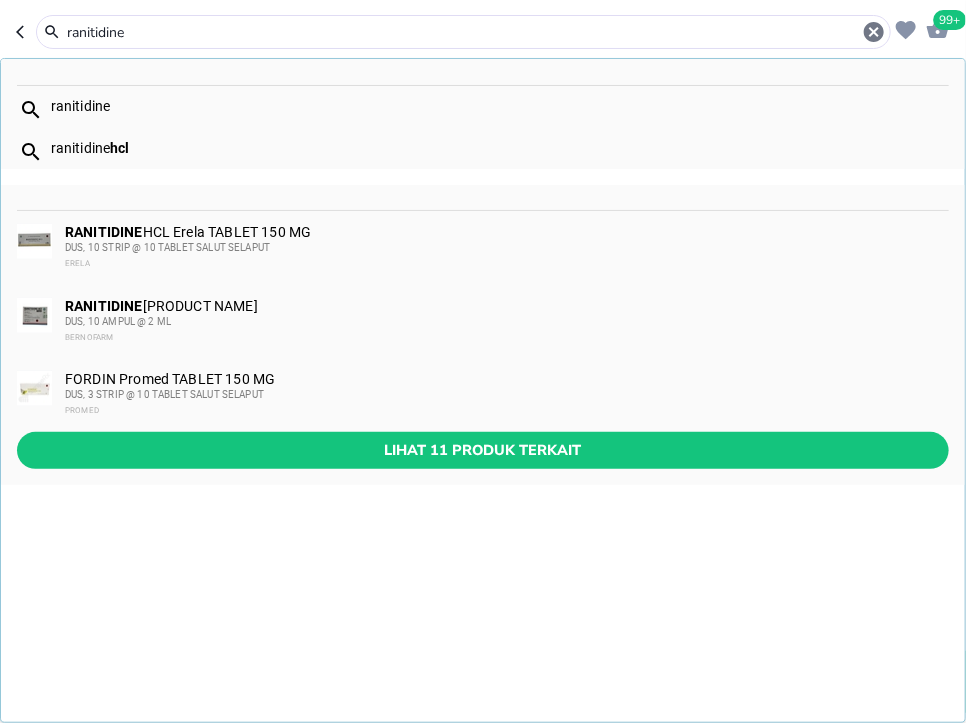 click on "ranitidine" at bounding box center (463, 32) 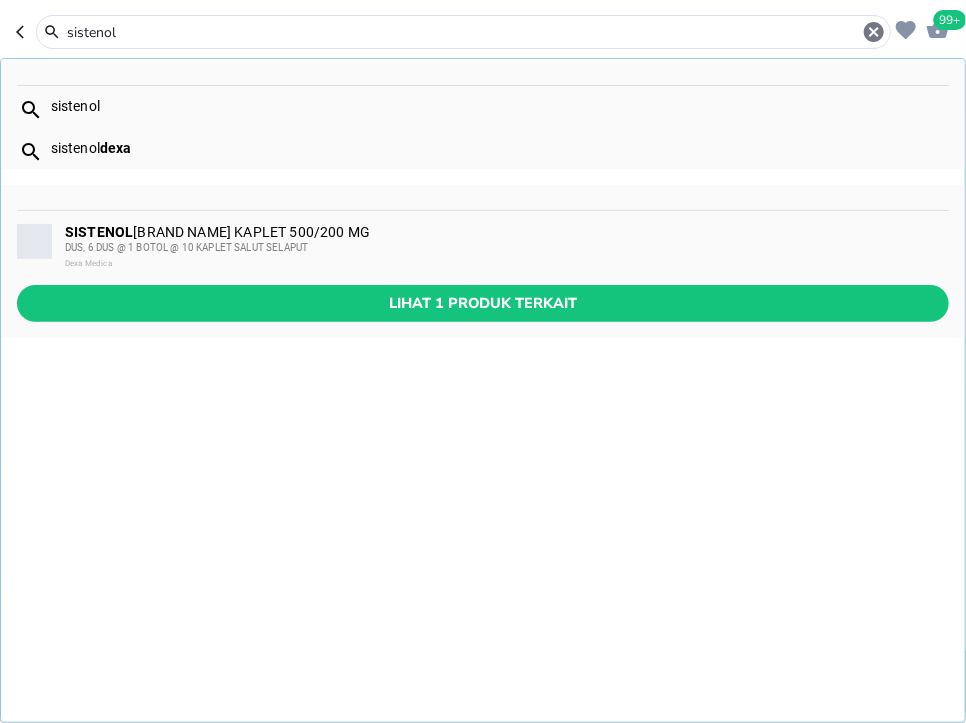 type on "sistenol" 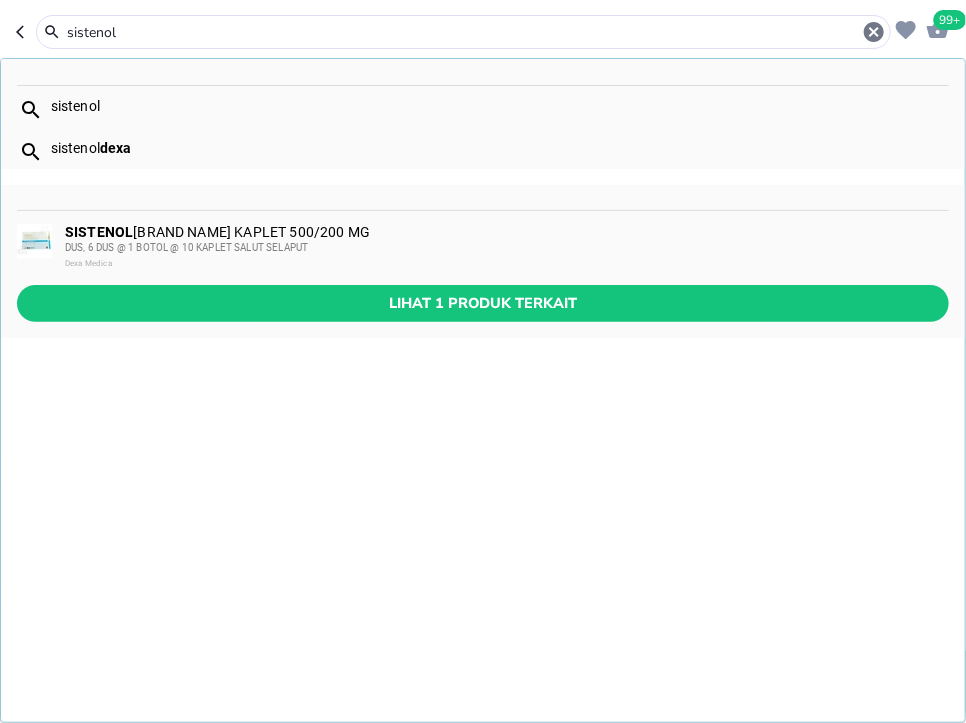 click on "DUS, 6 DUS @ 1 BOTOL @ 10 KAPLET SALUT SELAPUT" at bounding box center [186, 247] 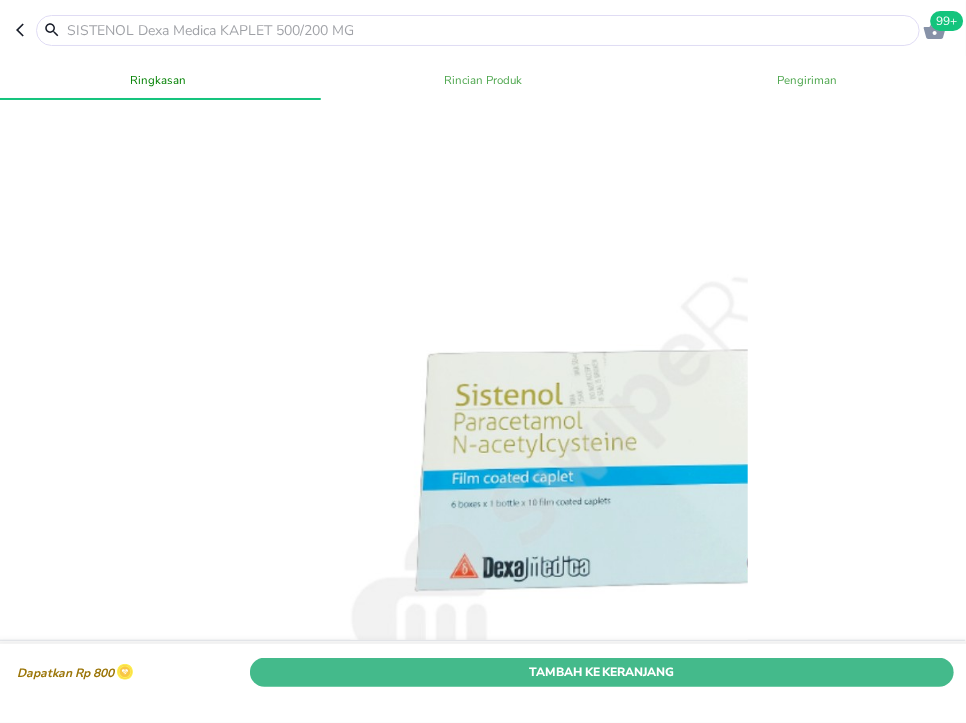 click on "Tambah Ke Keranjang" at bounding box center (602, 672) 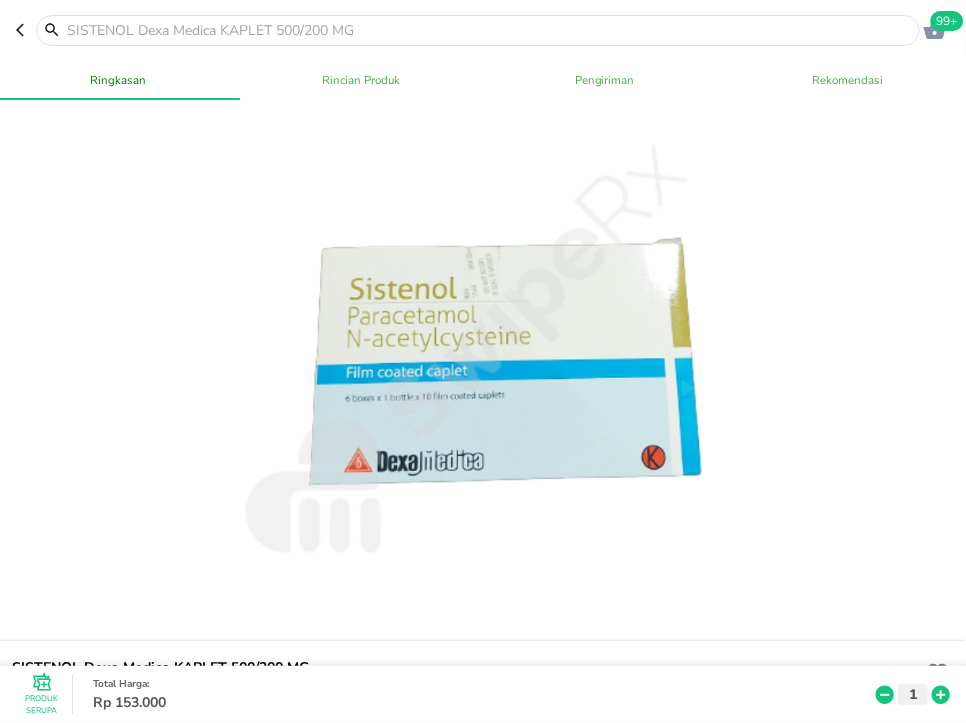 click at bounding box center [490, 30] 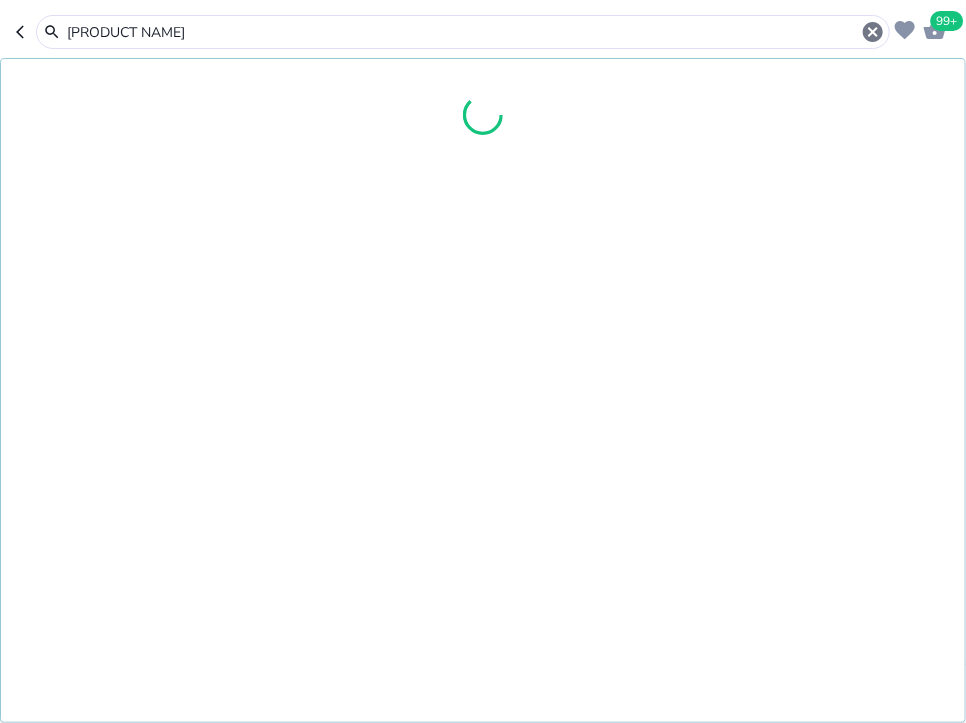 type on "aqua maris" 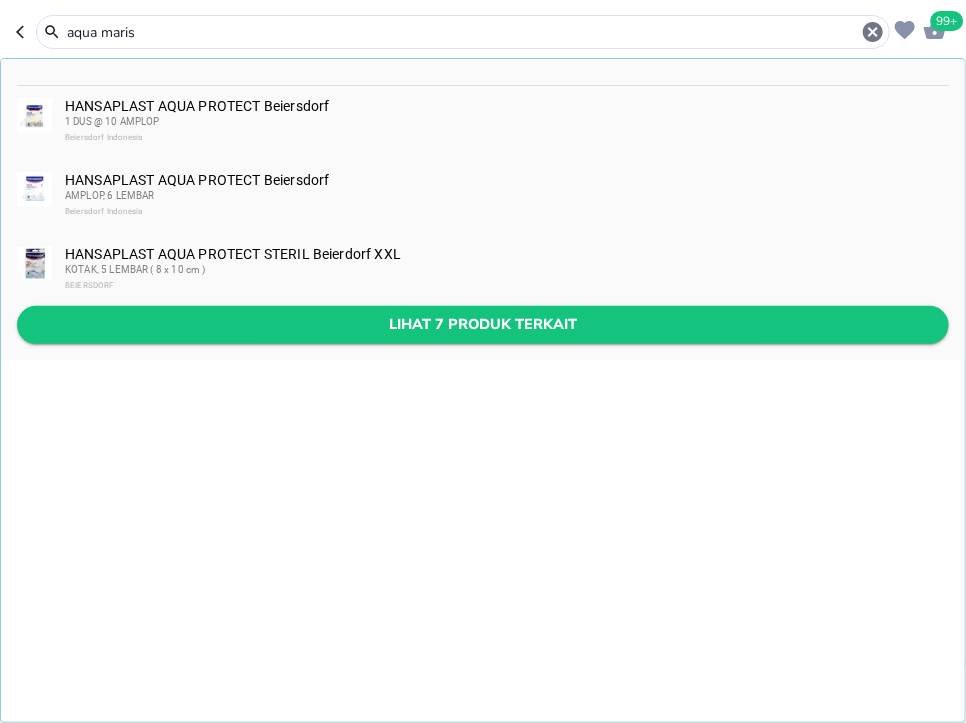 click on "Lihat 7 produk terkait" at bounding box center (483, 324) 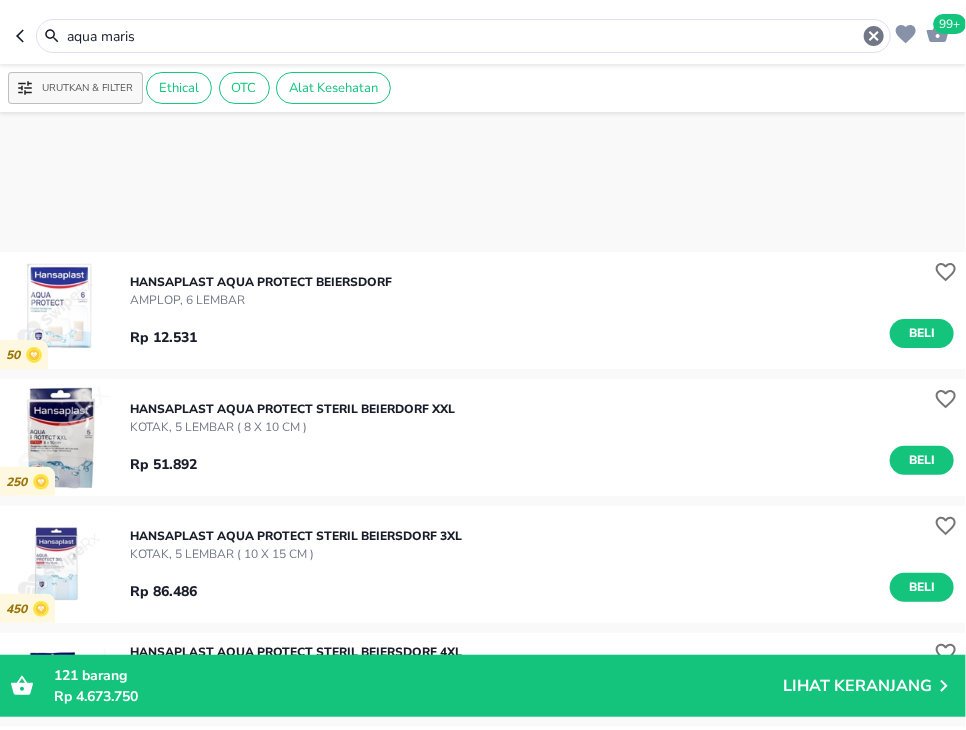 scroll, scrollTop: 388, scrollLeft: 0, axis: vertical 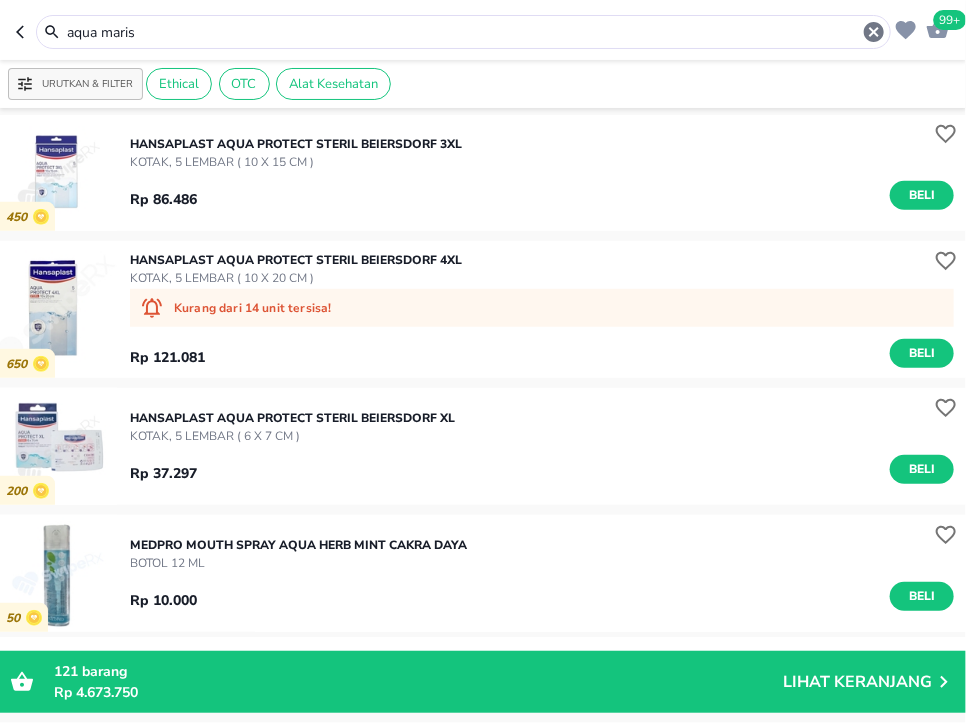 click on "aqua maris" at bounding box center [463, 32] 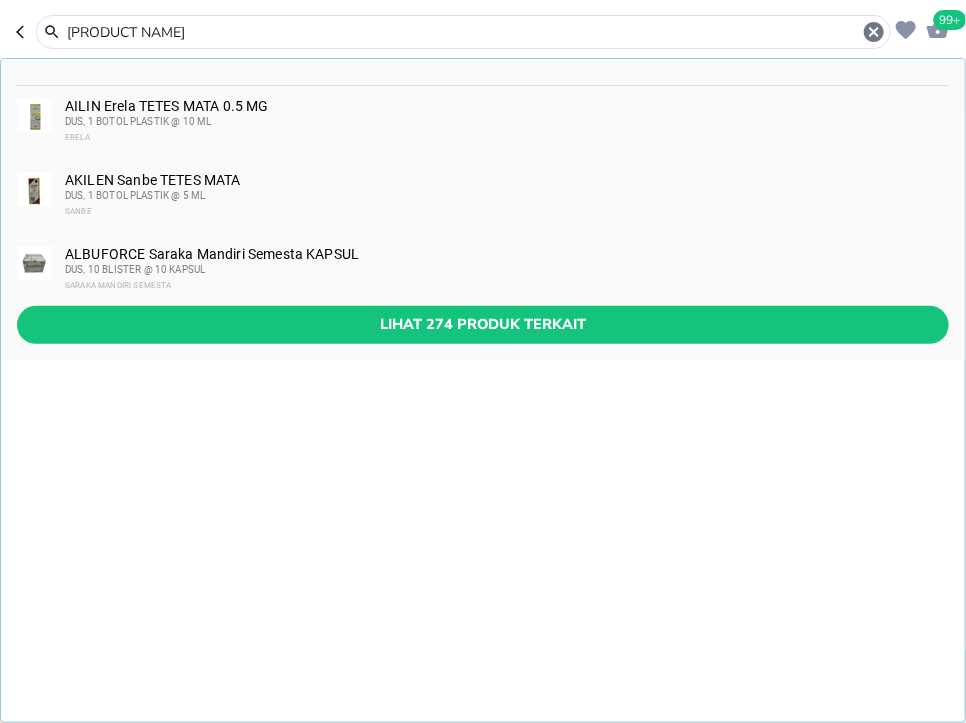 click on "[PRODUCT NAME]" at bounding box center (463, 32) 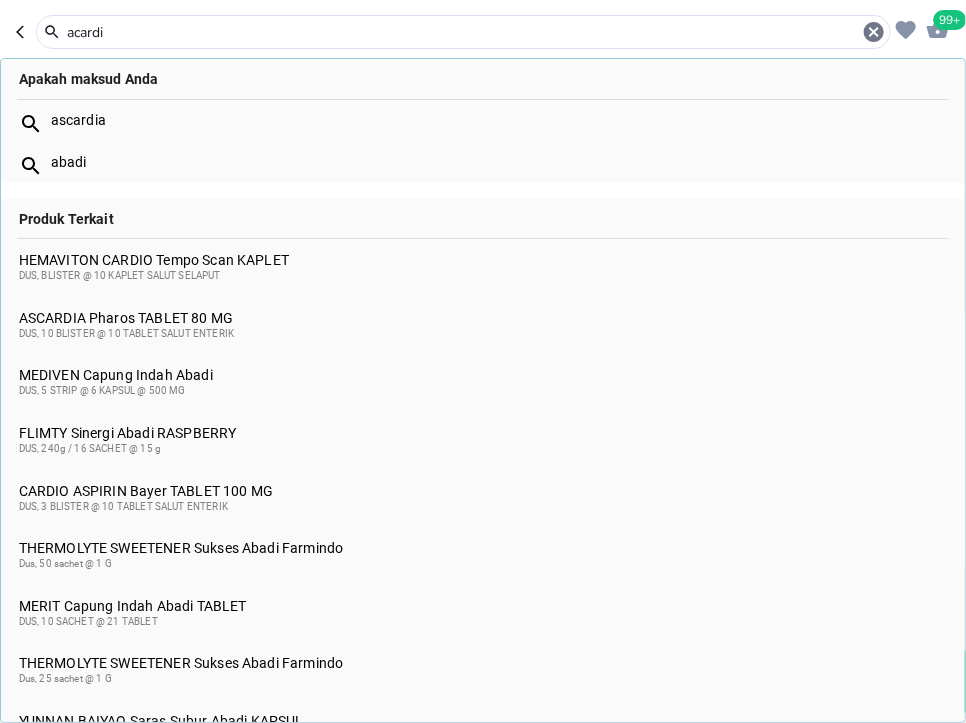 type on "acardi" 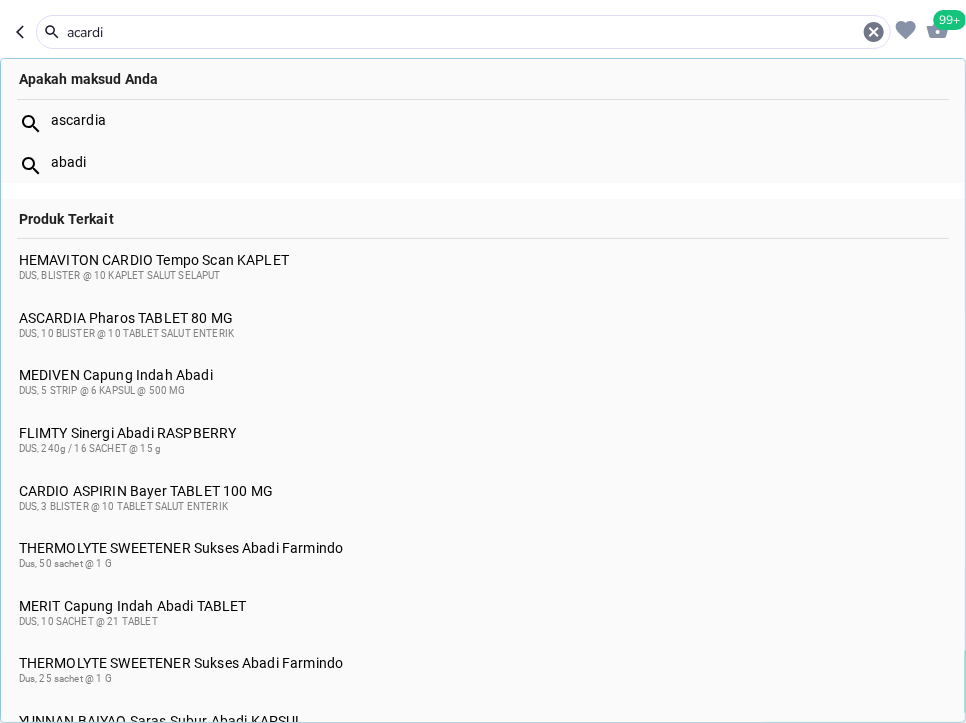 click on "acardi" at bounding box center [463, 32] 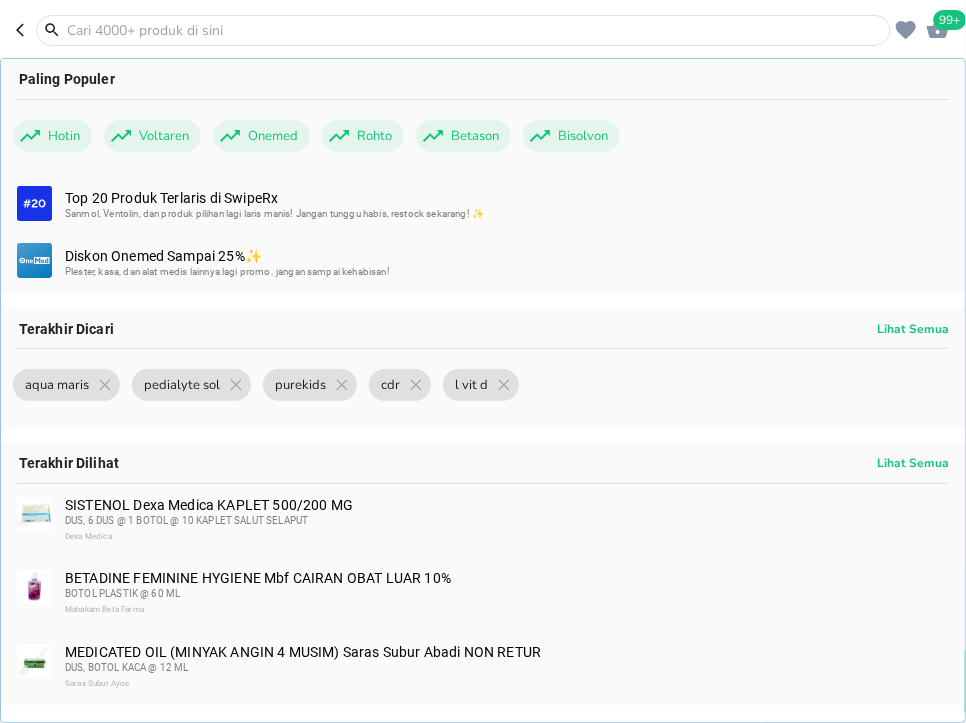 type on "c" 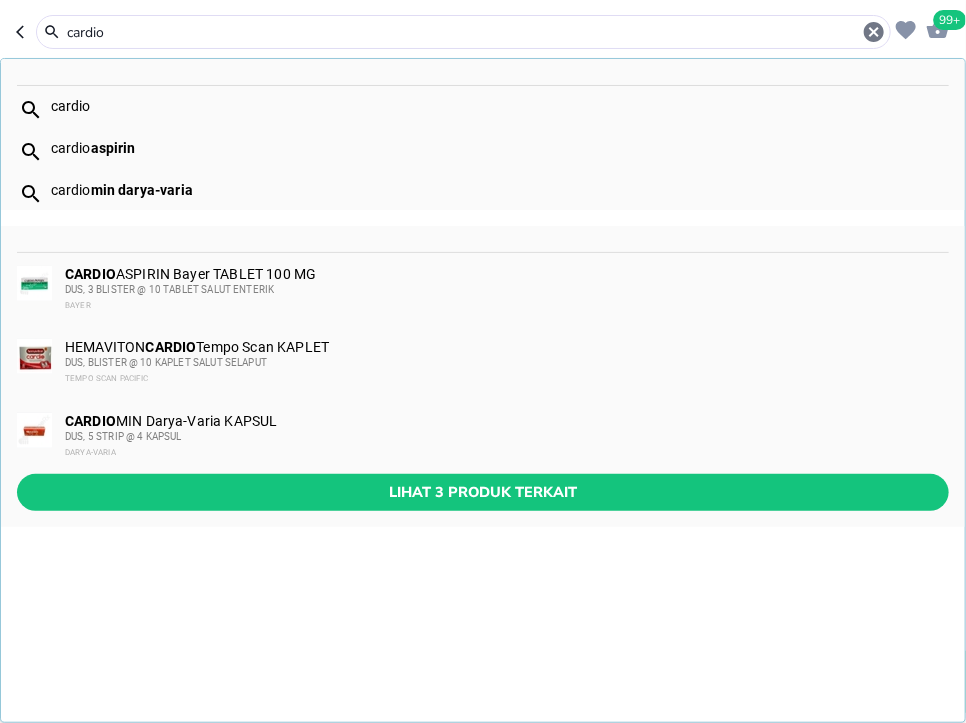 type on "cardio" 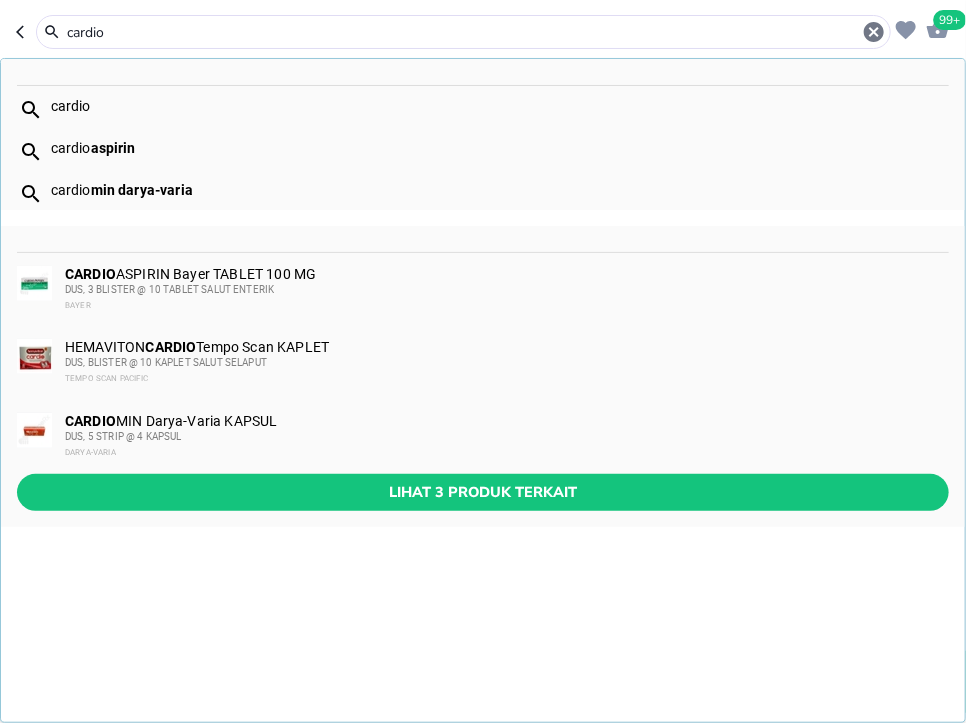 click on "CARDIO ASPIRIN Bayer TABLET 100 MG DUS, 3 BLISTER @ 10 TABLET SALUT ENTERIK BAYER" at bounding box center [506, 290] 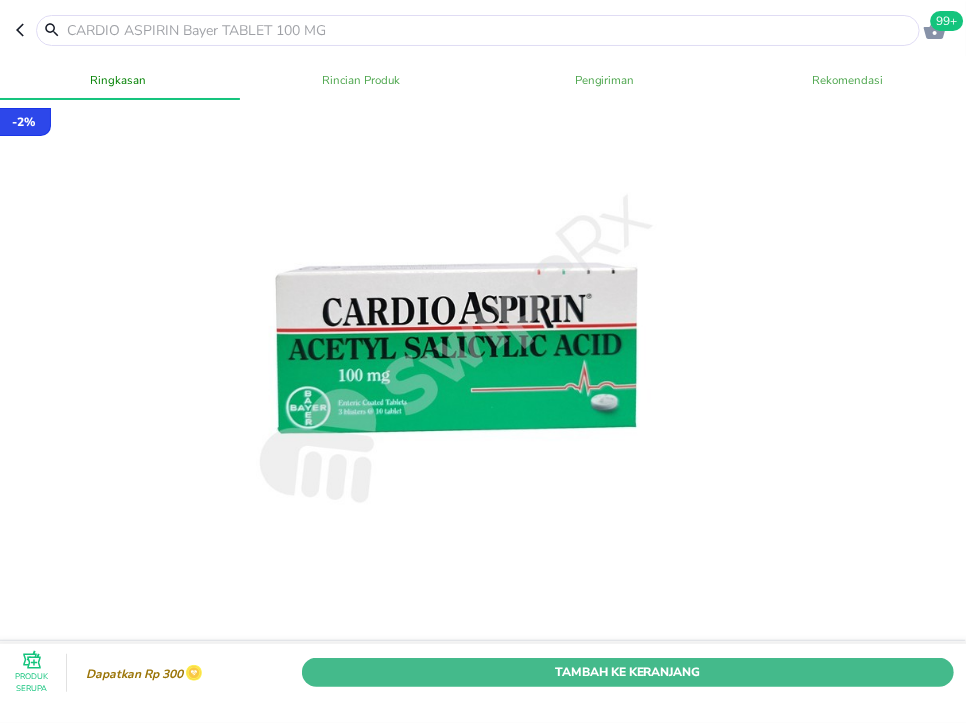click on "Tambah Ke Keranjang" at bounding box center (628, 672) 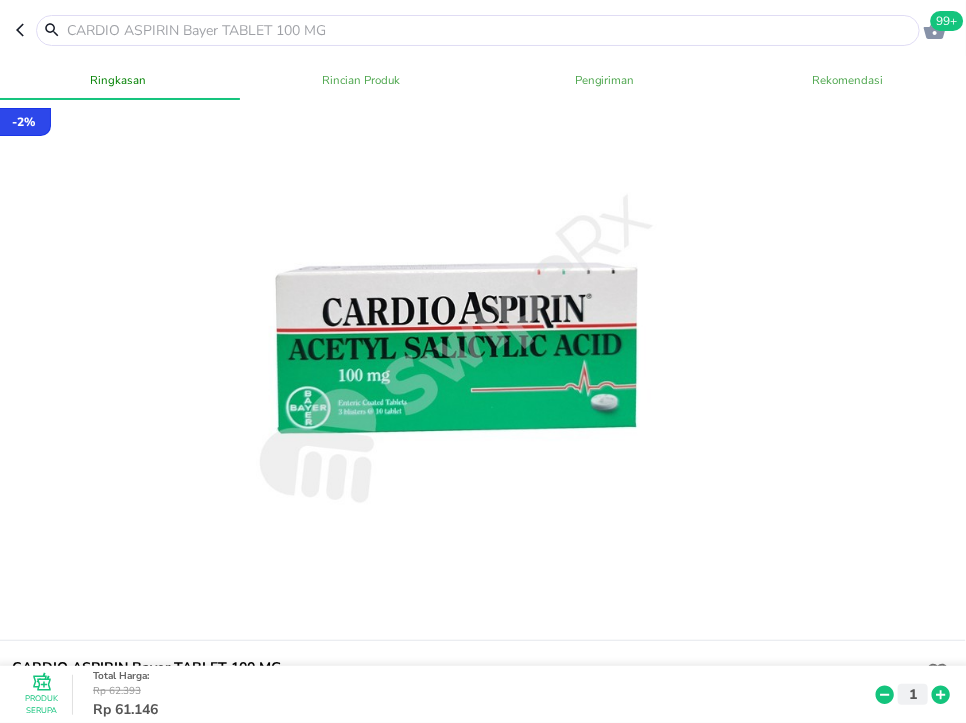 click at bounding box center (483, 370) 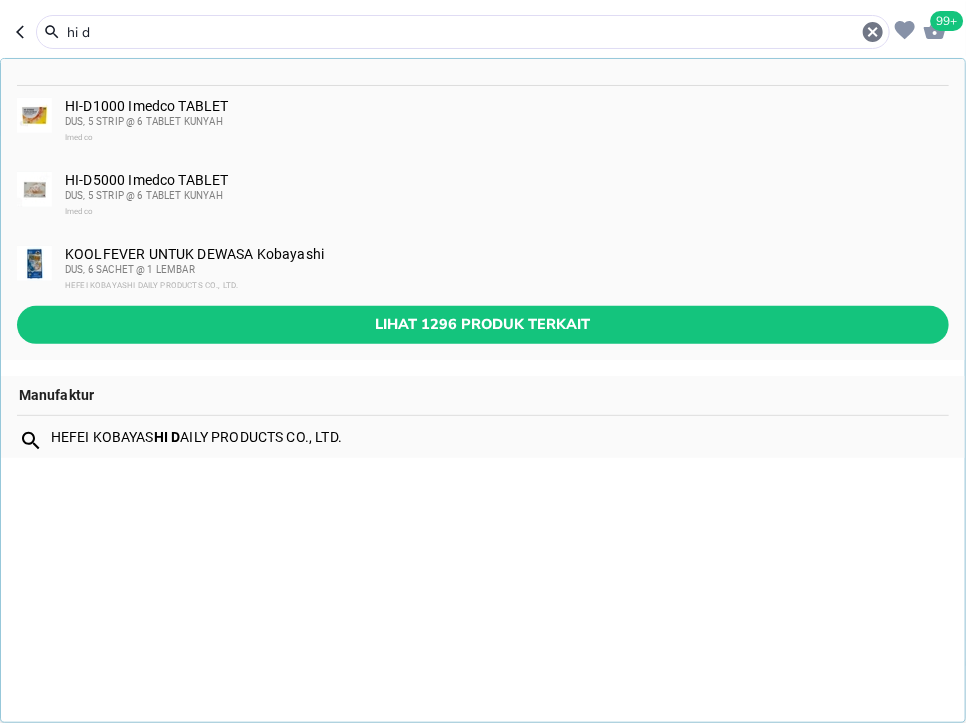 type on "hi d" 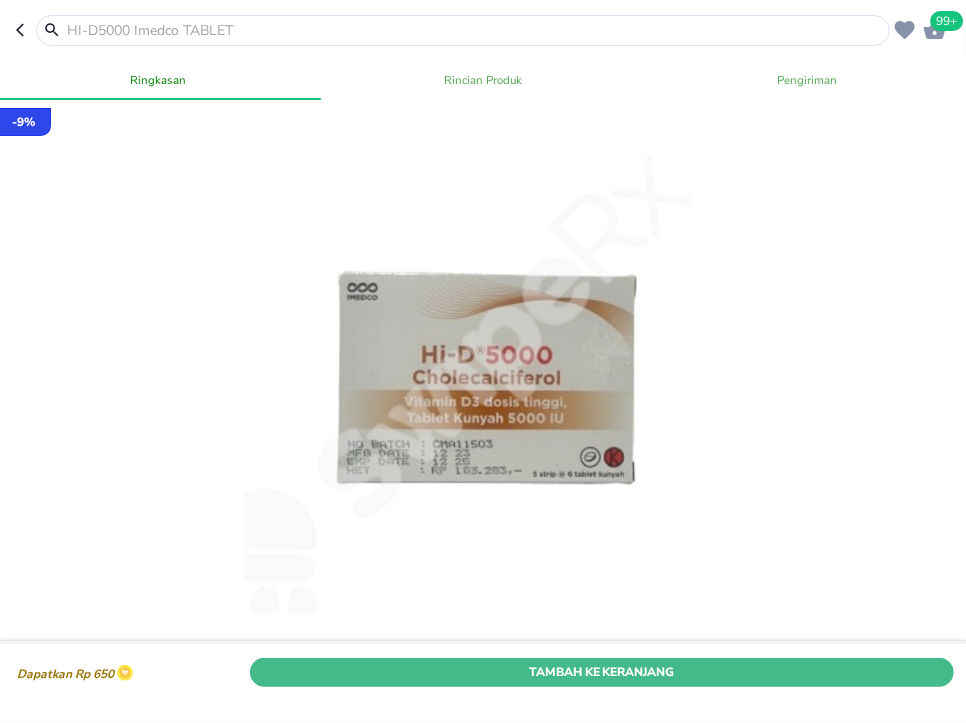 click on "Tambah Ke Keranjang" at bounding box center [602, 672] 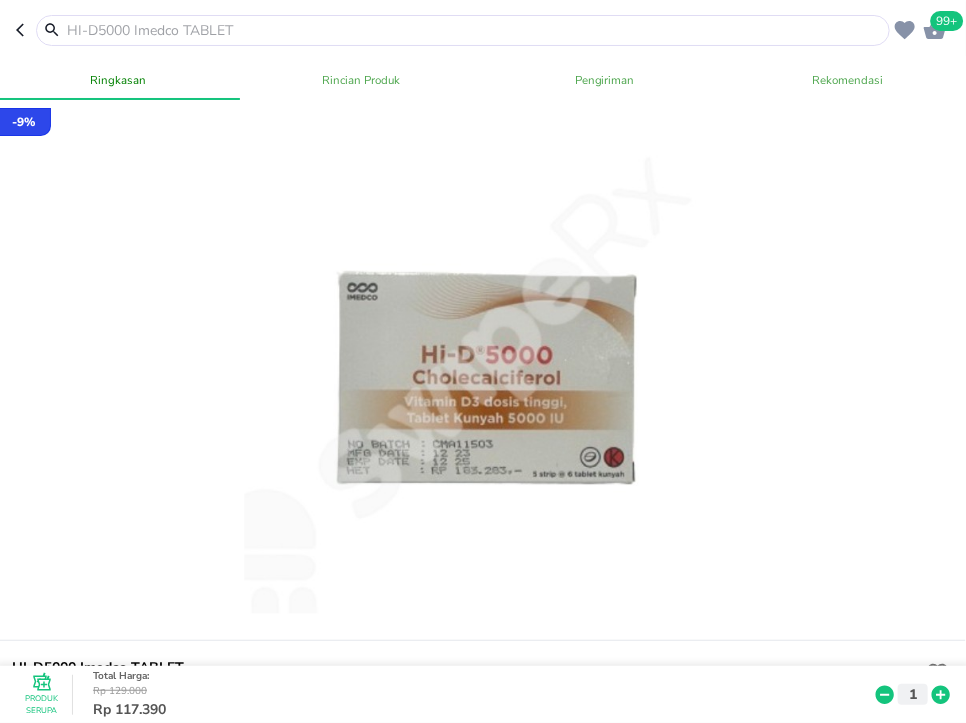 click at bounding box center (475, 30) 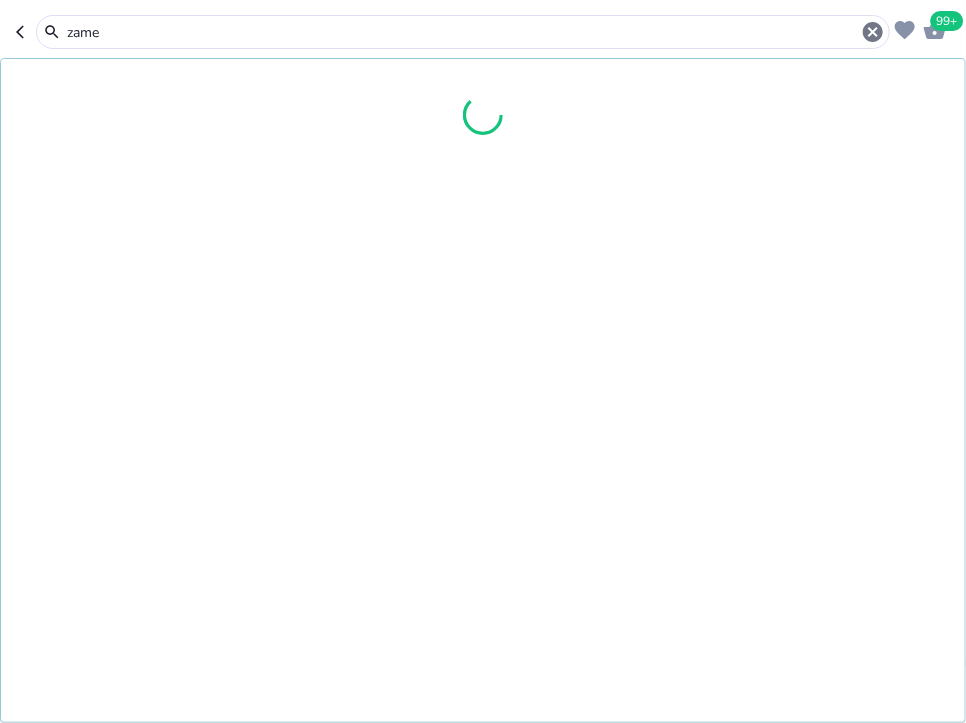 type on "zame" 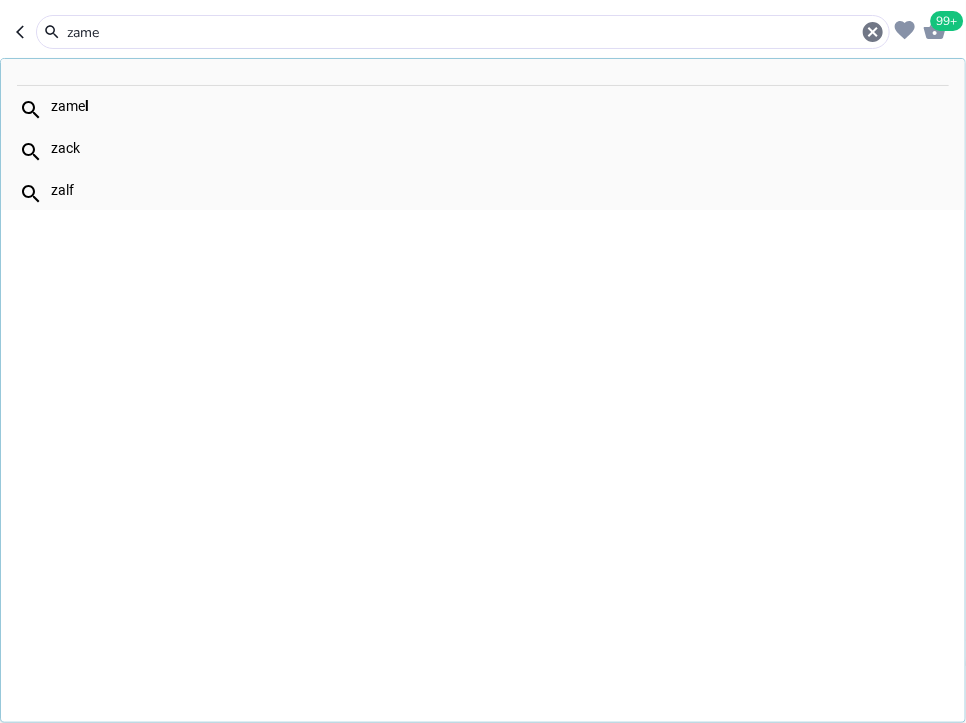 click on "zame" at bounding box center [463, 32] 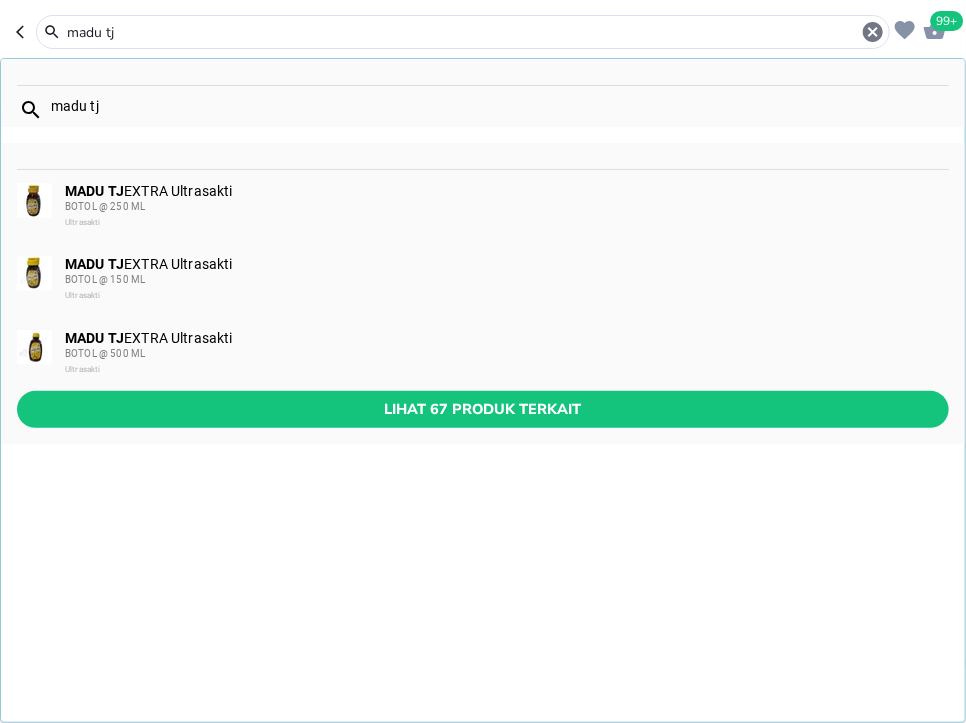 type on "madu tj" 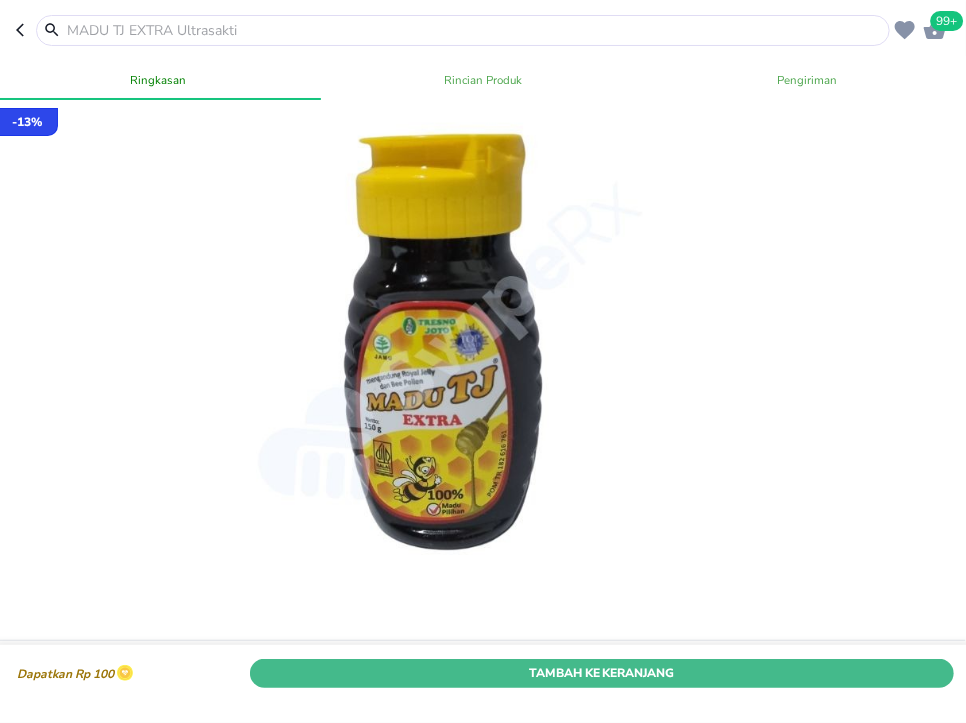 click on "Tambah Ke Keranjang" at bounding box center [602, 672] 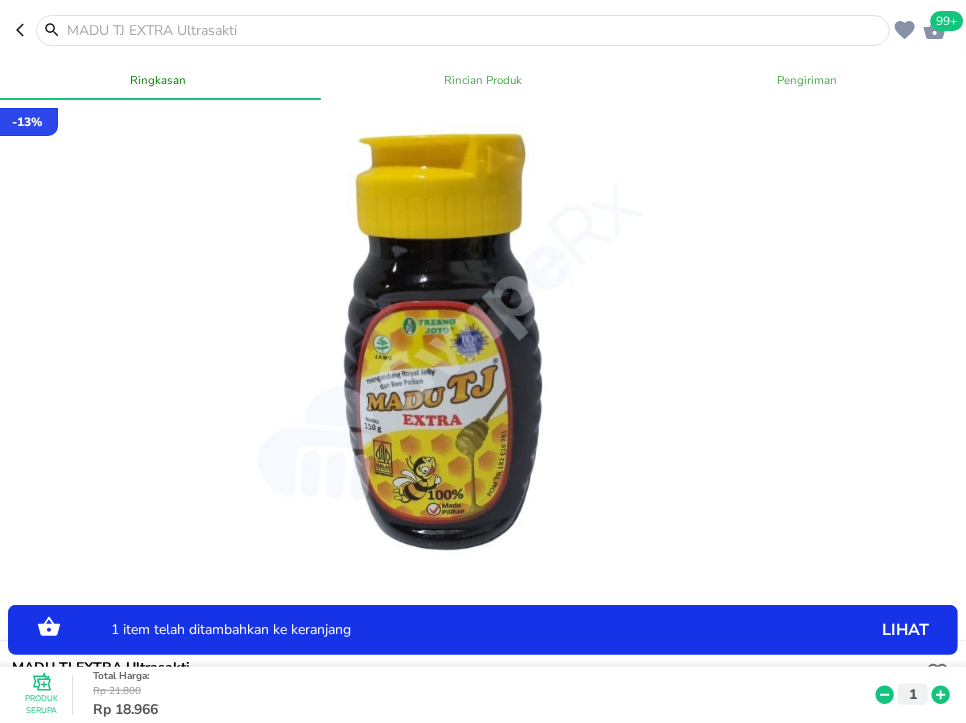 click 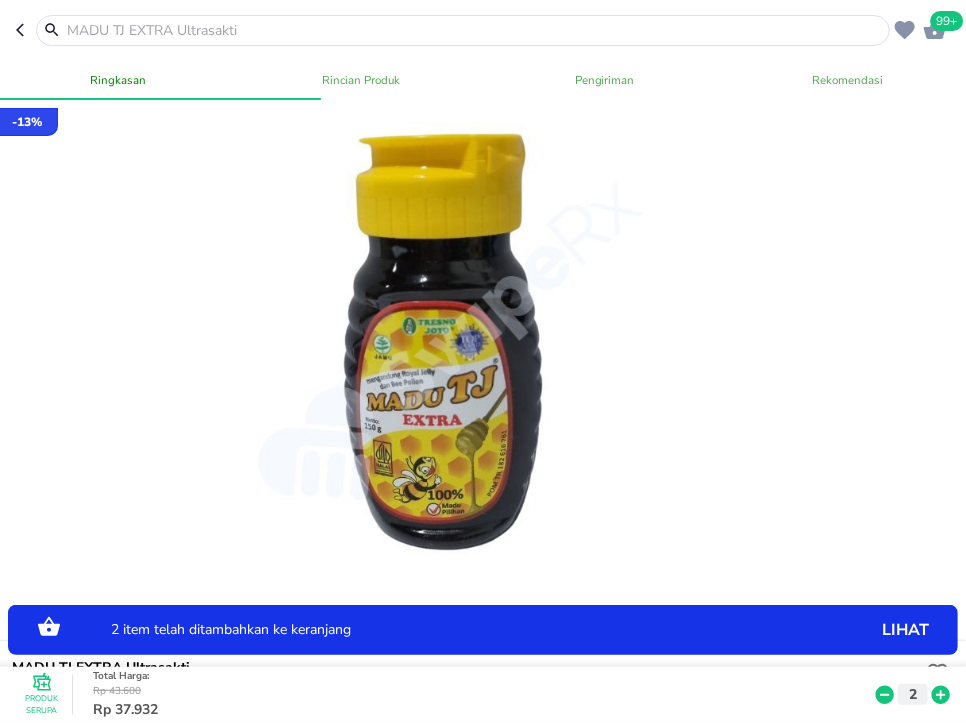click 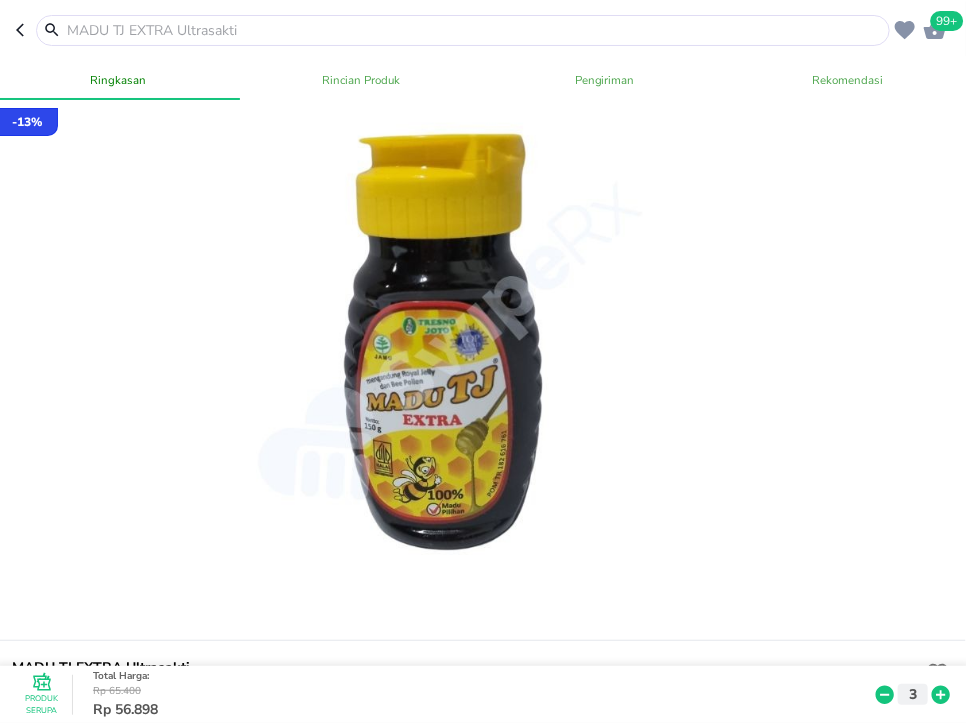 click at bounding box center [475, 30] 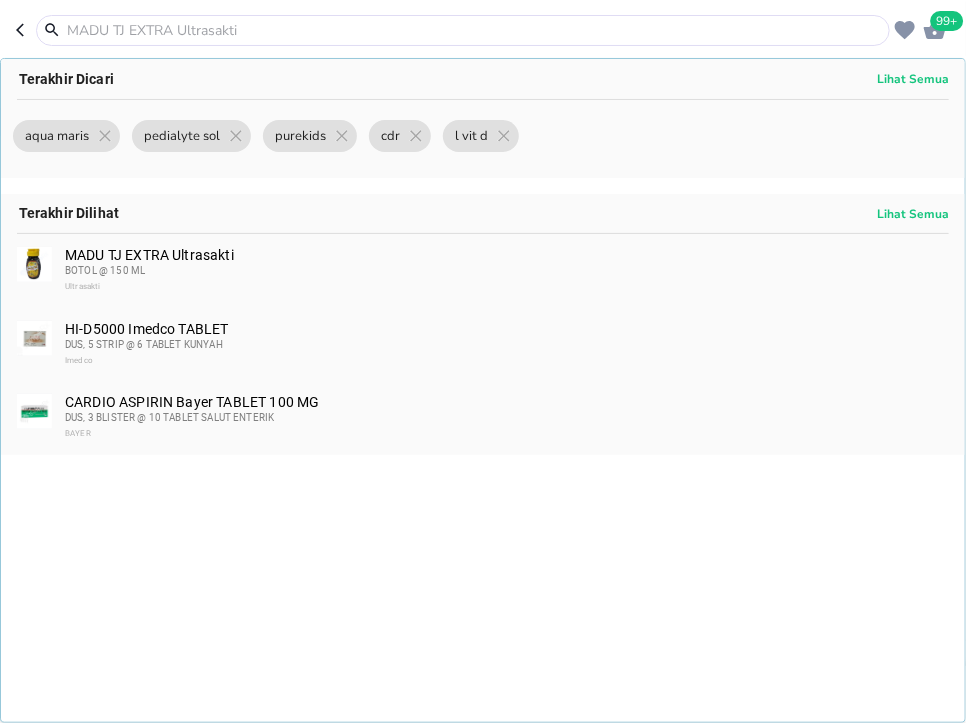 click at bounding box center (475, 30) 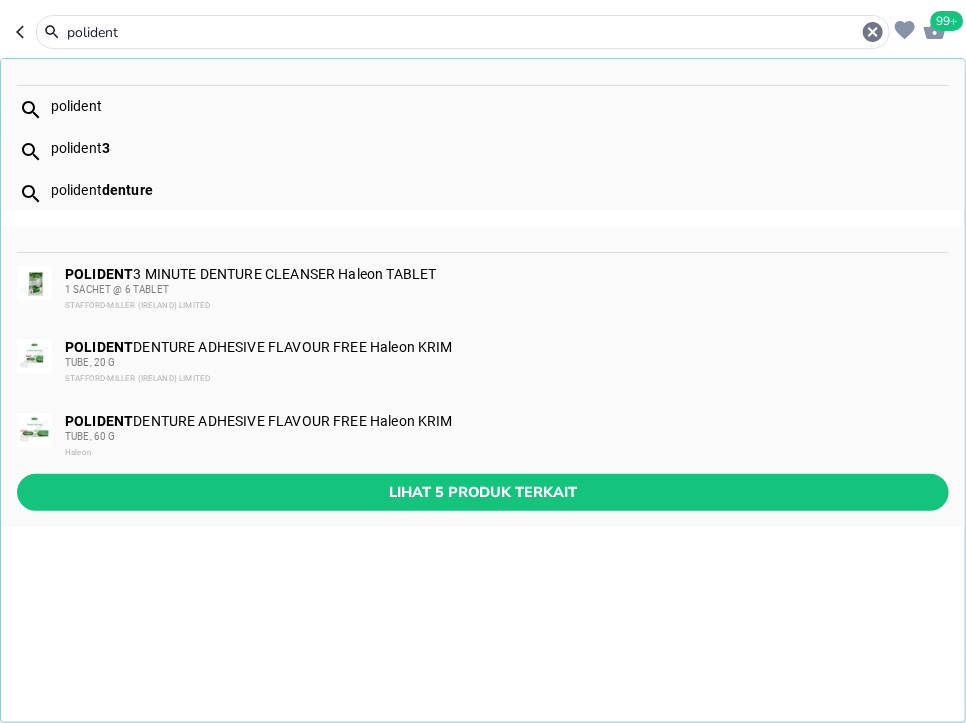 type on "polident" 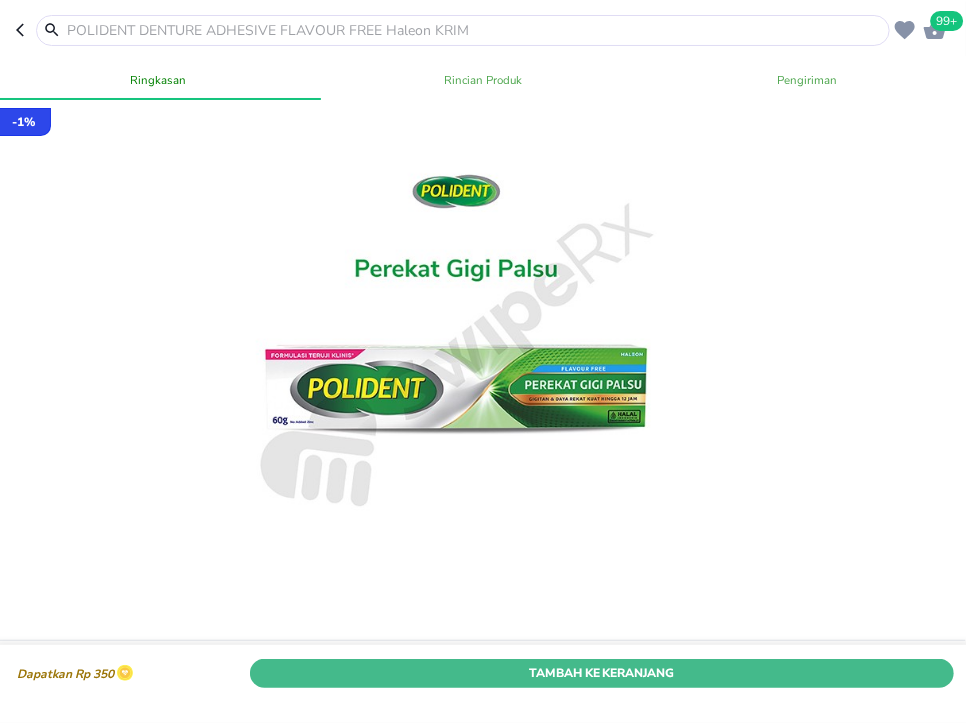 click on "Tambah Ke Keranjang" at bounding box center (602, 672) 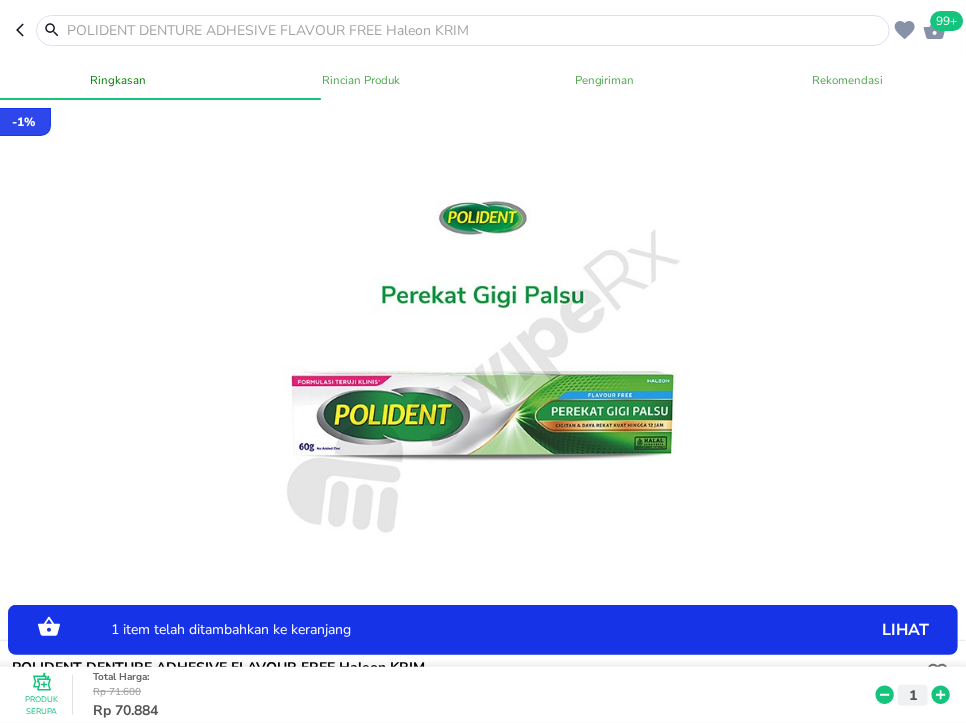 click 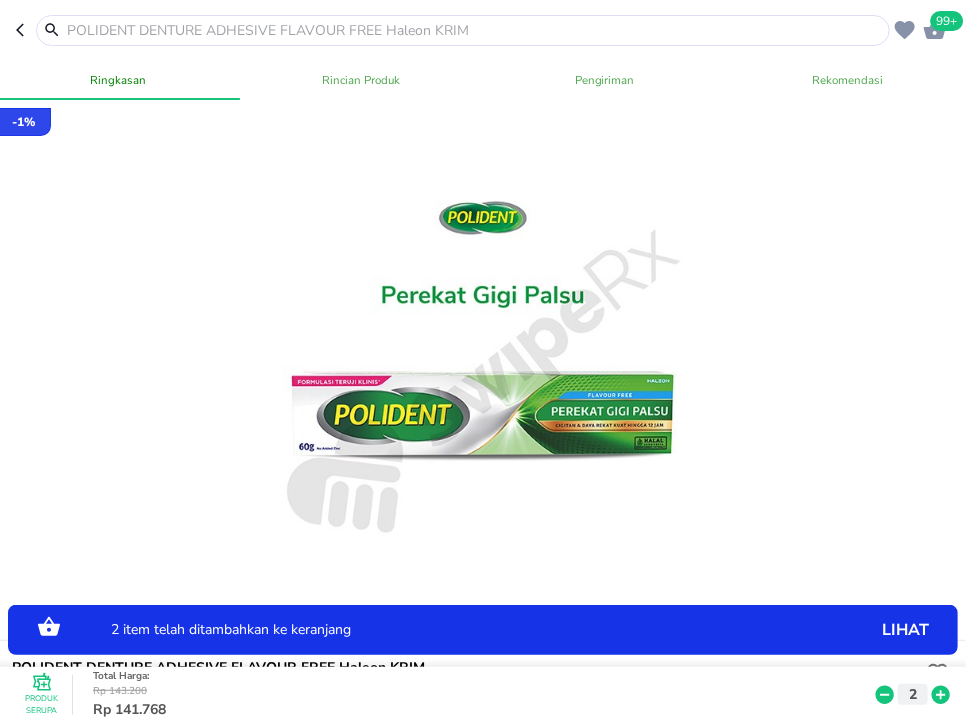 click at bounding box center [475, 30] 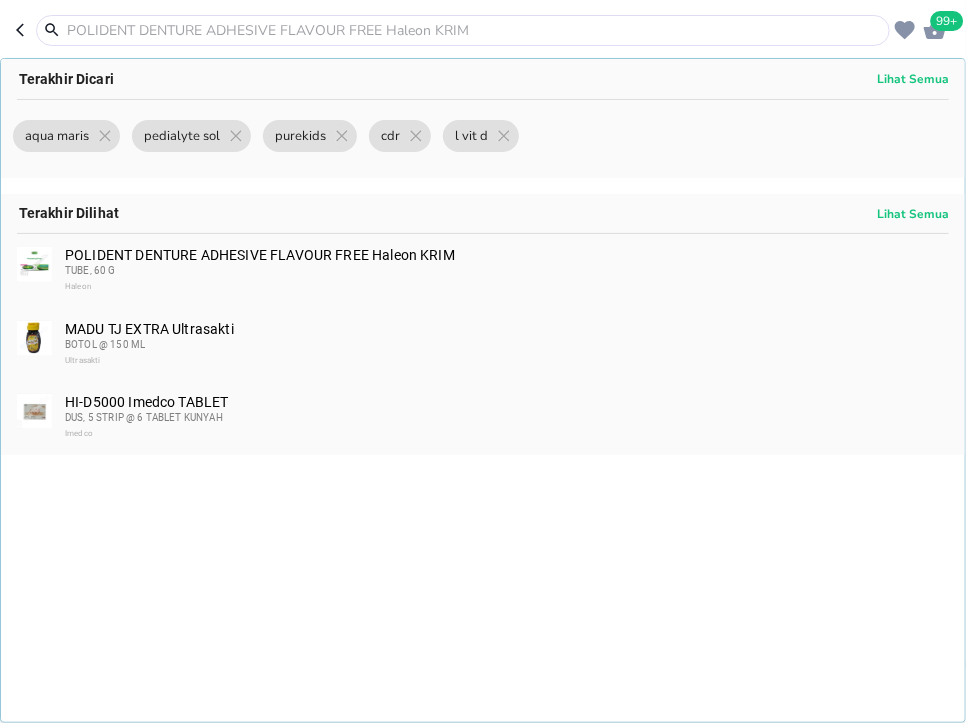click at bounding box center [475, 30] 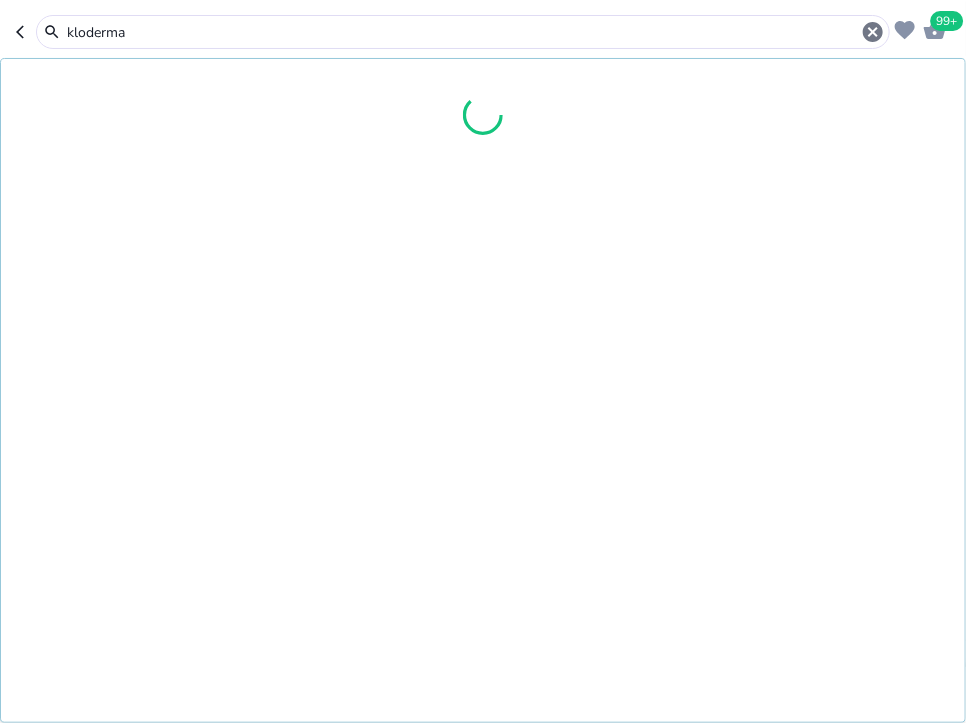 type on "kloderma" 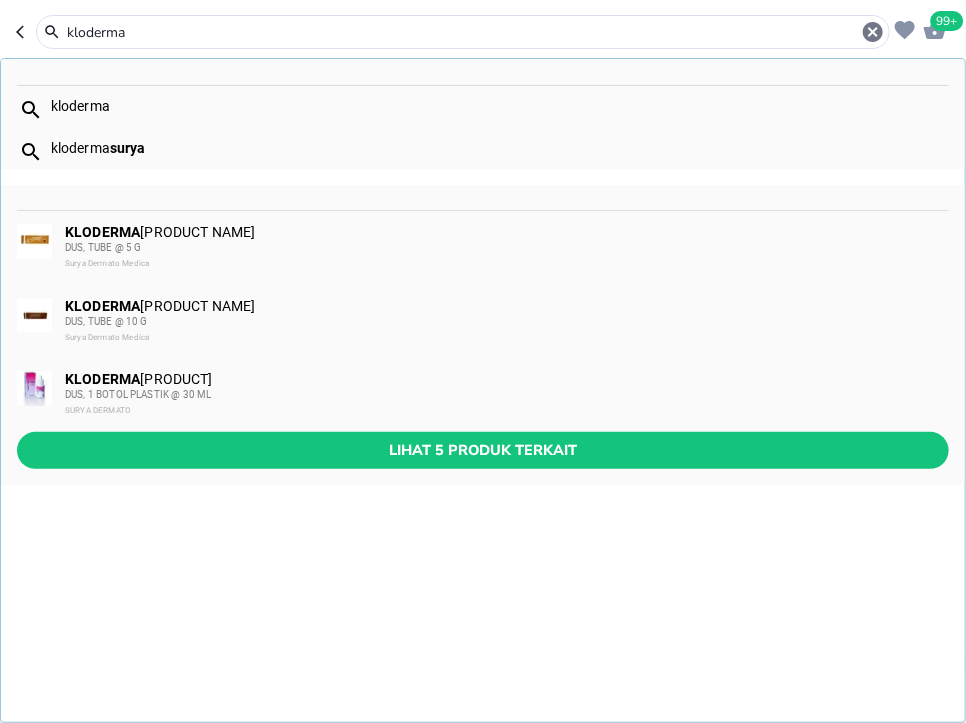 click on "kloderma kloderma  surya KLODERMA  Surya Dermato KRIM 0.05 %   DUS, TUBE @ 5 G     Surya Dermato Medica   KLODERMA  Surya Dermato KRIM 0.05 %   DUS, TUBE @ 10 G     Surya Dermato Medica   KLODERMA  Surya Dermato LOTION 0.05%   DUS, 1 BOTOL PLASTIK @ 30 ML     SURYA DERMATO   Lihat 5 produk terkait" at bounding box center (483, 390) 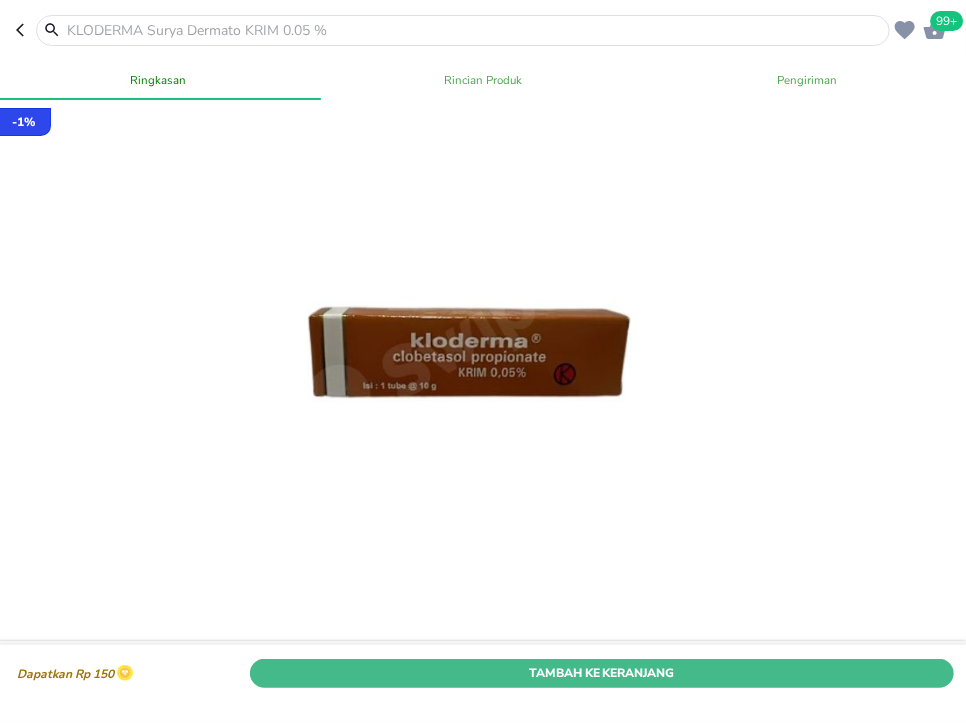 click on "Tambah Ke Keranjang" at bounding box center [602, 672] 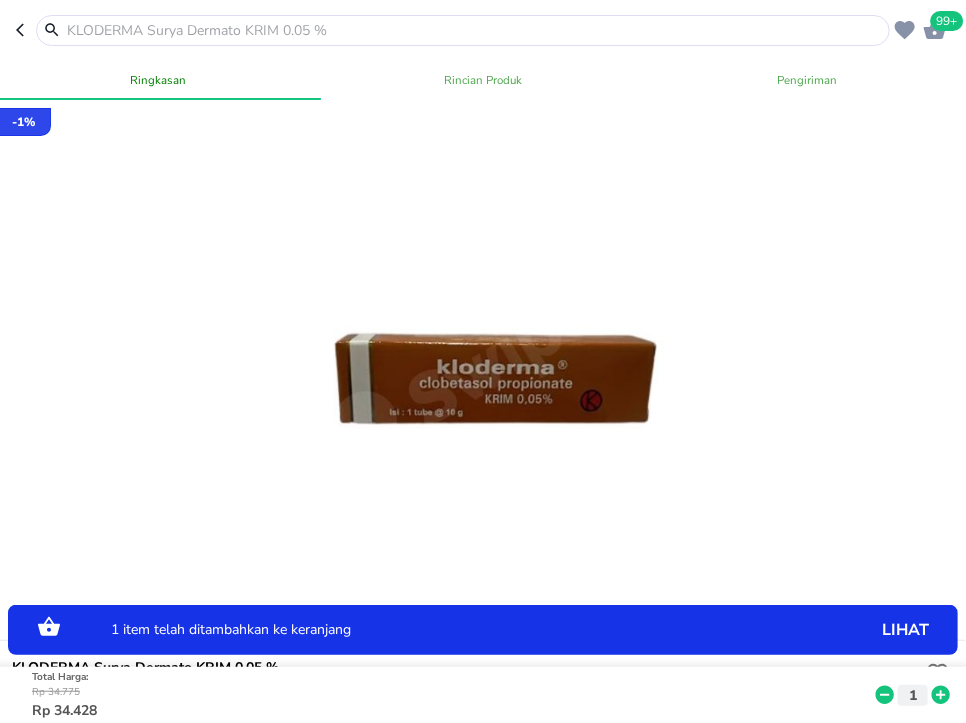 click 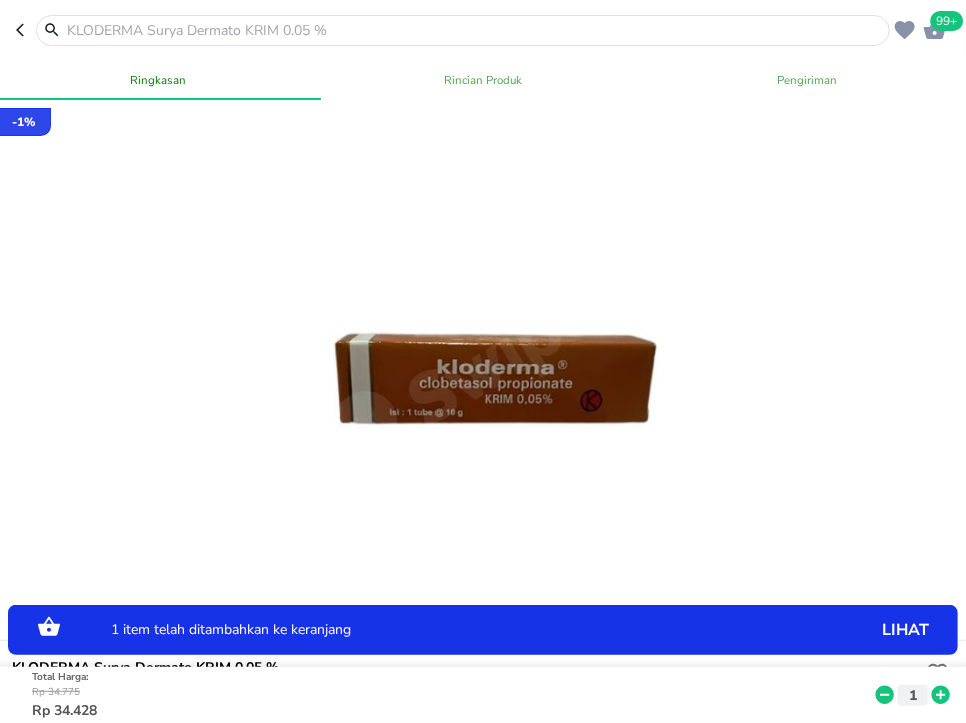 click 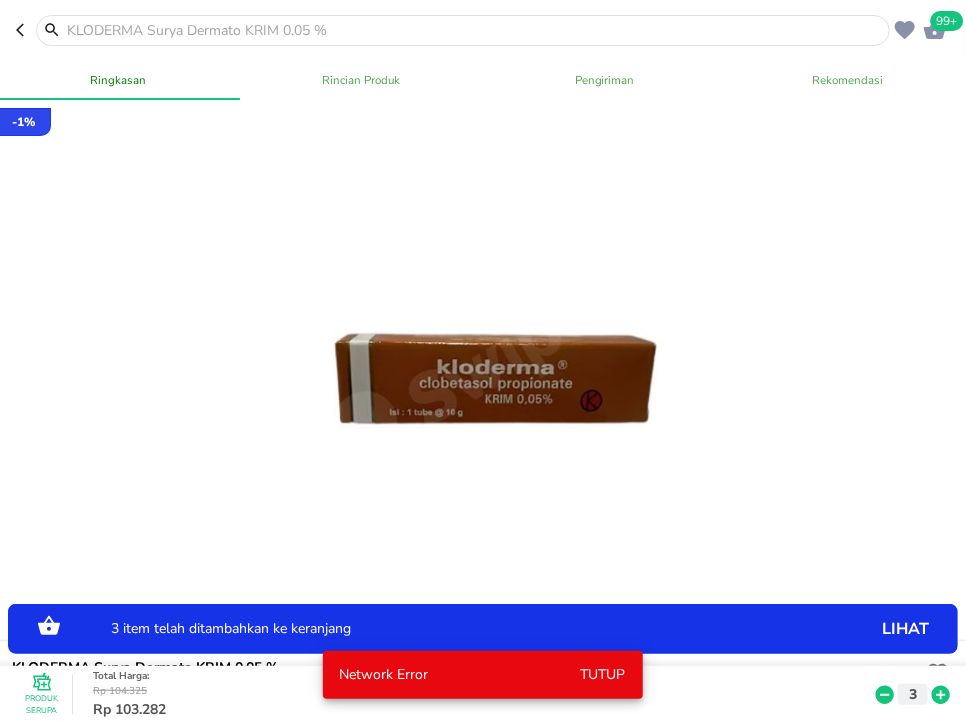 click 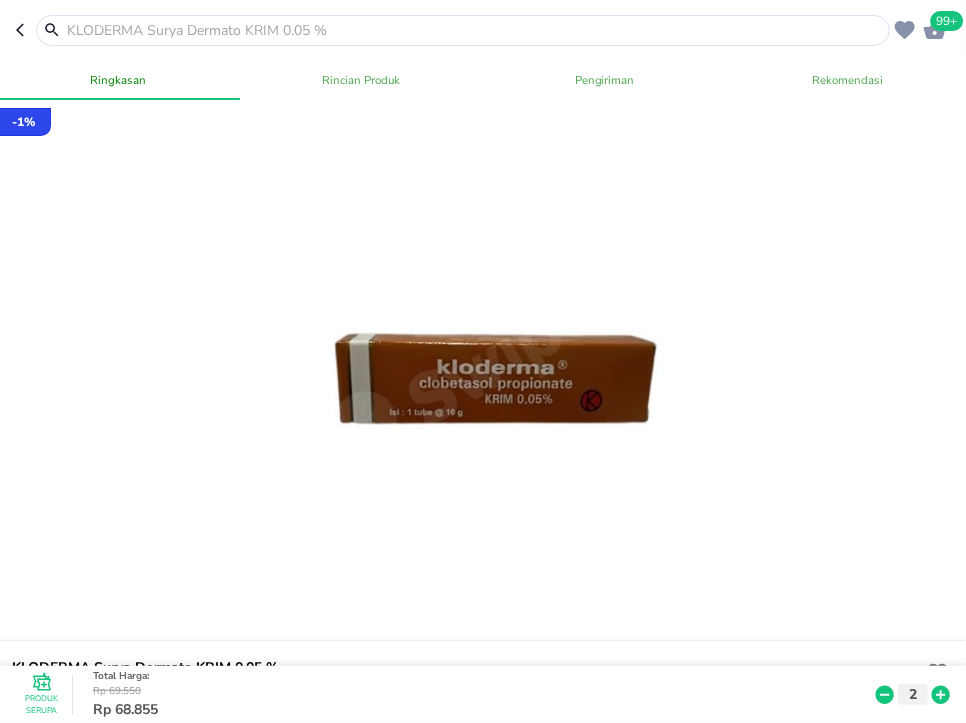 click at bounding box center [475, 30] 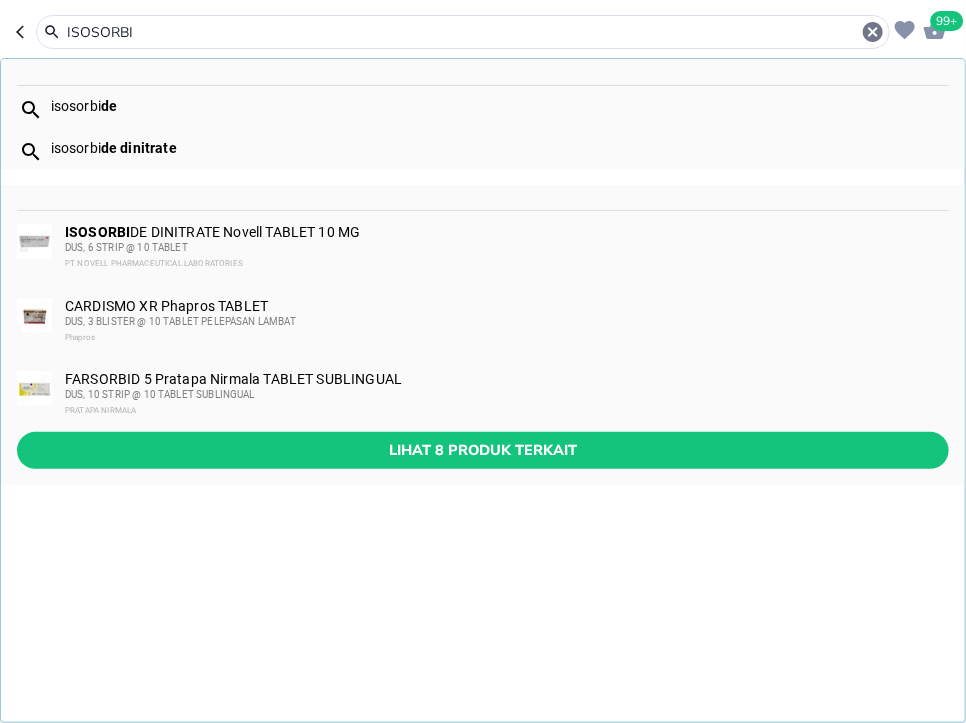 type on "ISOSORBI" 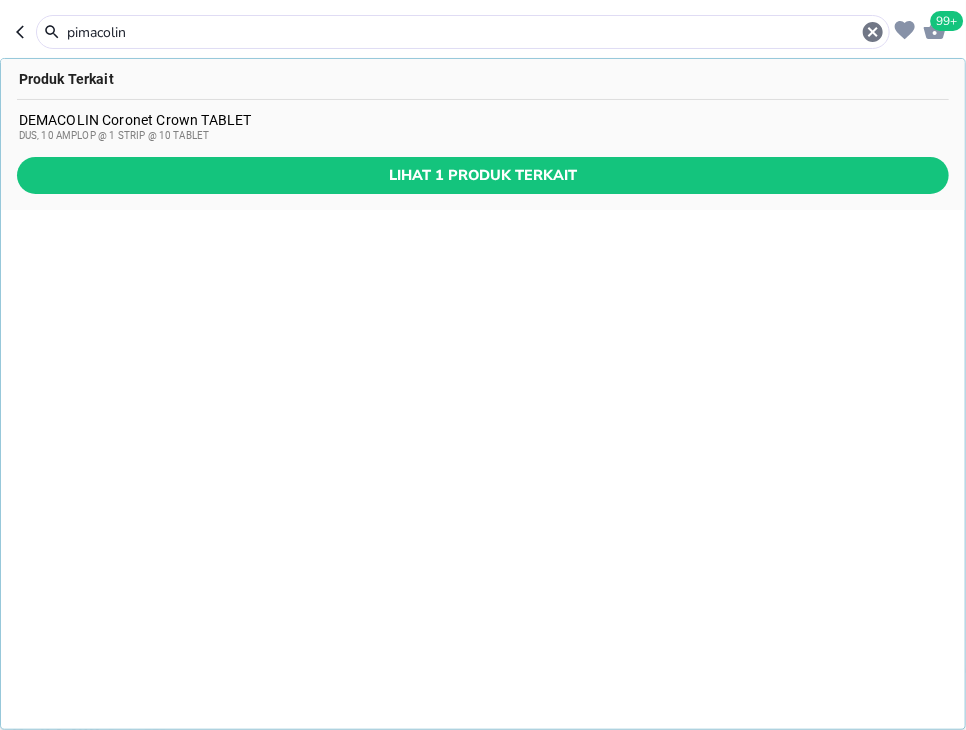 click on "pimacolin" at bounding box center [463, 32] 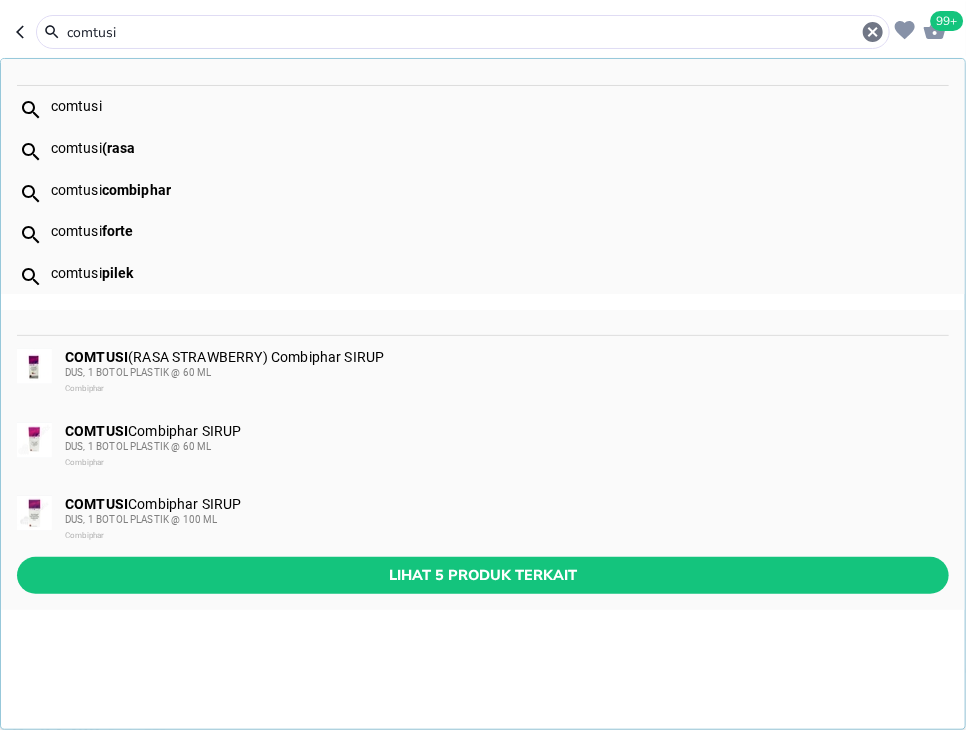 type on "comtusi" 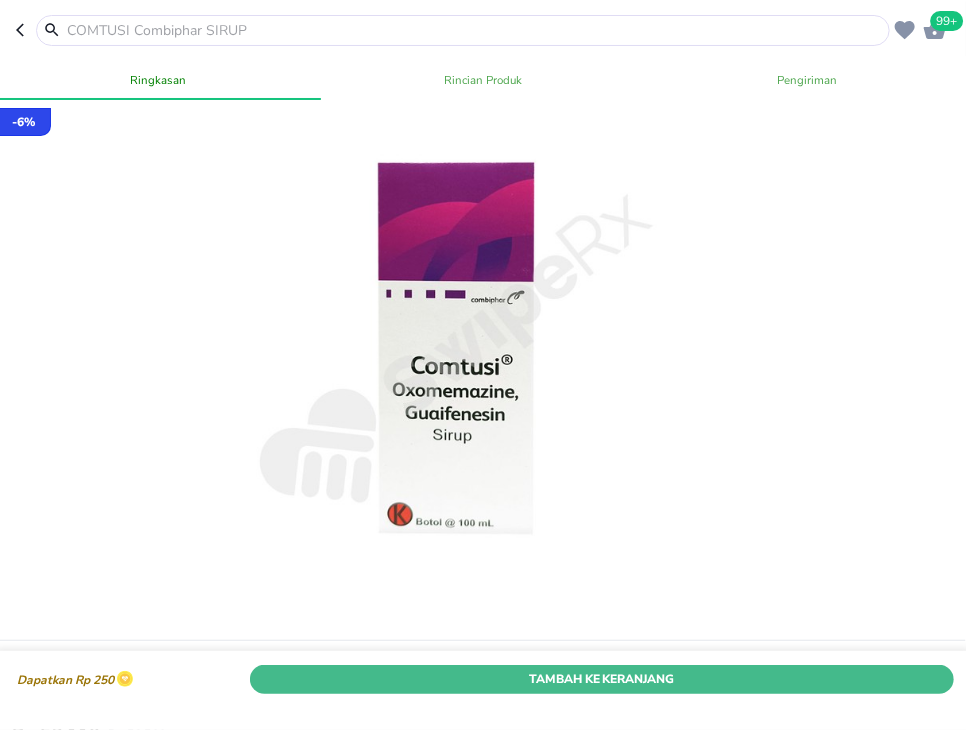 click on "Tambah Ke Keranjang" at bounding box center [602, 679] 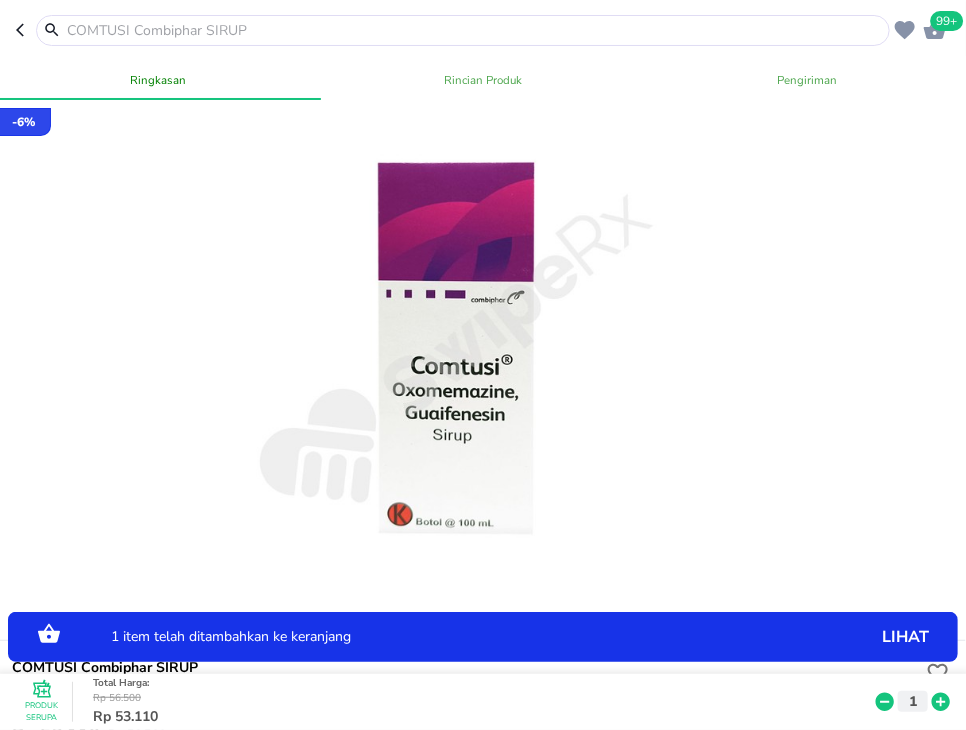 click 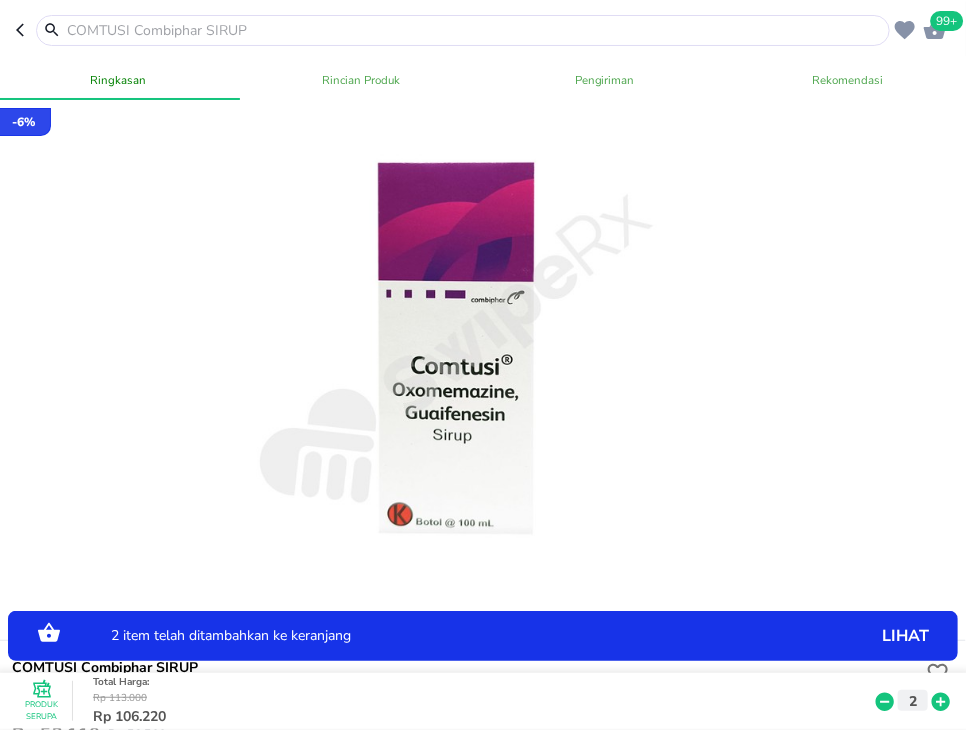 click 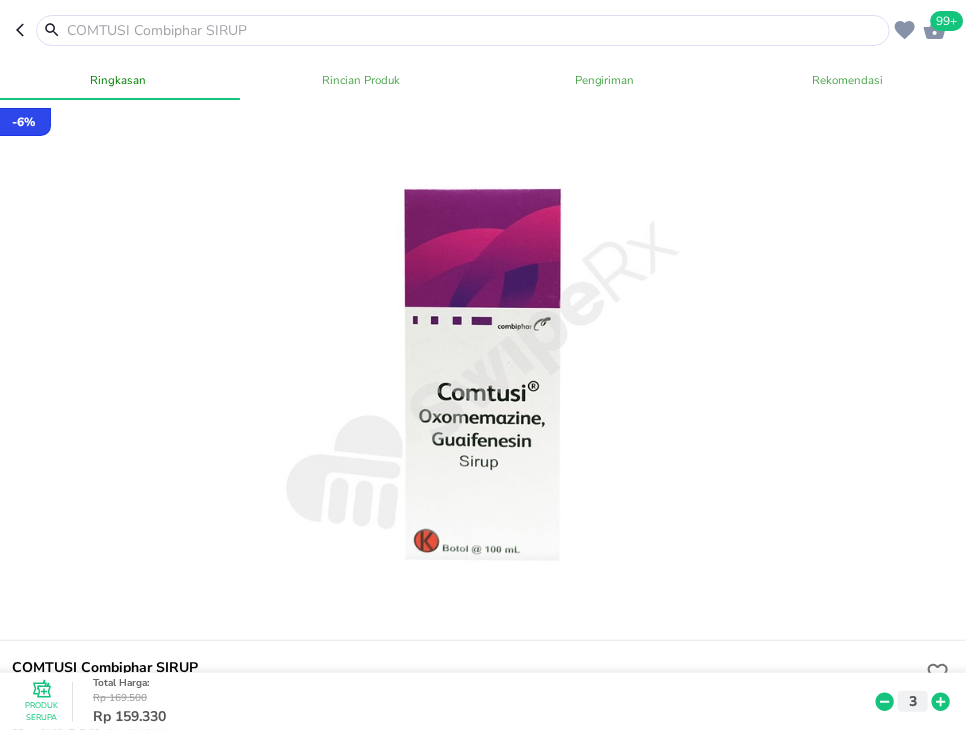 click at bounding box center (475, 30) 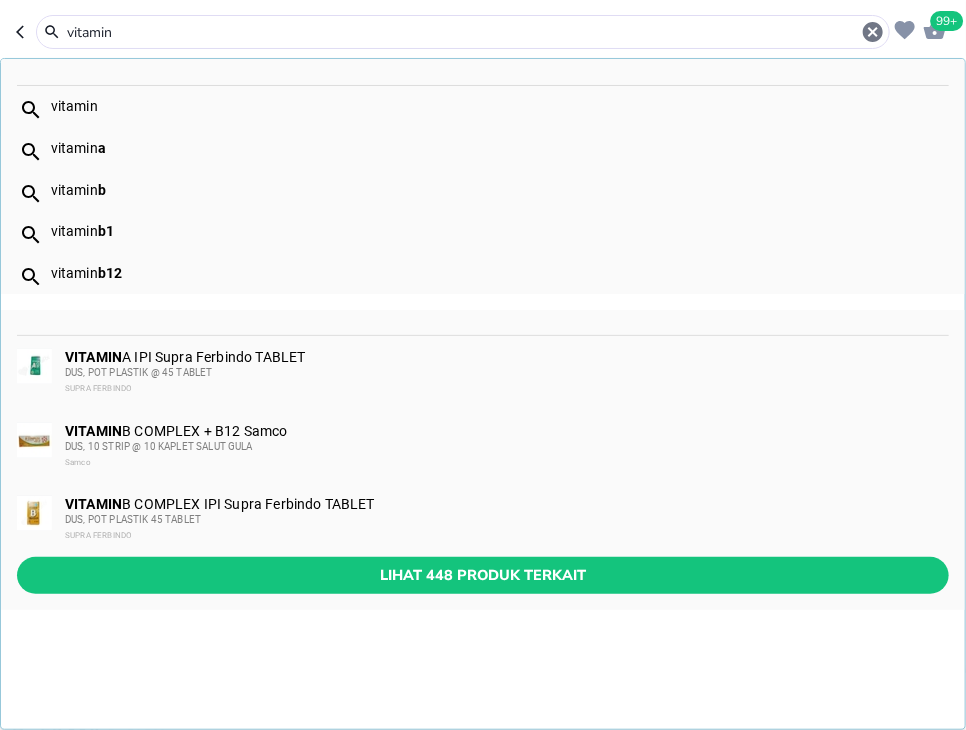 type on "vitamin" 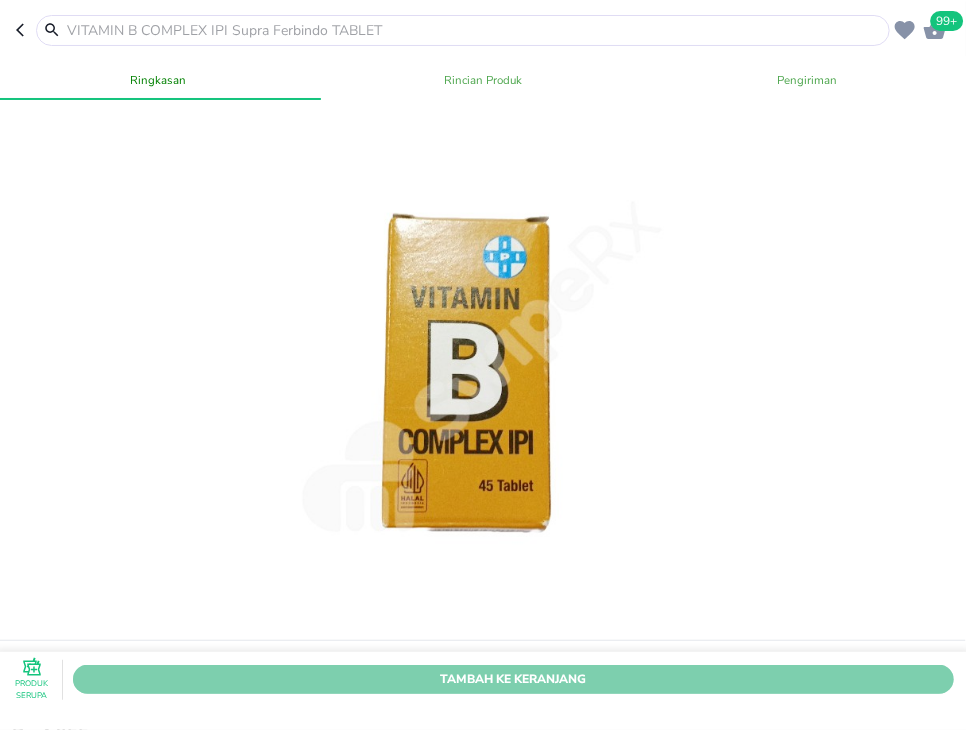 click on "Tambah Ke Keranjang" at bounding box center (513, 679) 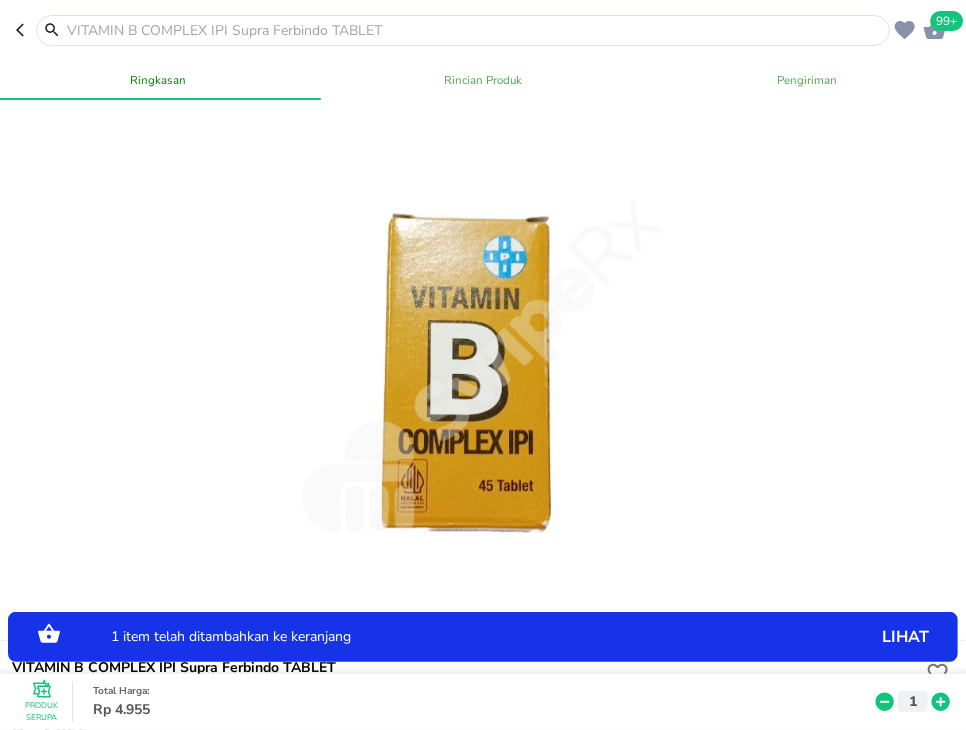 click 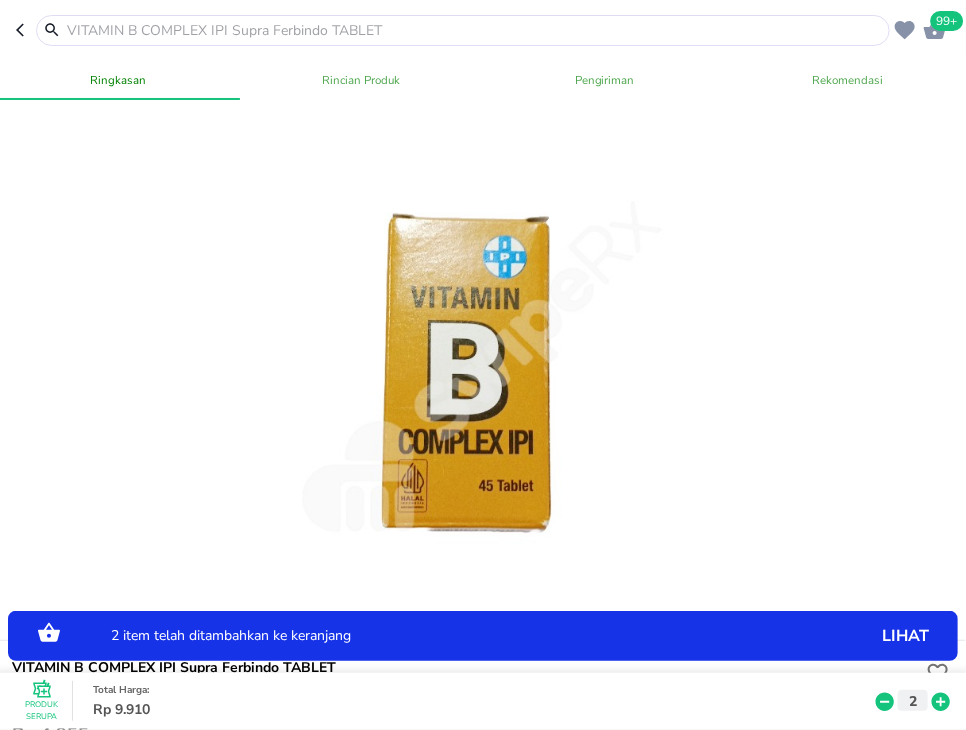 click 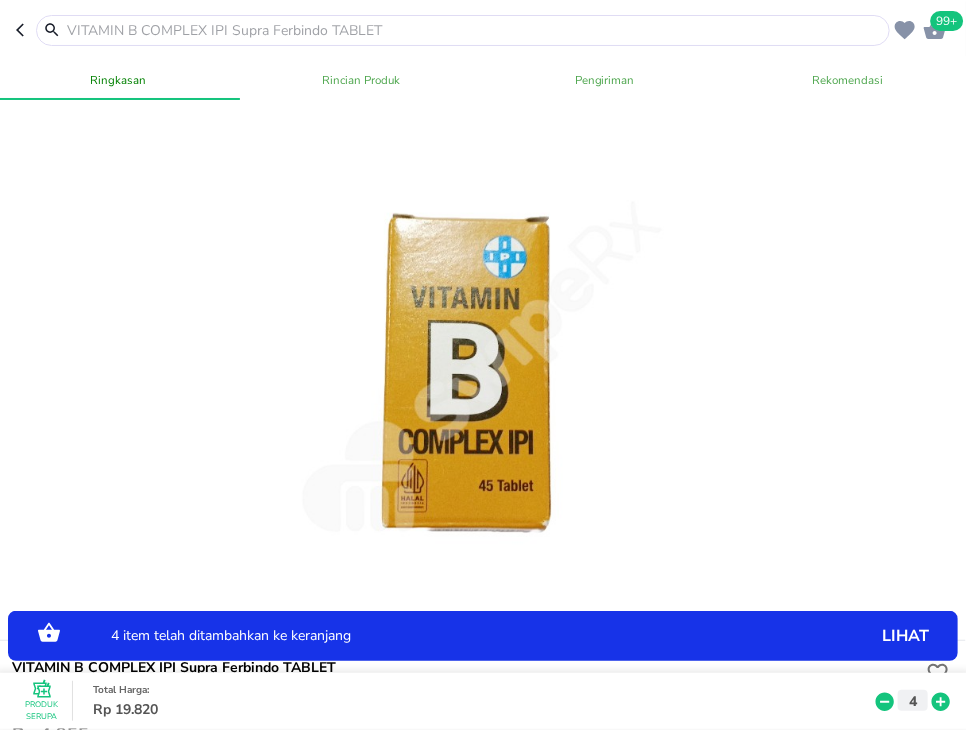 click 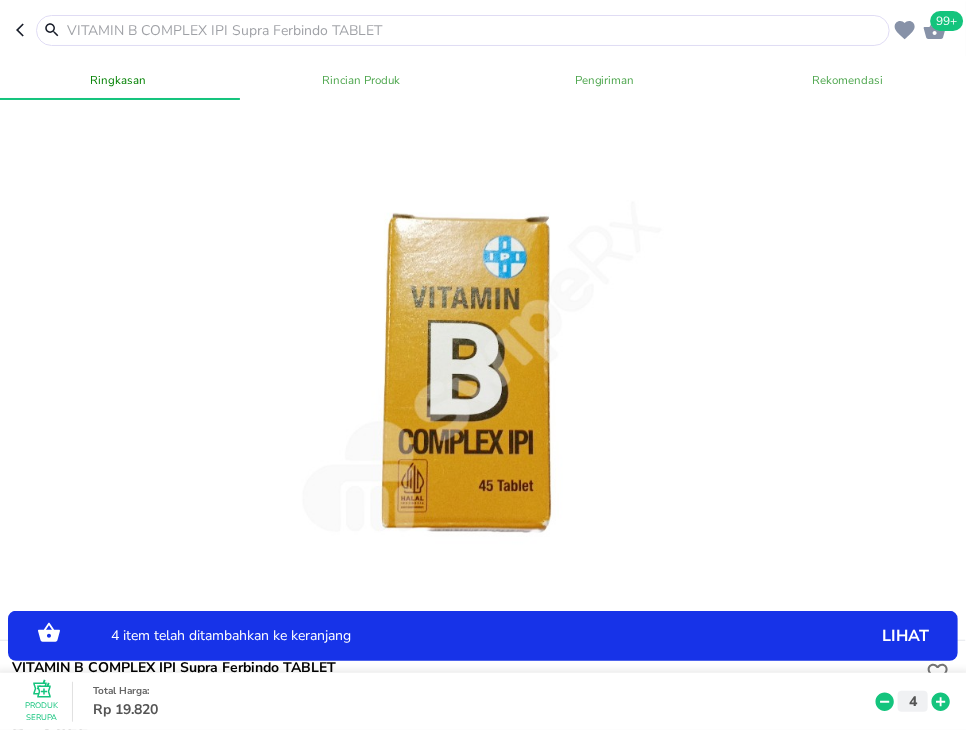 click 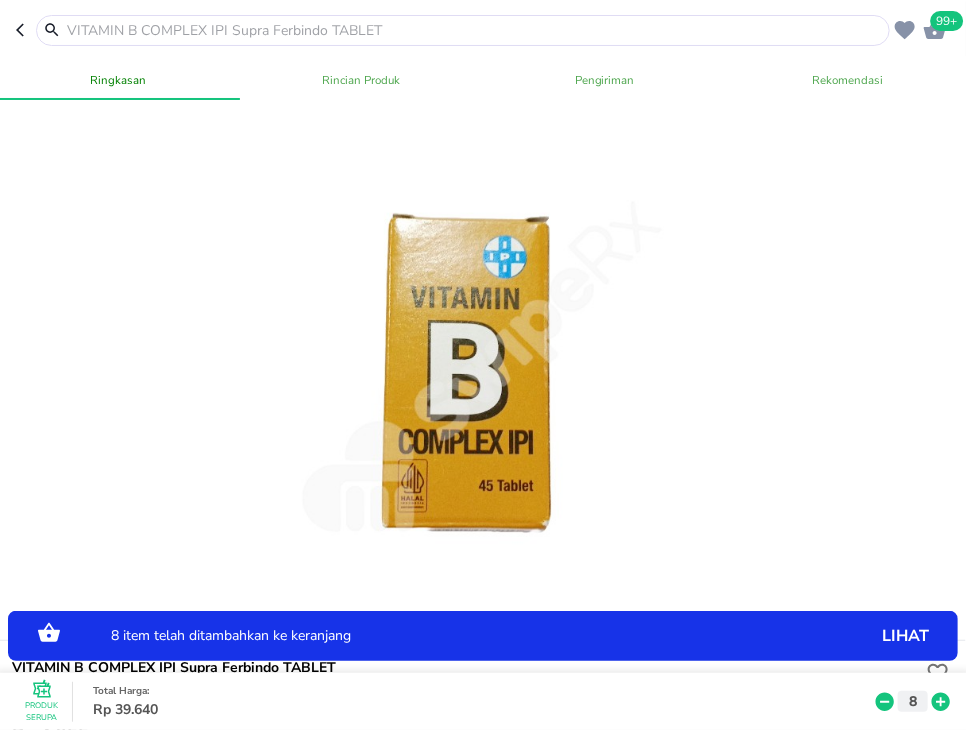 click 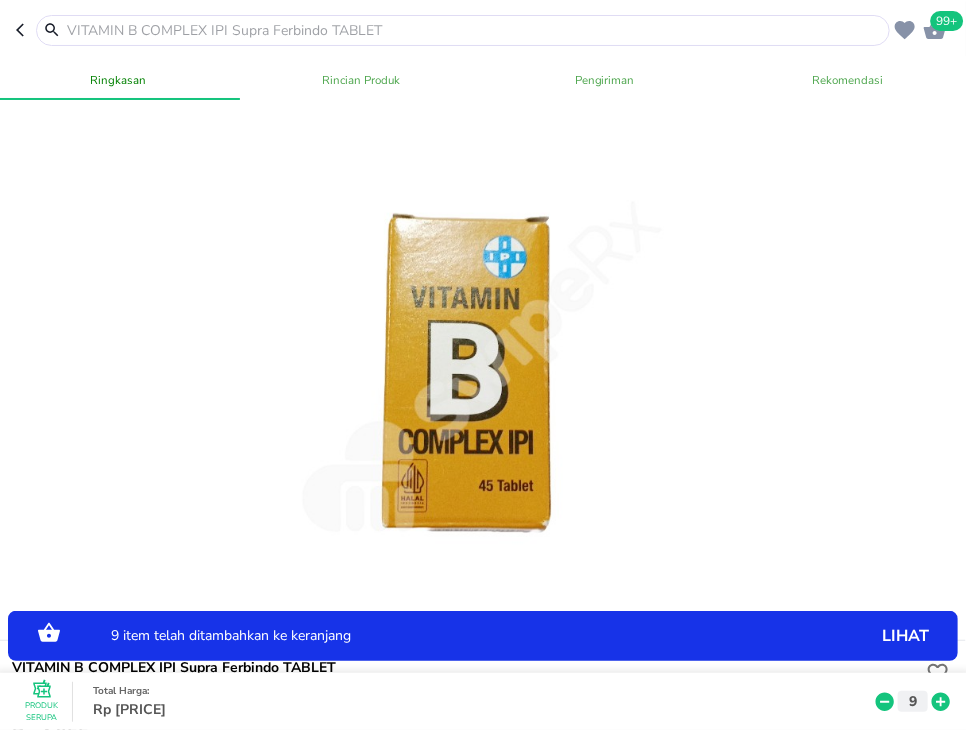 click 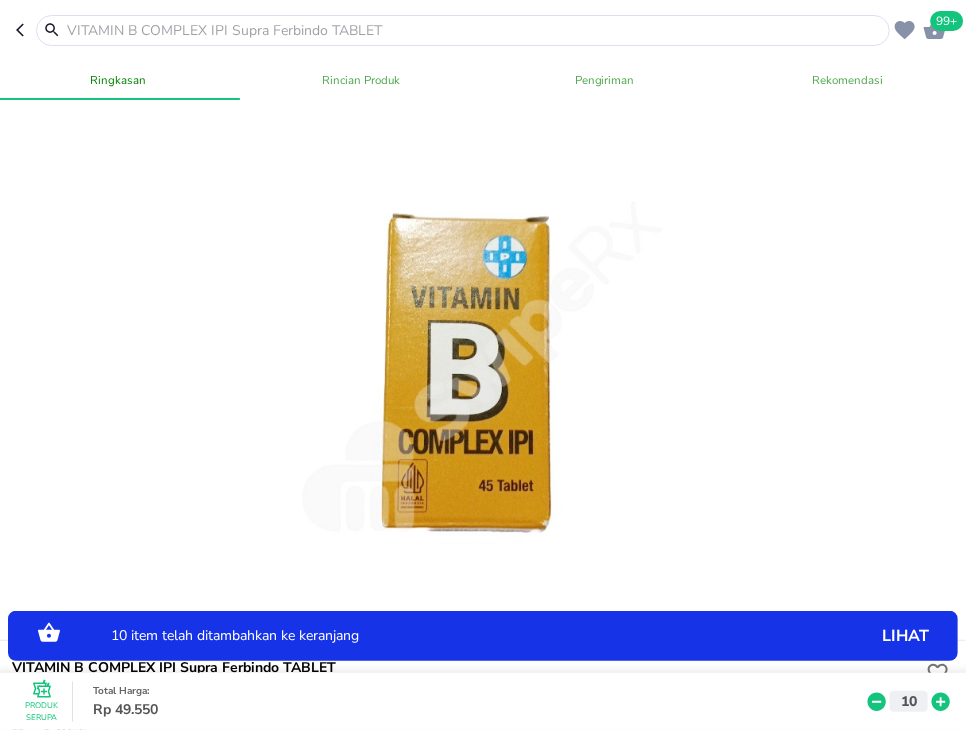 click 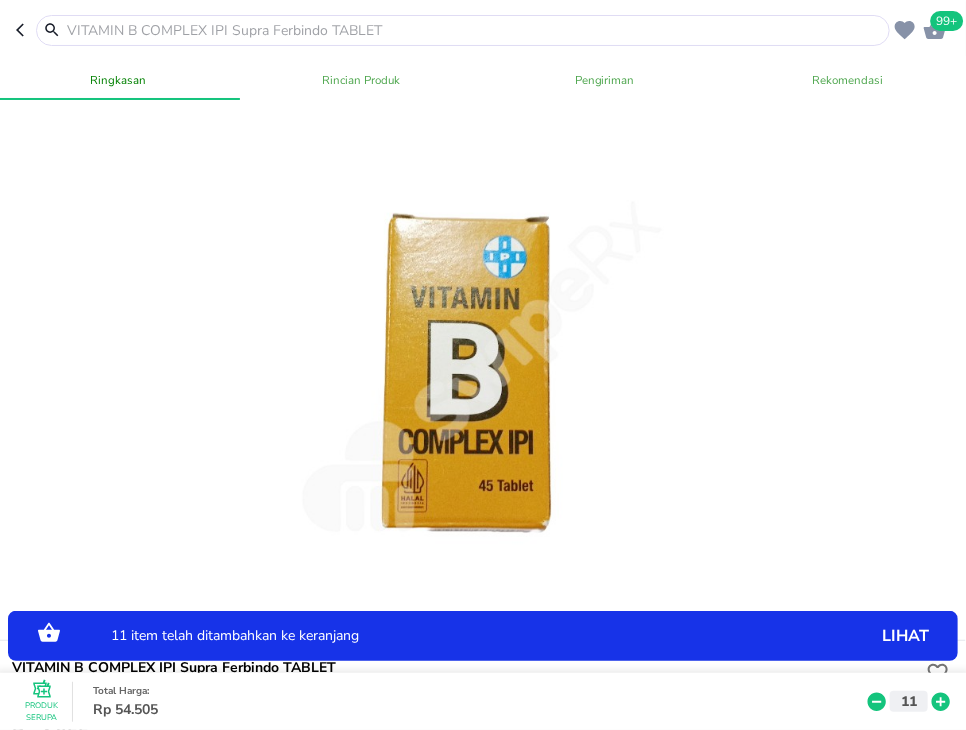 click 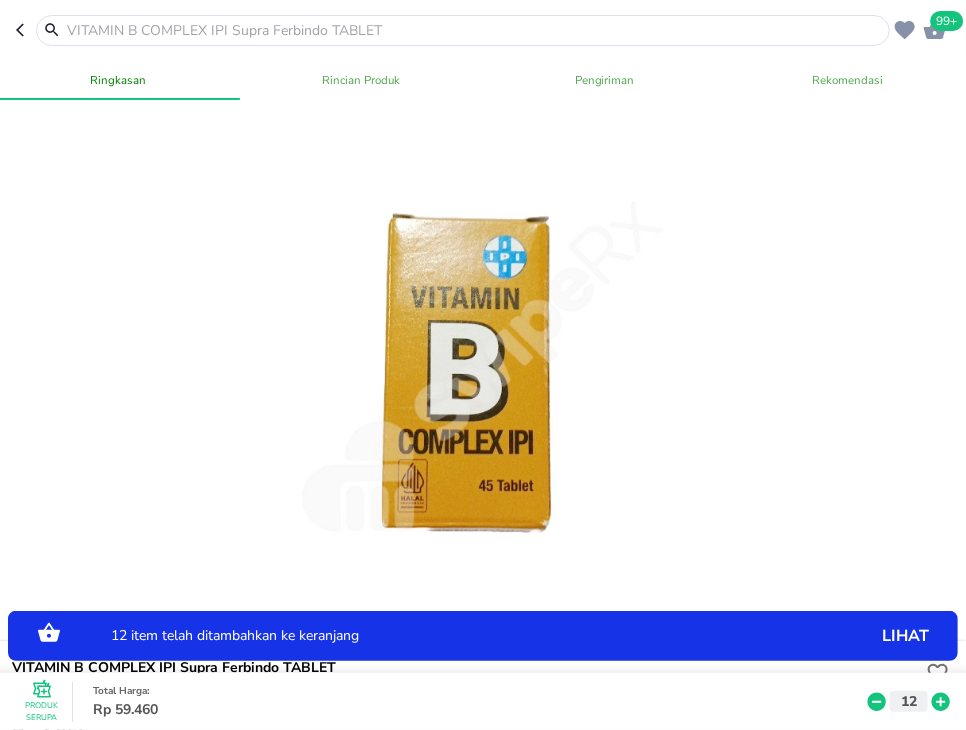 click 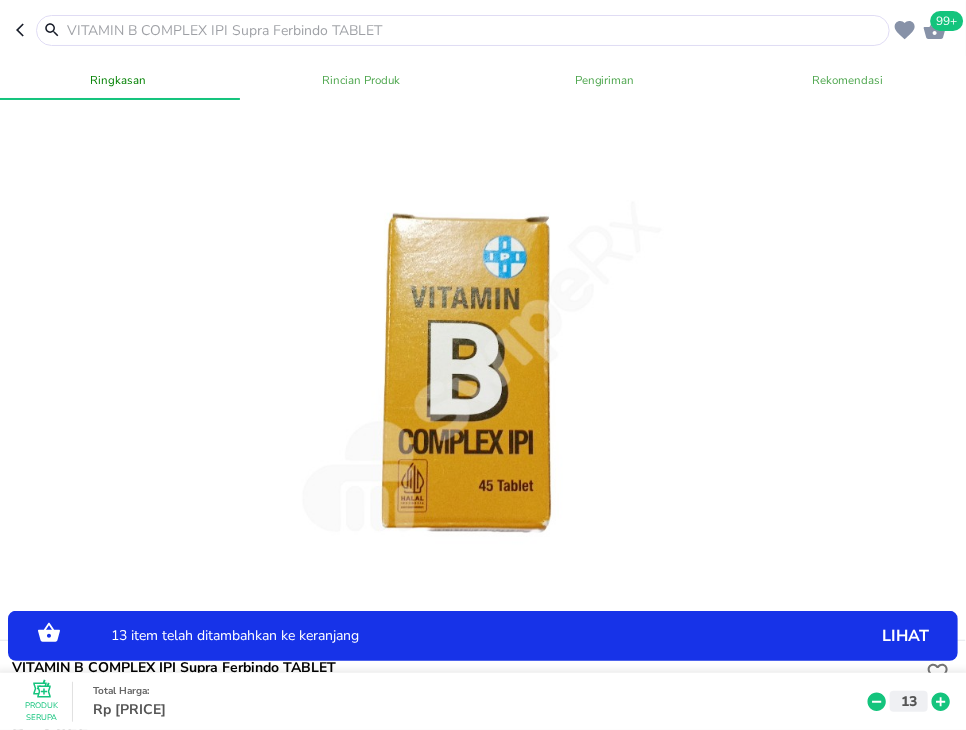 click 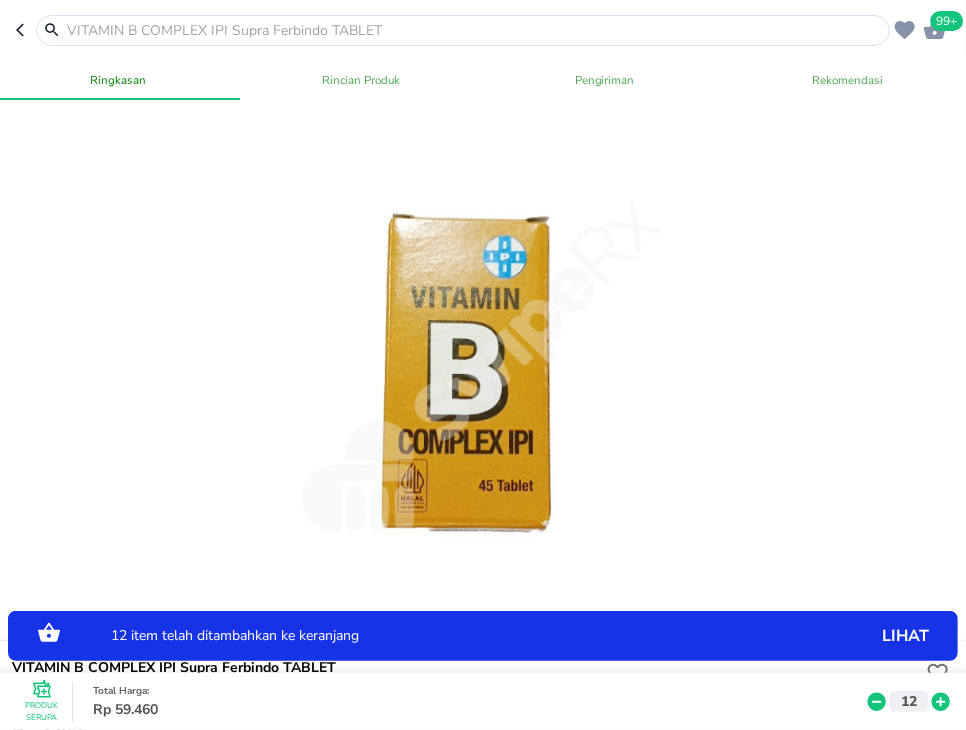 click at bounding box center [475, 30] 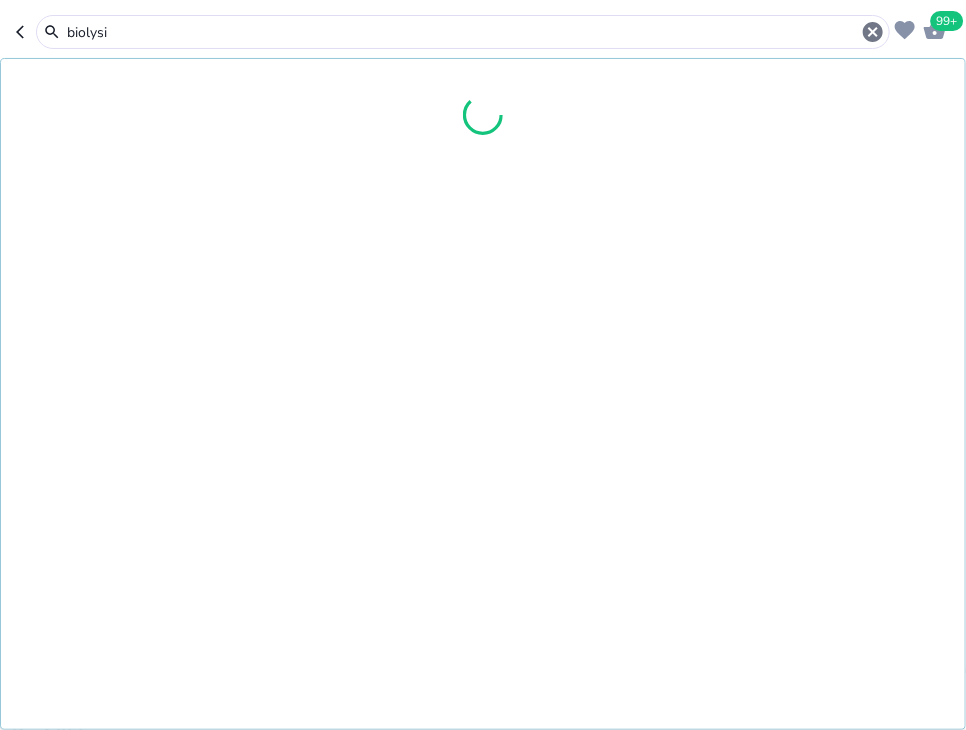 type on "biolysin" 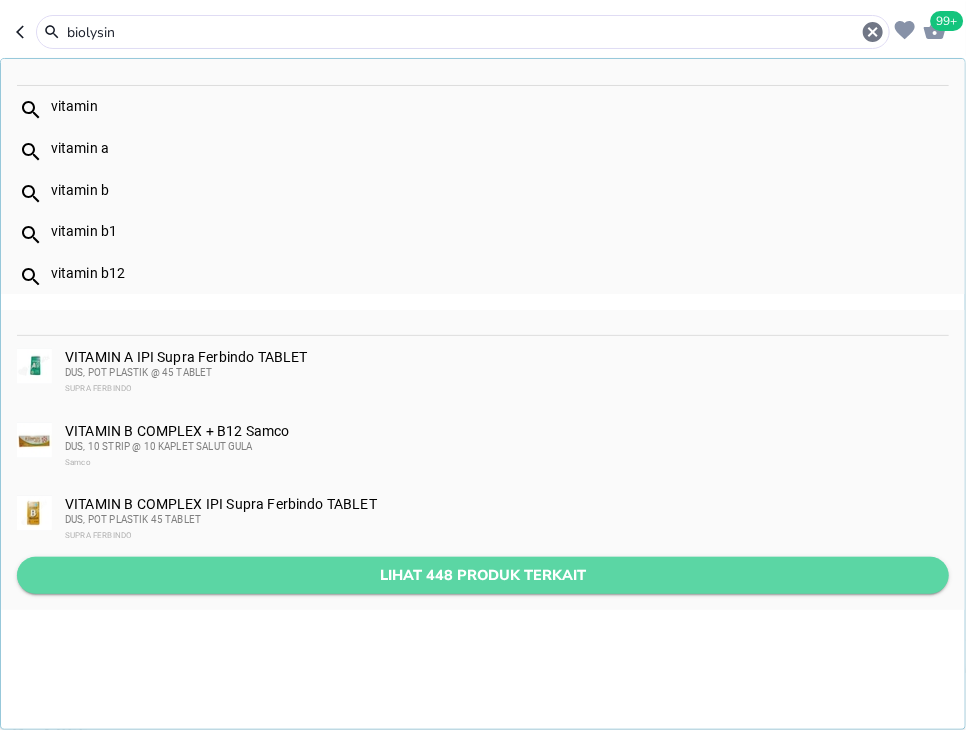 click on "Lihat 448 produk terkait" at bounding box center (483, 575) 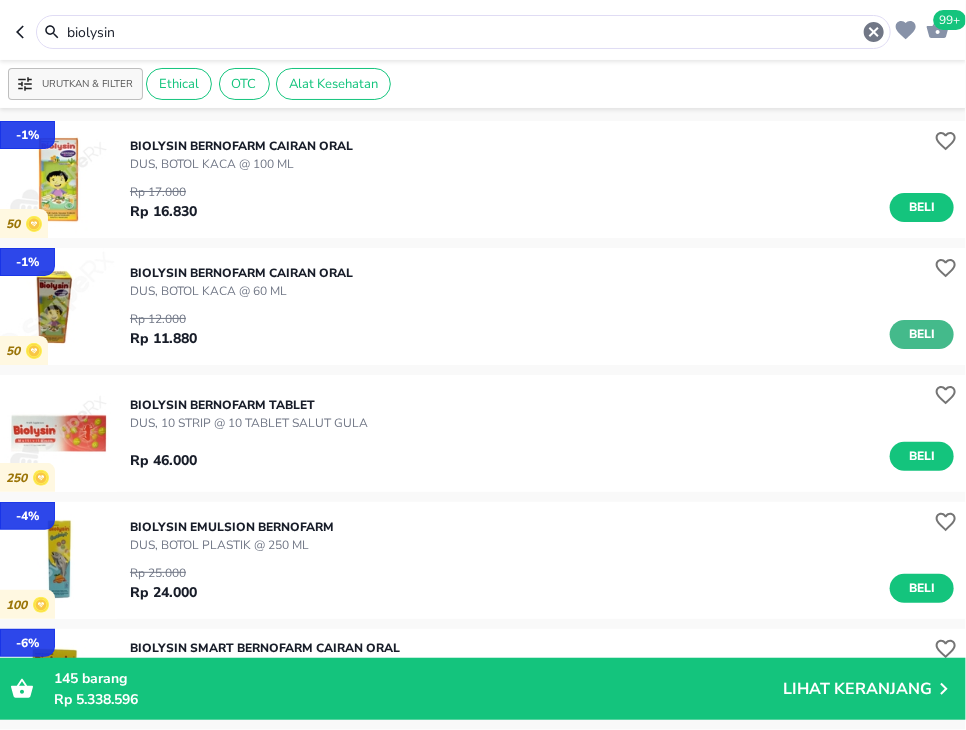 click on "Beli" at bounding box center [922, 334] 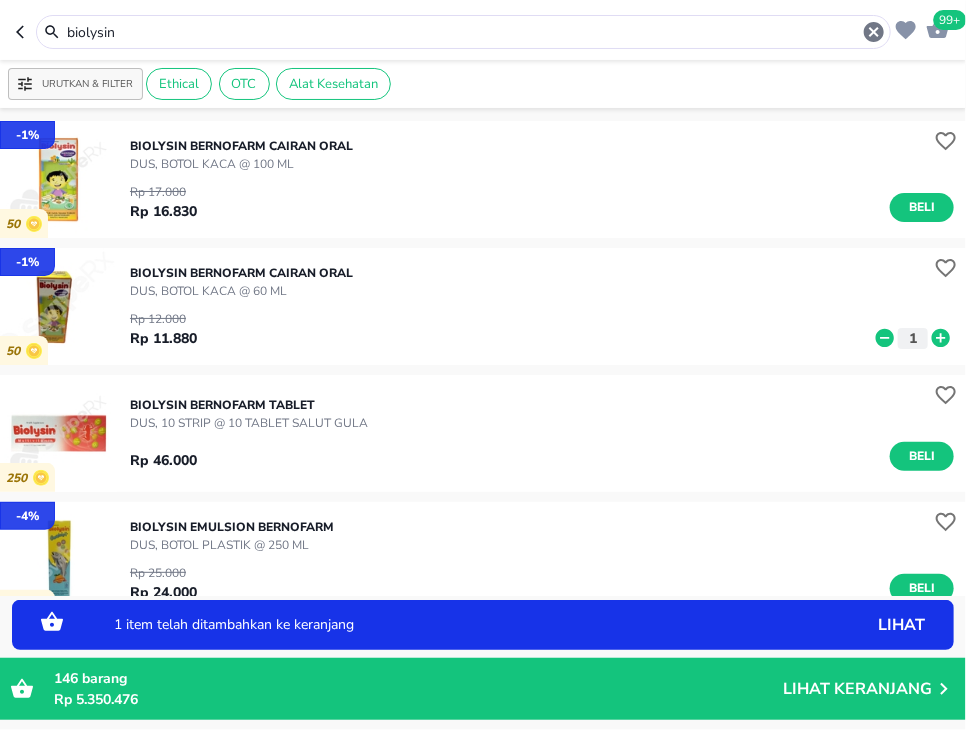 click 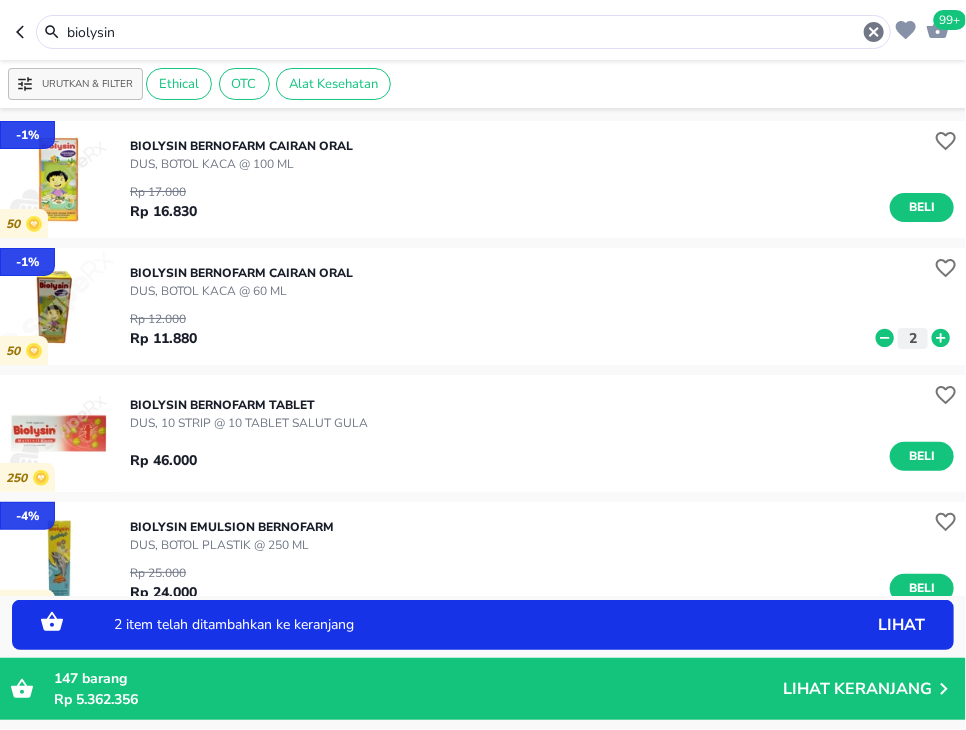 click on "biolysin" at bounding box center [463, 32] 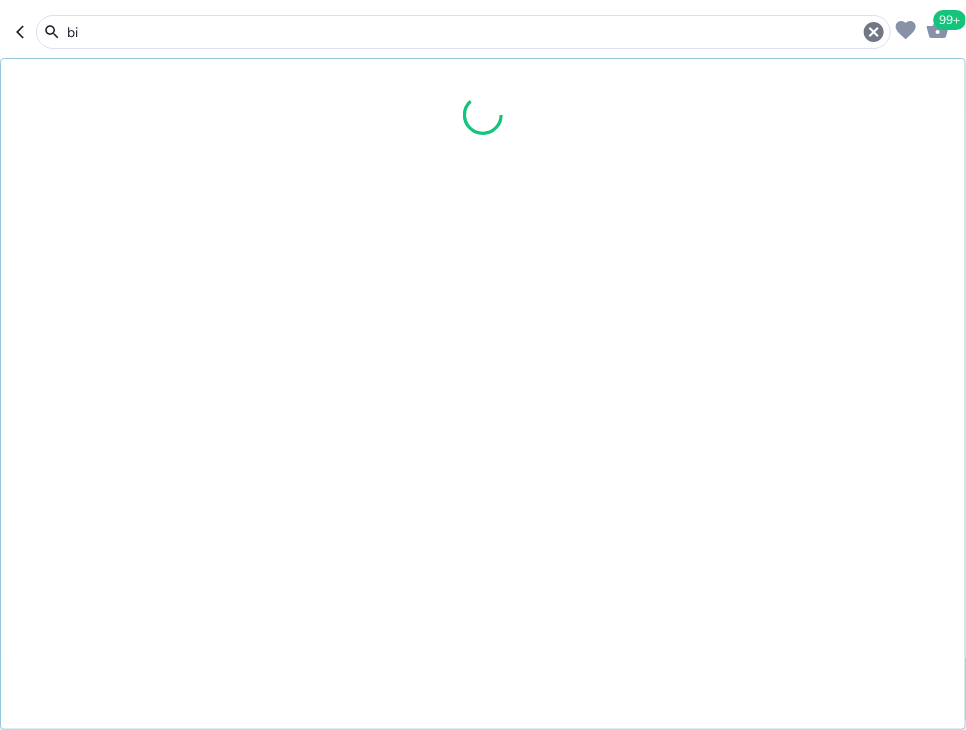 type on "b" 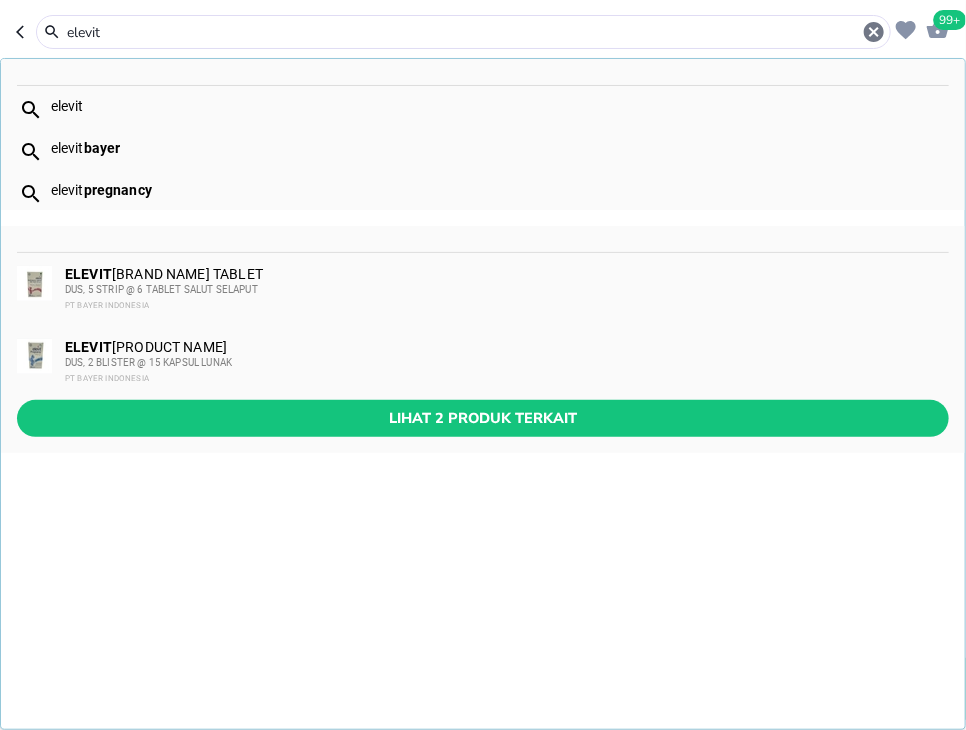 type on "elevit" 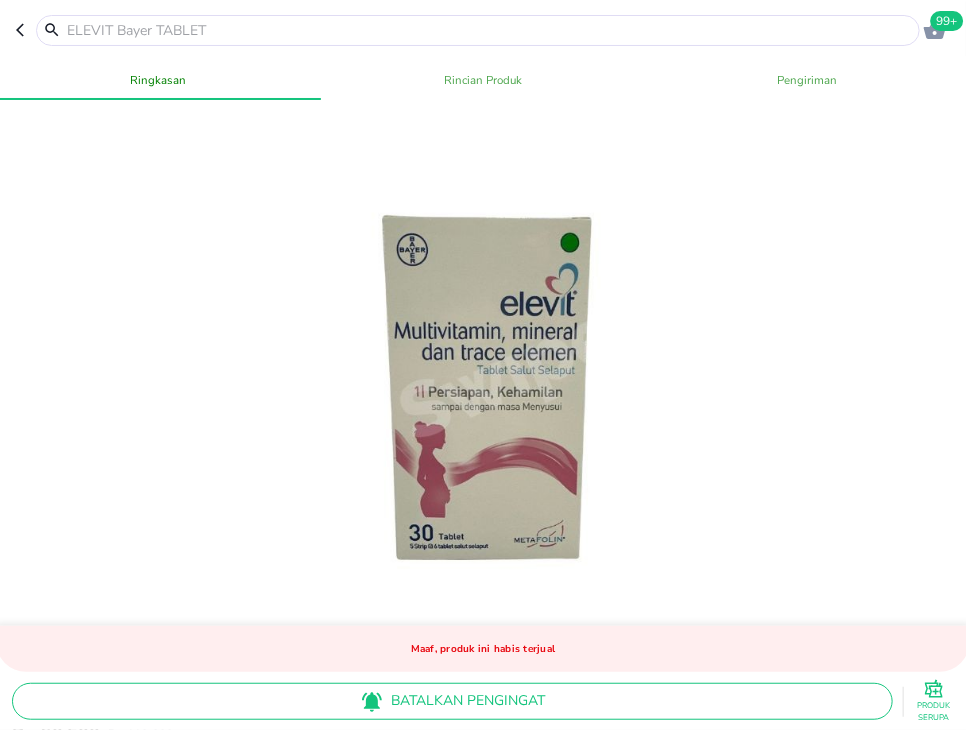 click at bounding box center (490, 30) 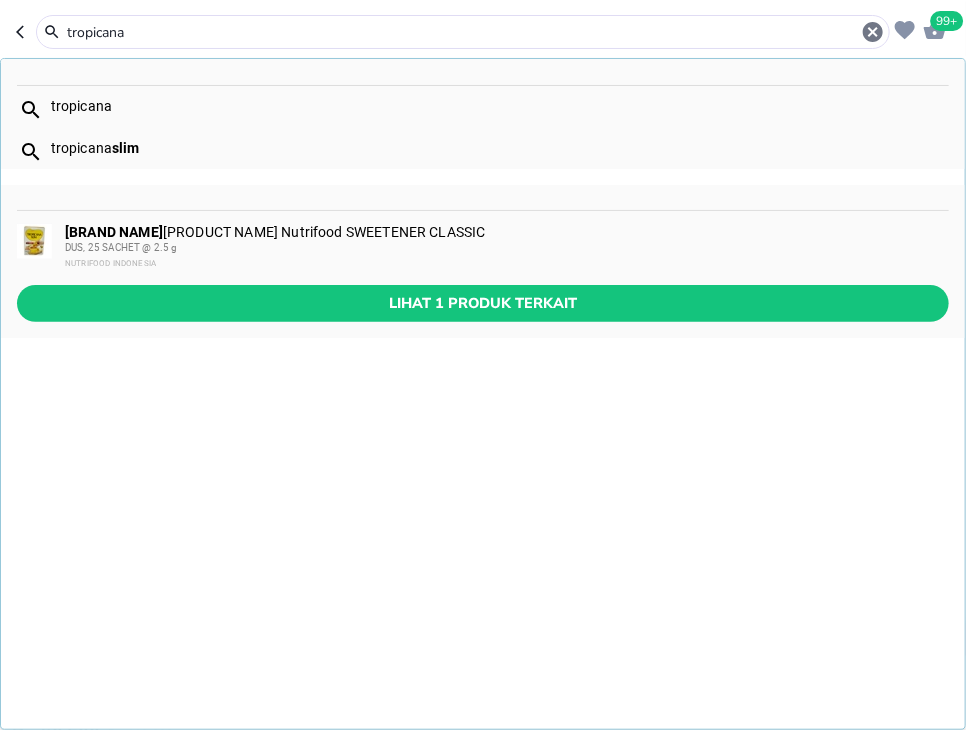 click on "tropicana" at bounding box center [463, 32] 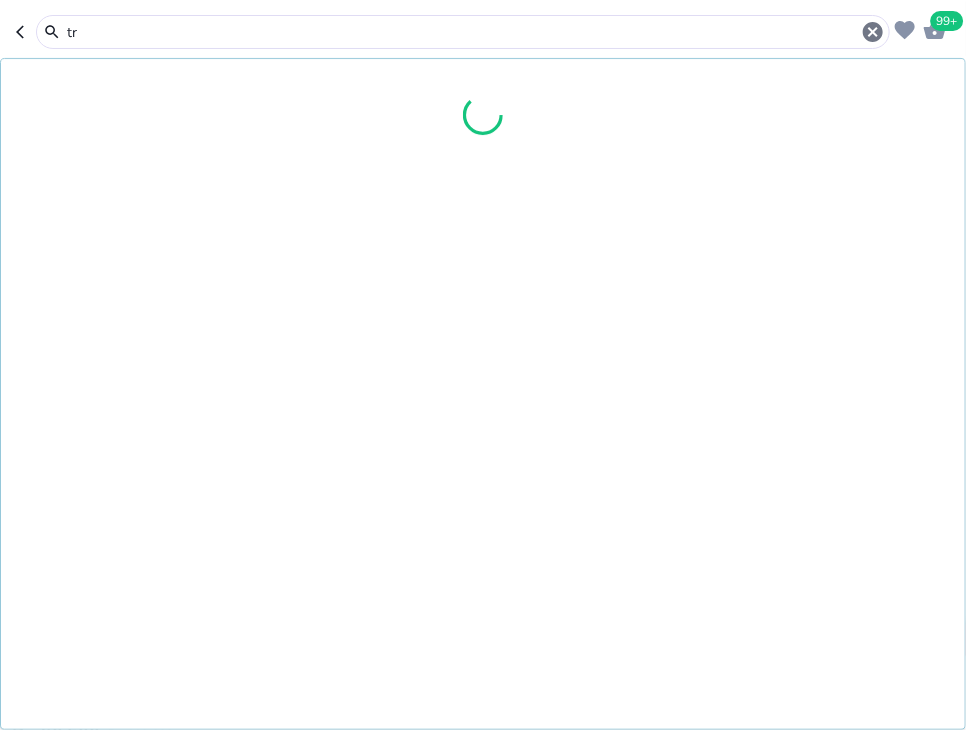 type on "t" 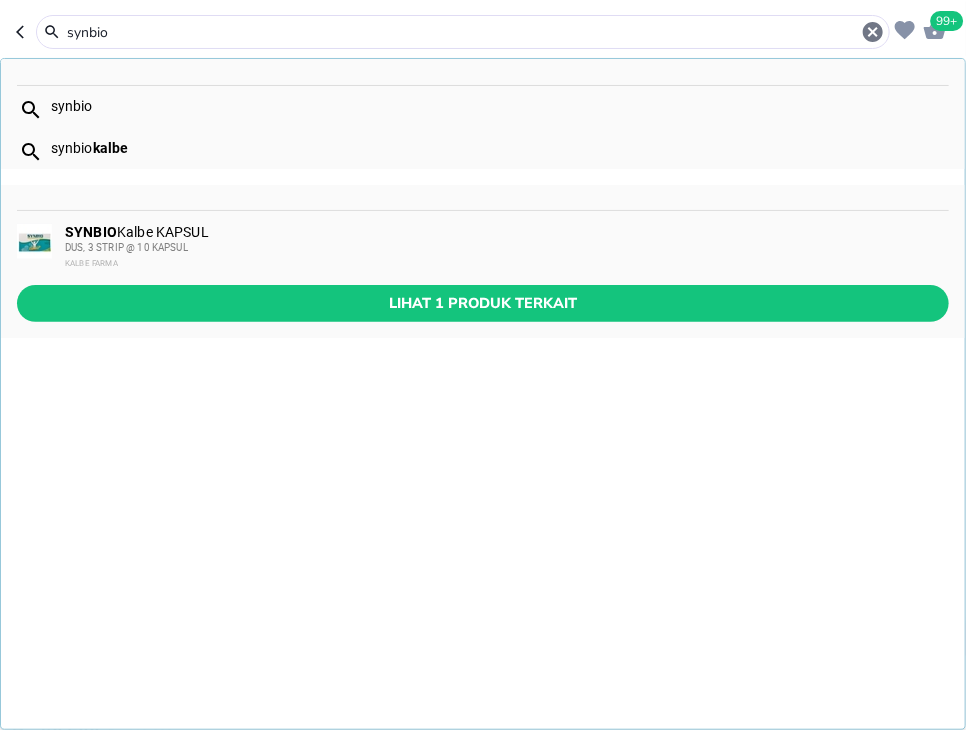 type on "synbio" 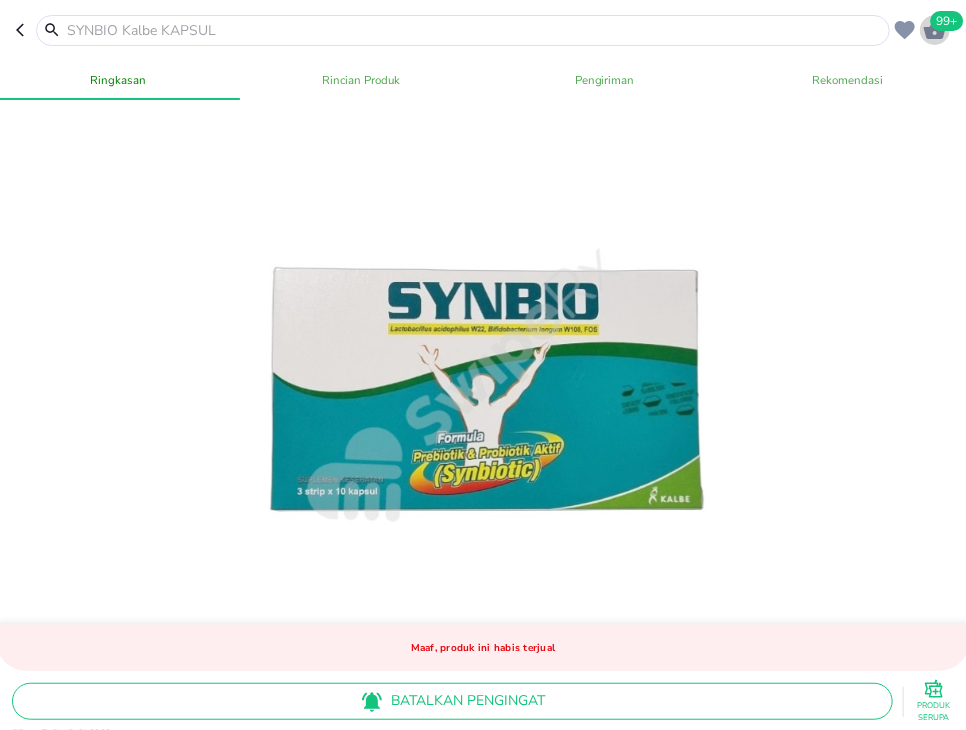 click on "99+" at bounding box center [947, 21] 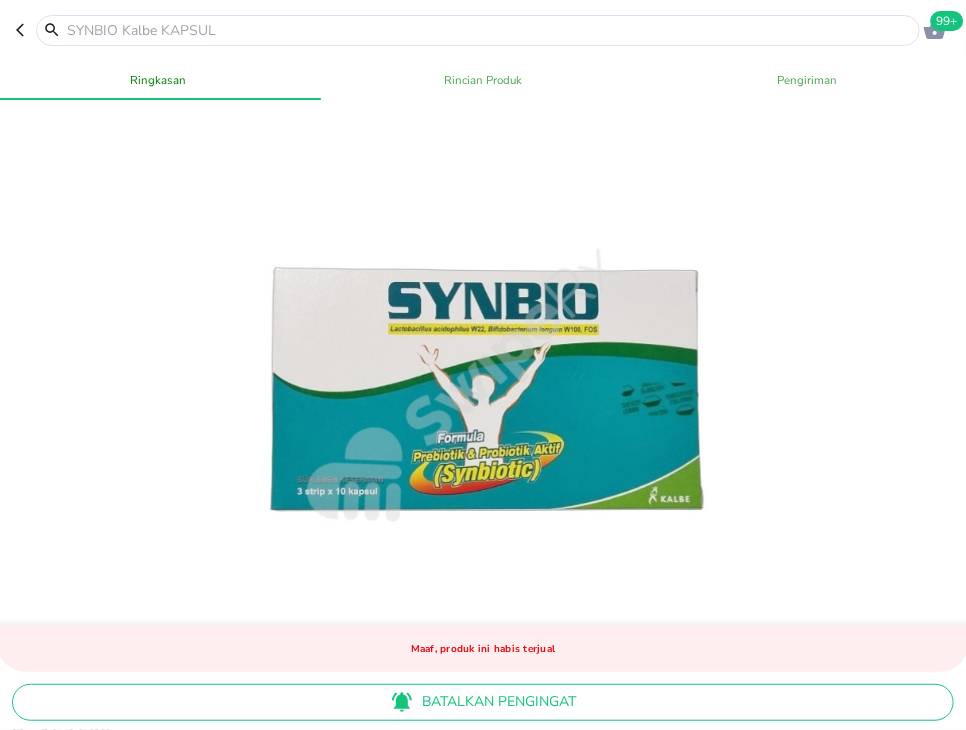 click at bounding box center [490, 30] 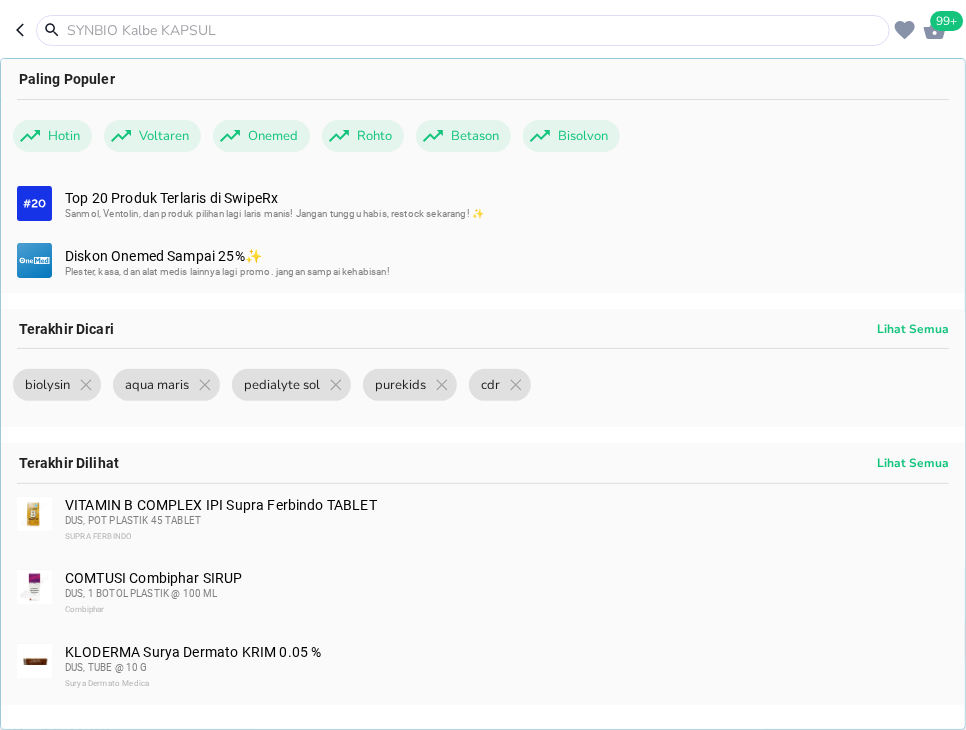 click at bounding box center [475, 30] 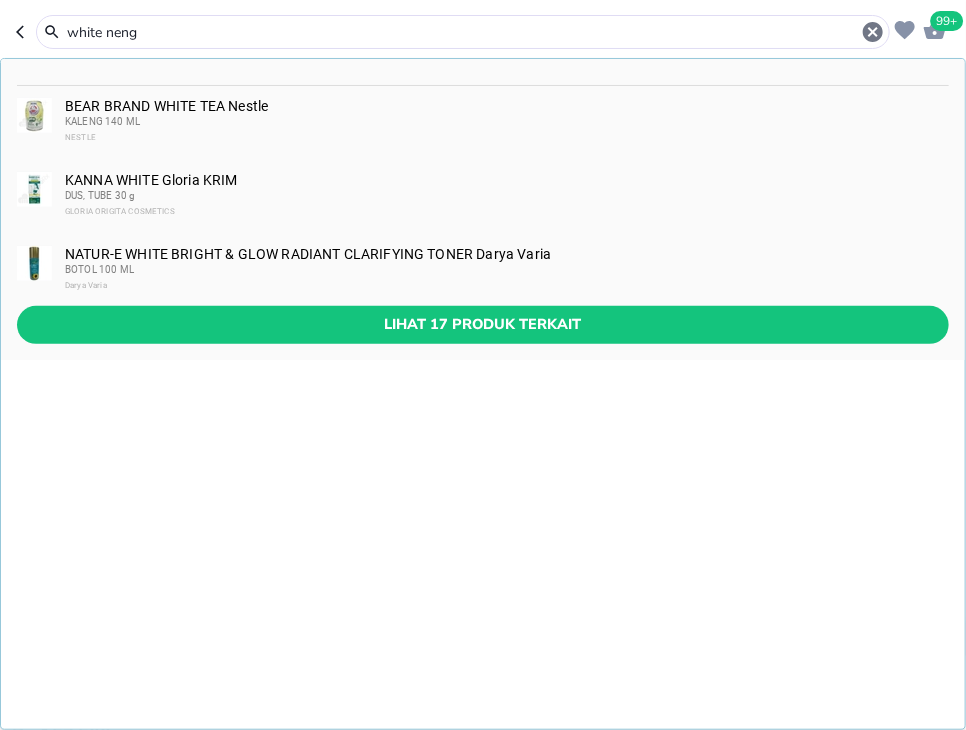 type on "white neng" 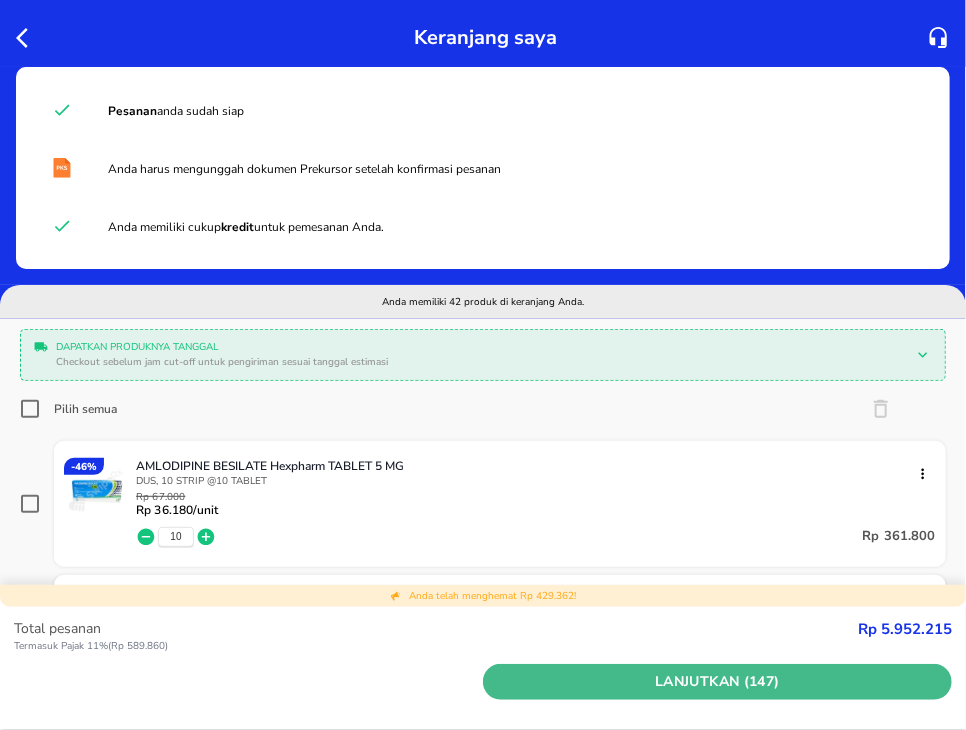click on "Lanjutkan (147)" at bounding box center [717, 682] 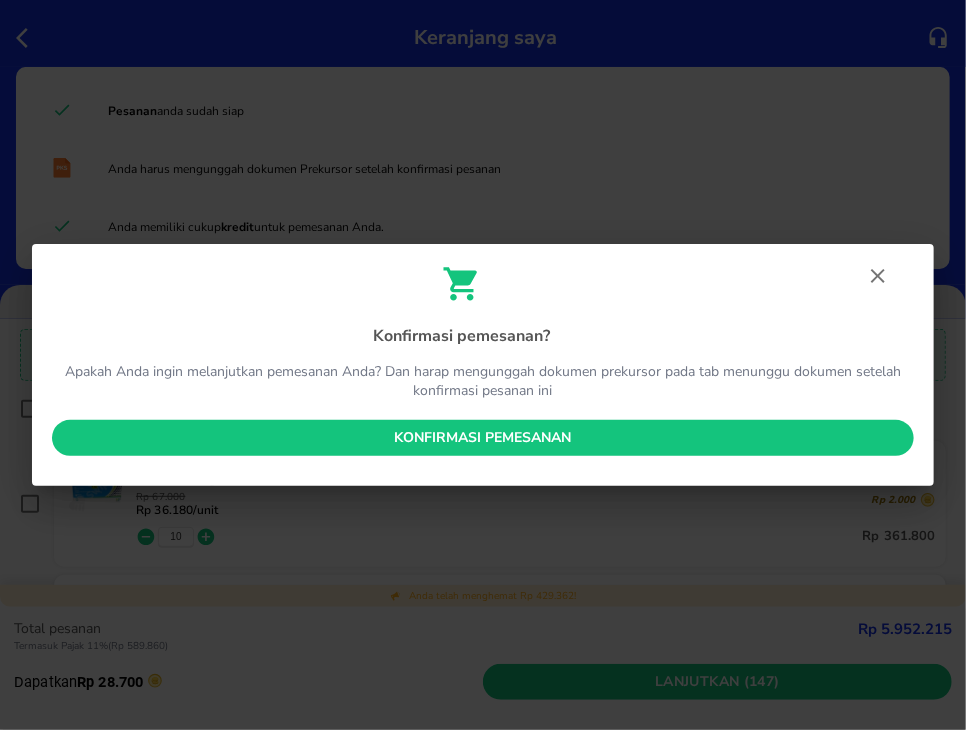 click on "Konfirmasi pemesanan" at bounding box center (483, 438) 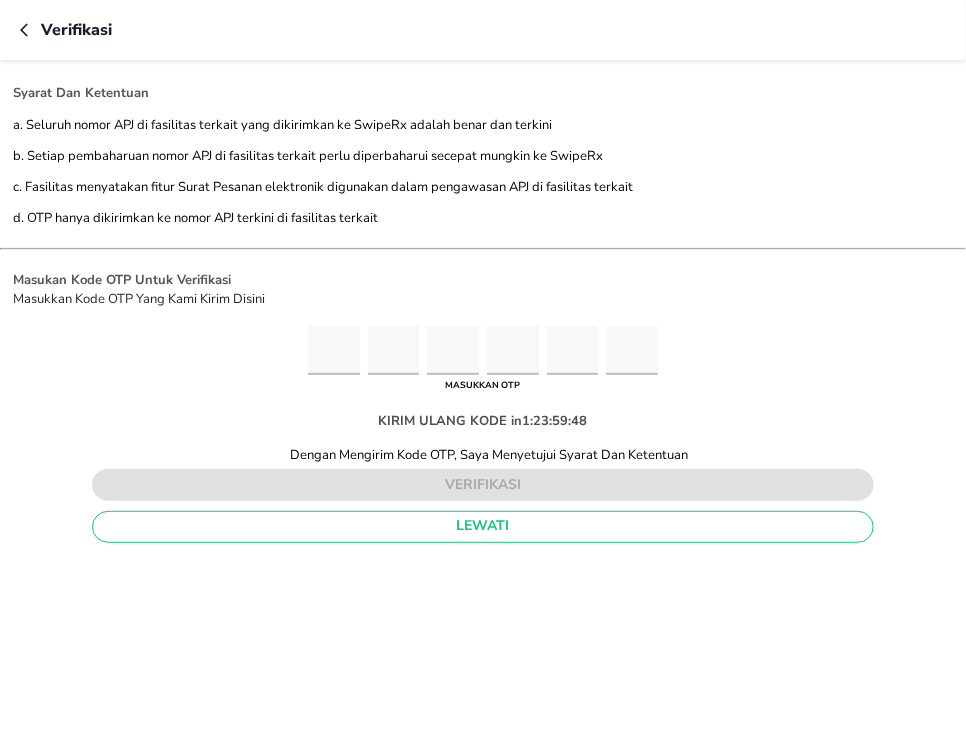 click at bounding box center [334, 350] 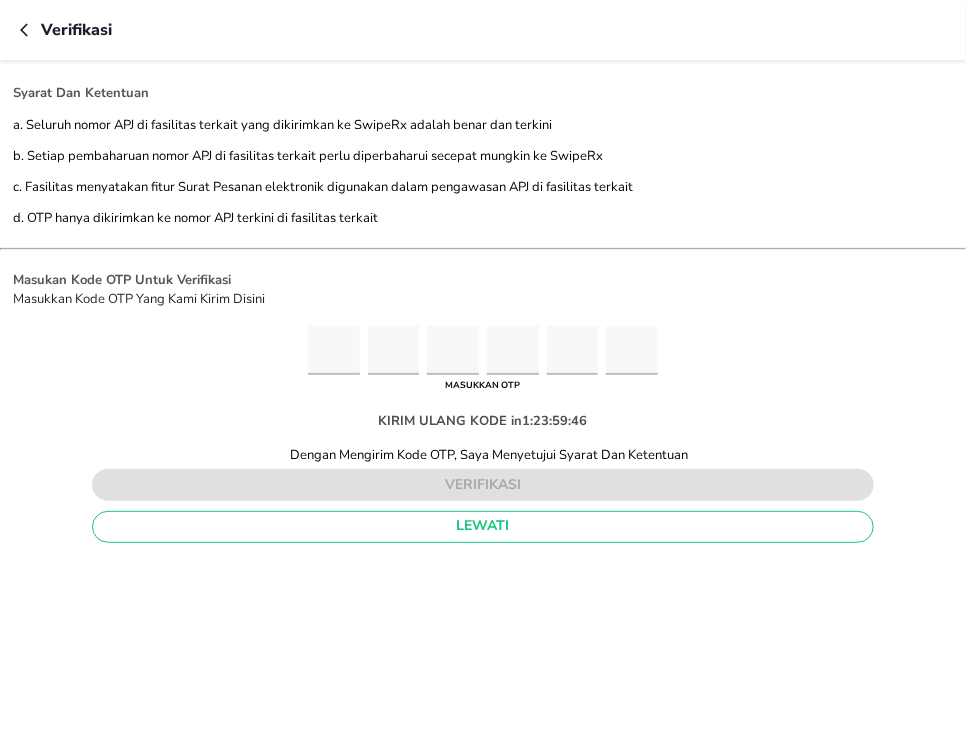 type on "3" 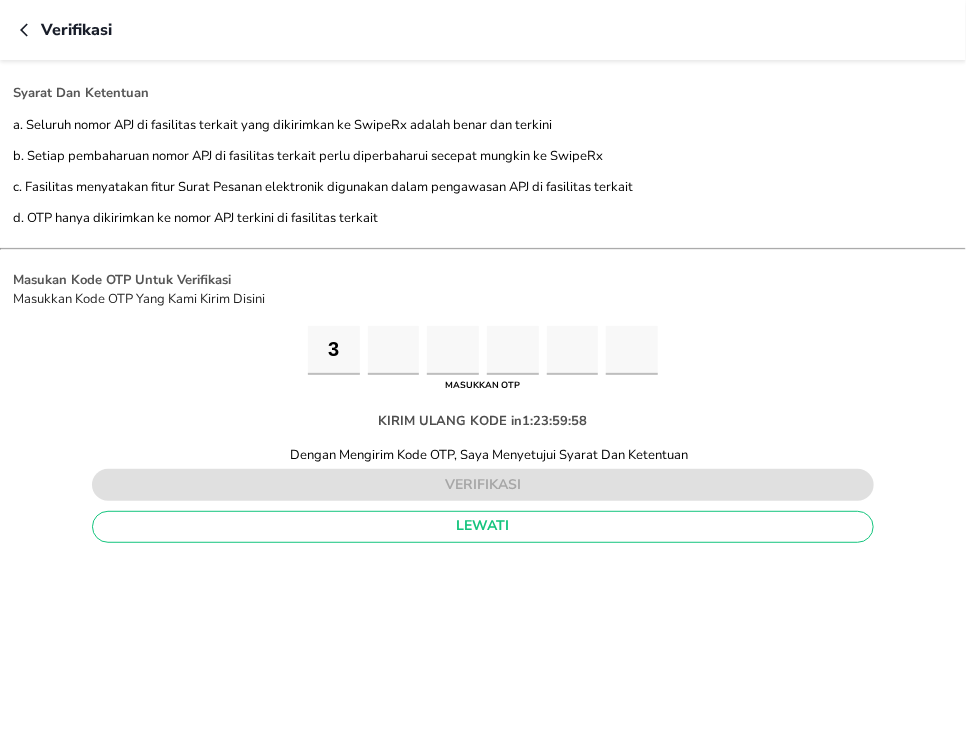 type on "5" 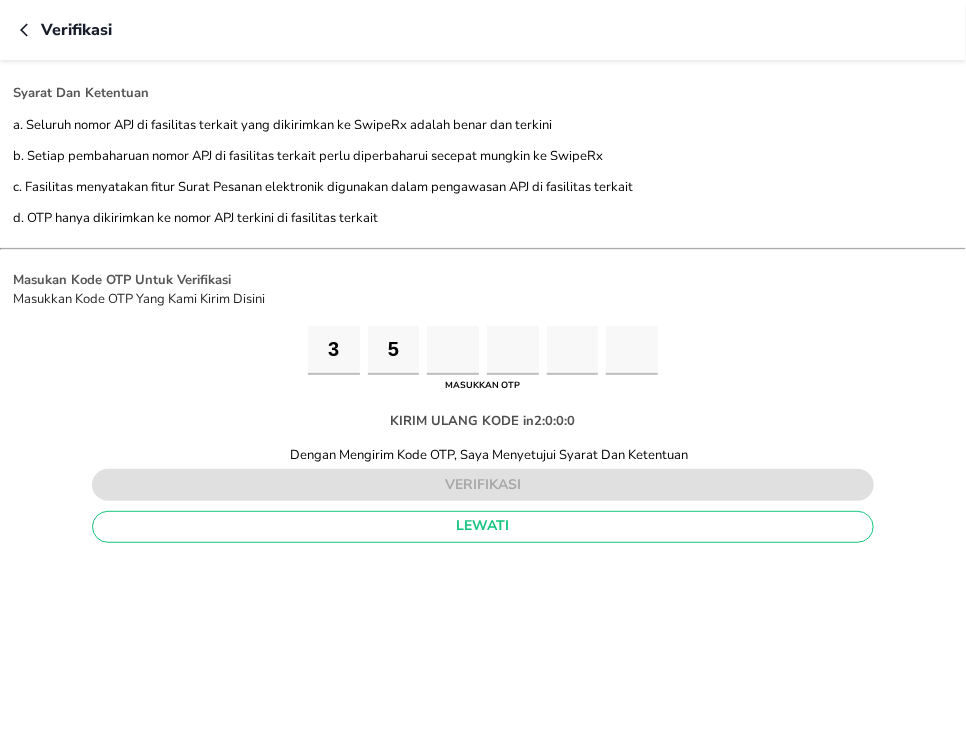 type on "6" 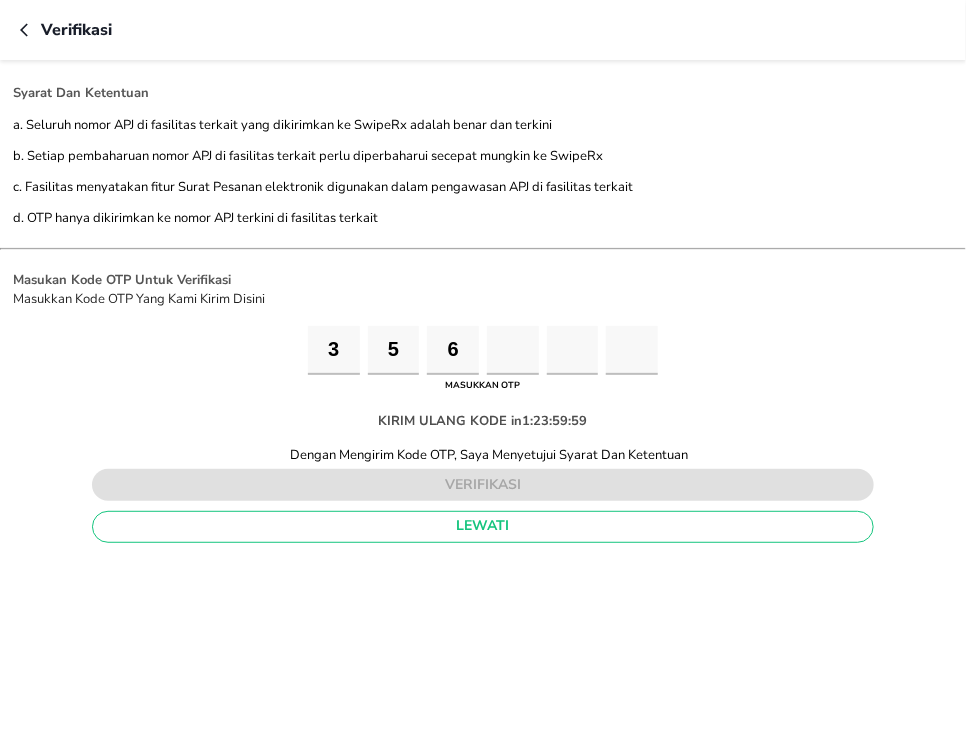 type on "8" 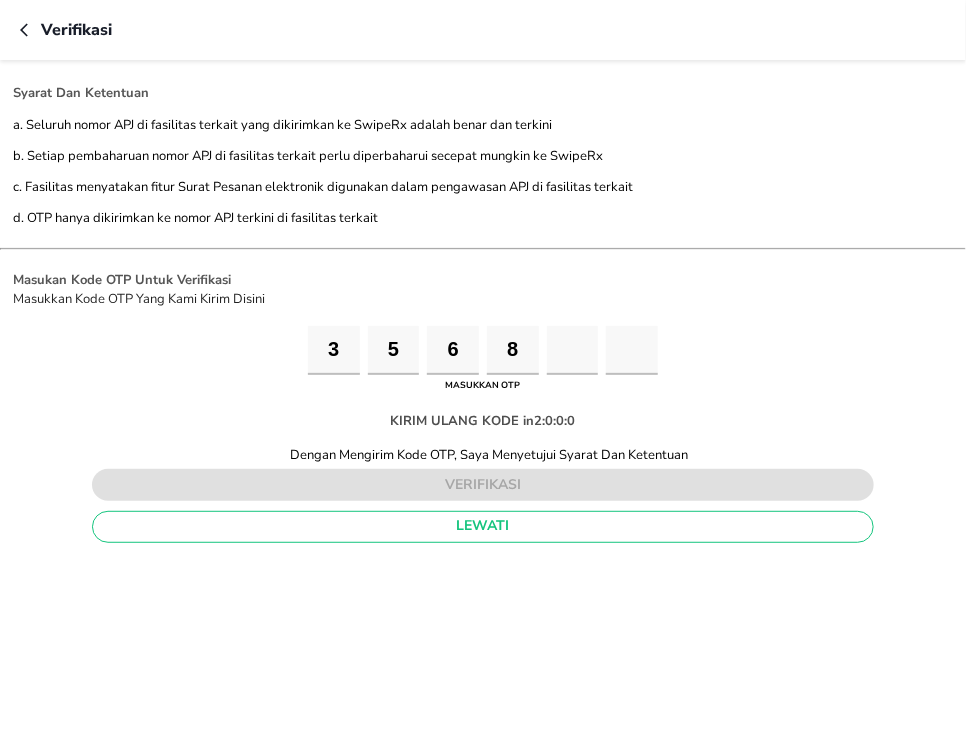 type on "4" 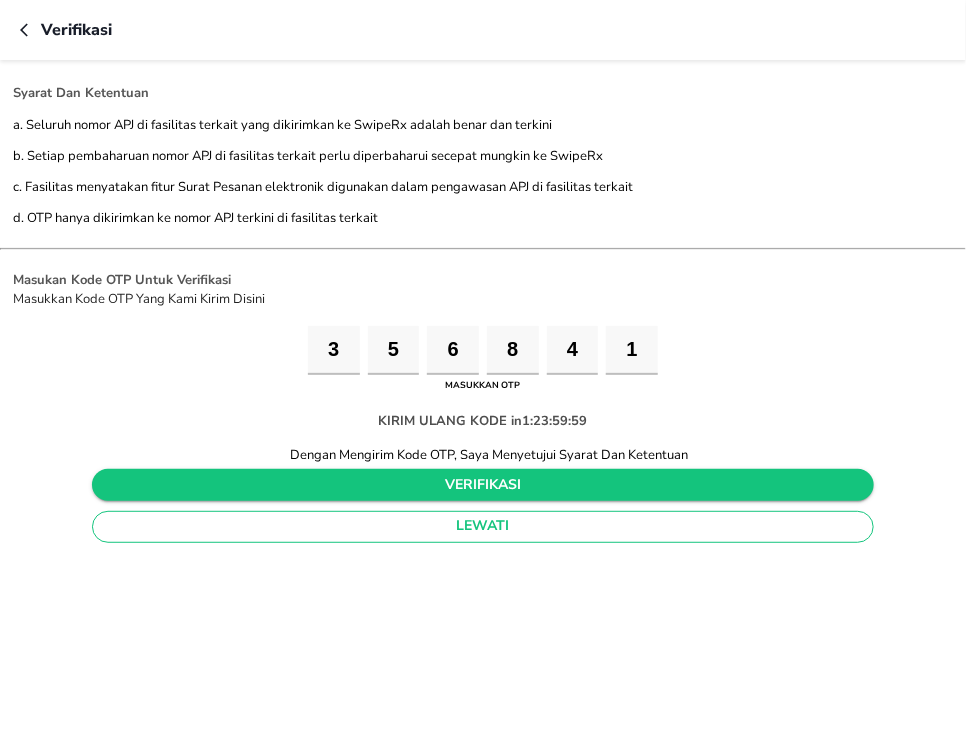 type on "1" 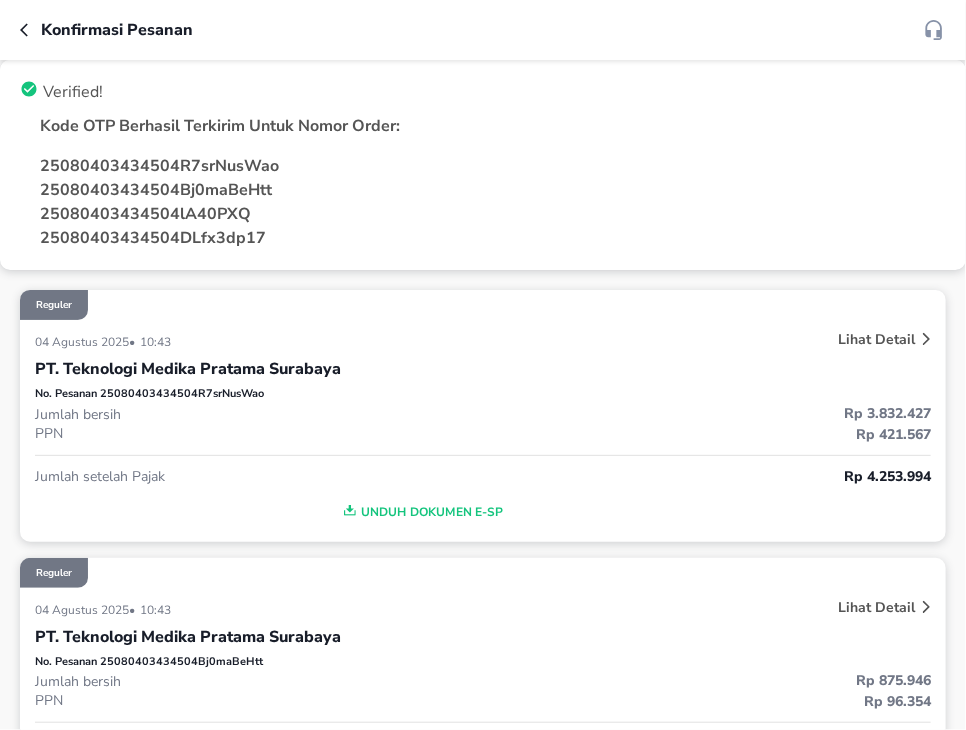 click on "Jumlah bersih" at bounding box center [259, 681] 